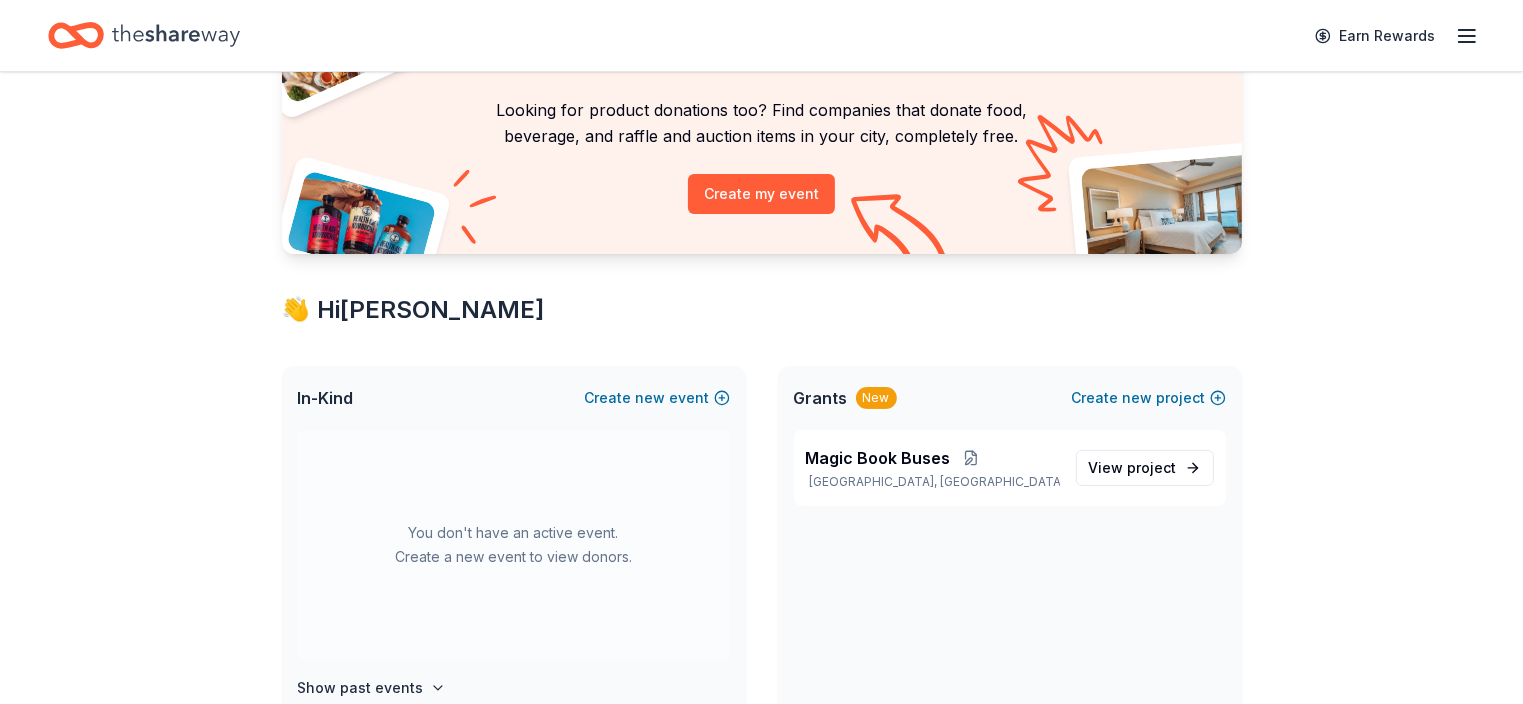 scroll, scrollTop: 0, scrollLeft: 0, axis: both 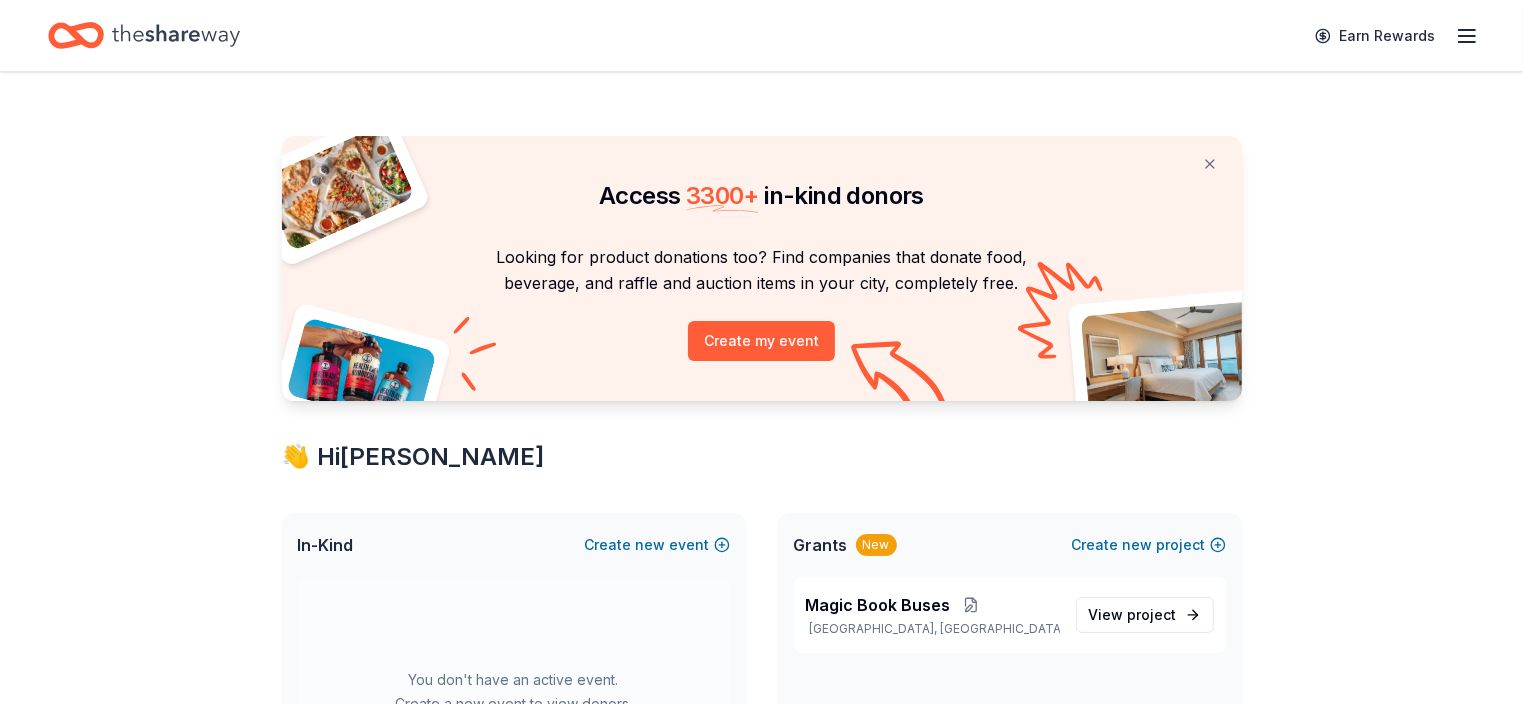 click 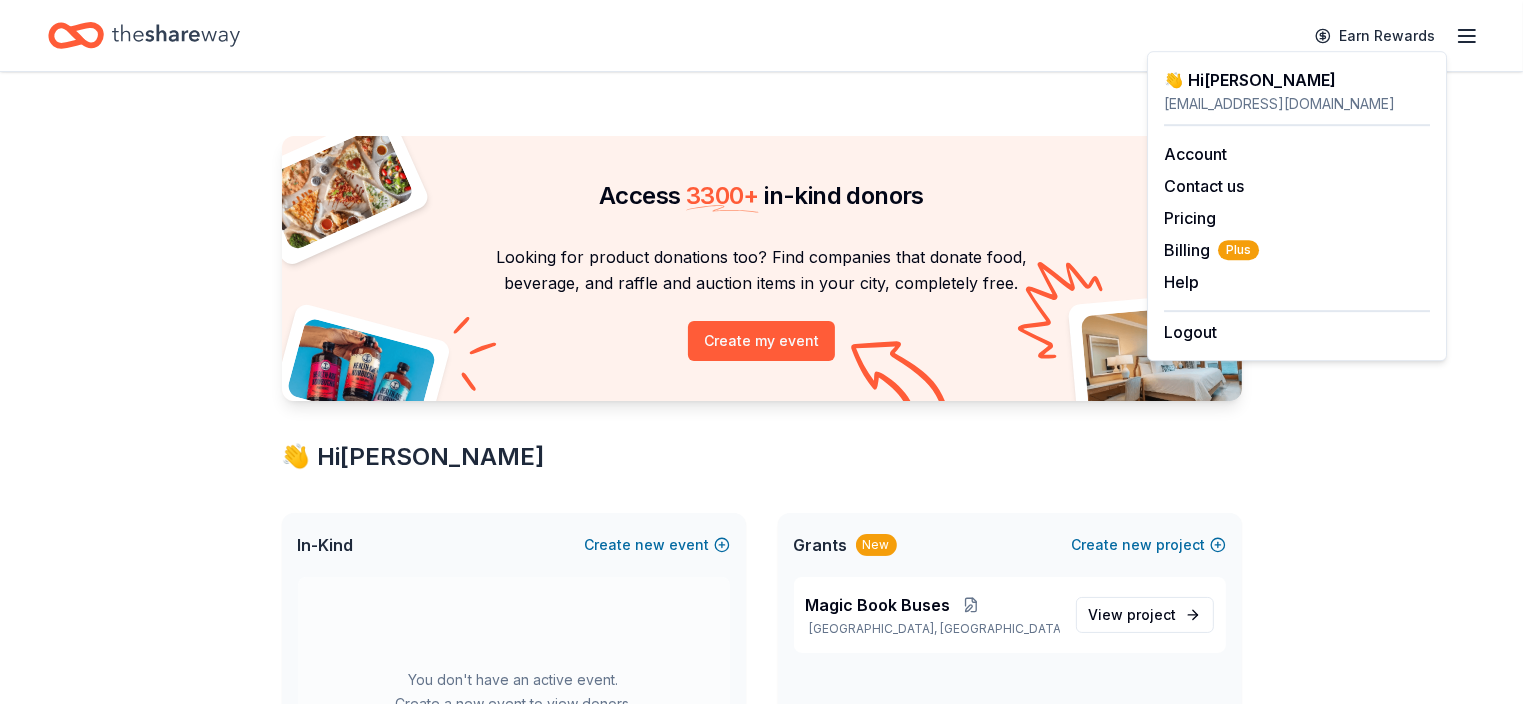 click on "Access   3300 +   in-kind donors Looking for product donations too? Find companies that donate food, beverage, and raffle and auction items in your city, completely free. Create my event 👋 Hi  [PERSON_NAME] In-Kind Create  new  event   You don't have an active event. Create a new event to view donors. Show past events Grants New Create  new  project   Magic Book Buses [GEOGRAPHIC_DATA], [GEOGRAPHIC_DATA] View   project   In-Kind donors viewed On the Plus plan, you get unlimited in-kind profile views each month. You have not yet viewed any  in-kind  profiles this month. Create a new  event   to view  donors . Grants viewed On the Plus plan, you get 5 grant profile views each month. You have not yet viewed any  grant  profiles this month." at bounding box center [761, 788] 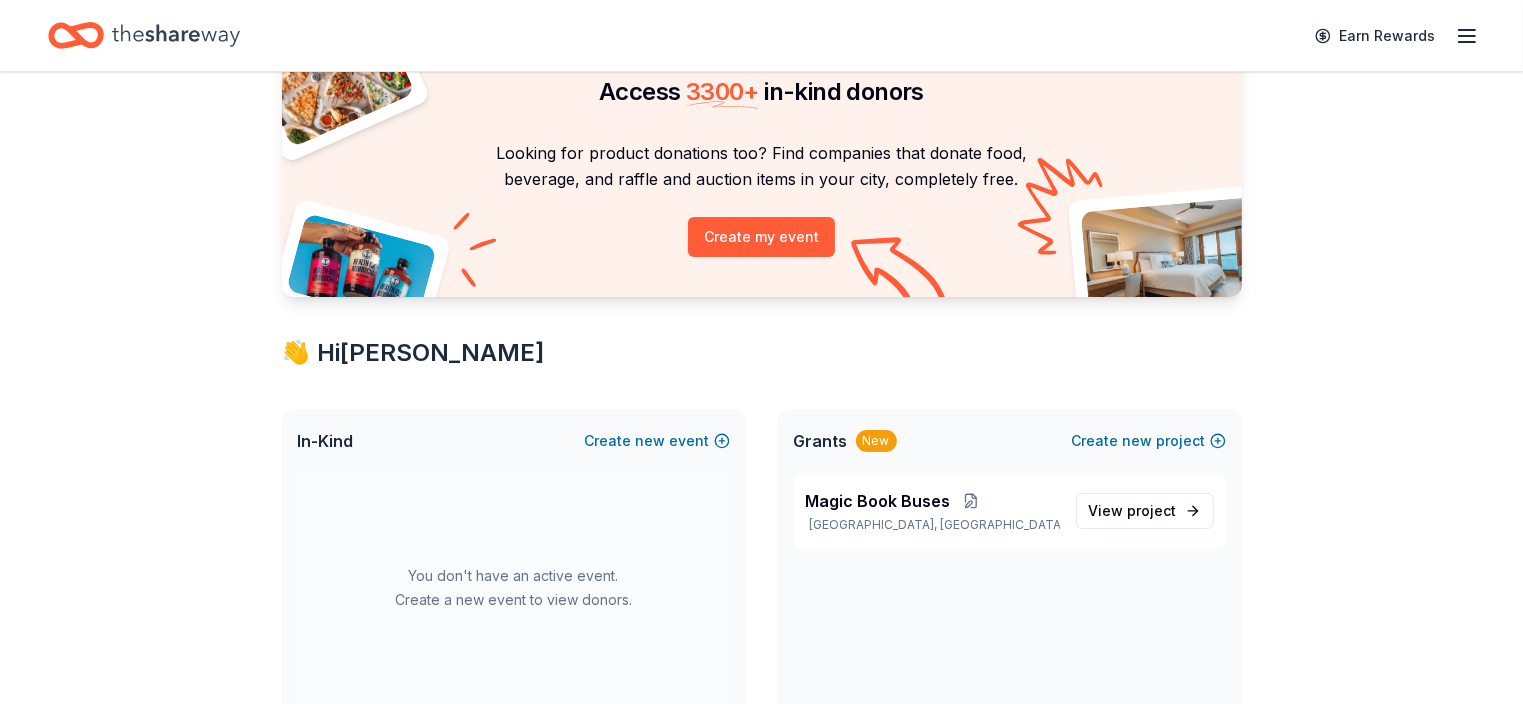 scroll, scrollTop: 0, scrollLeft: 0, axis: both 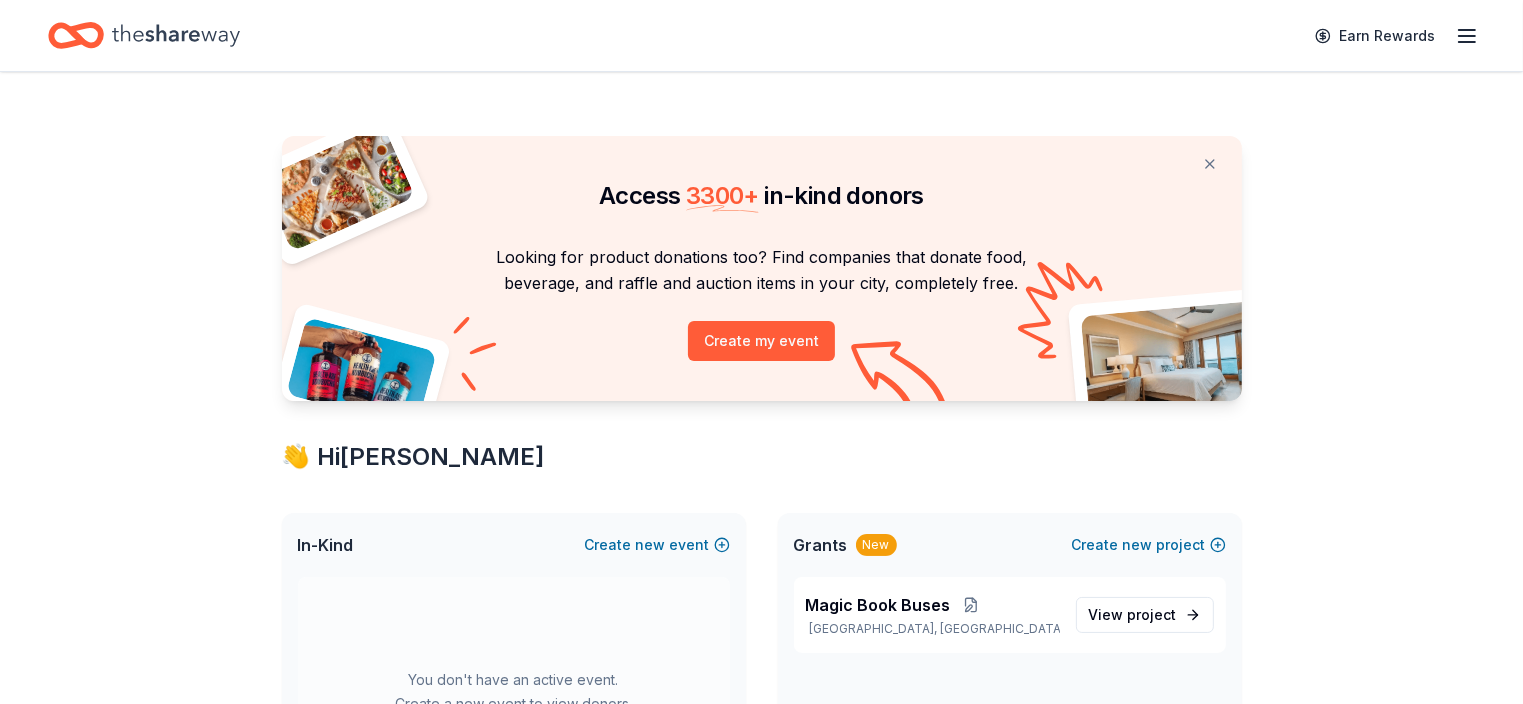 click 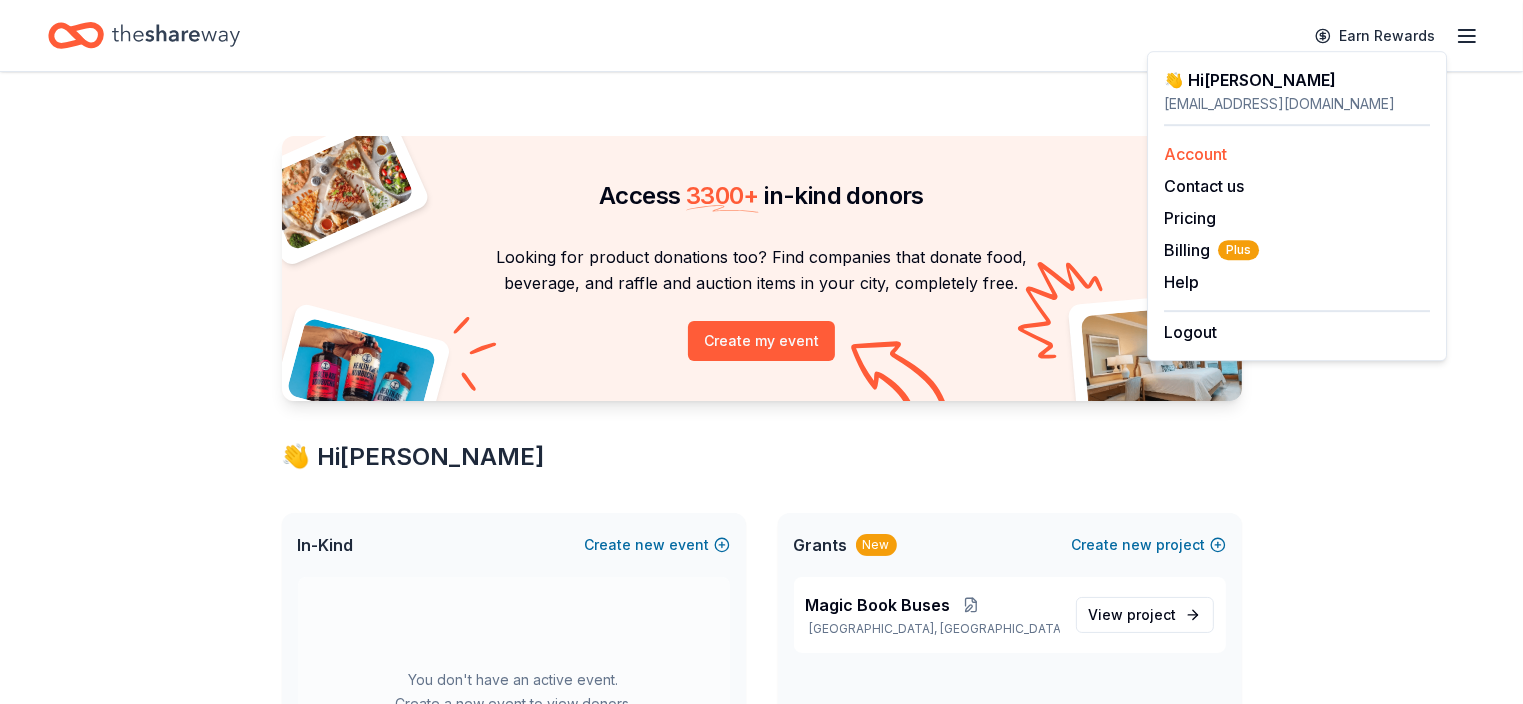 click on "Account" at bounding box center (1195, 154) 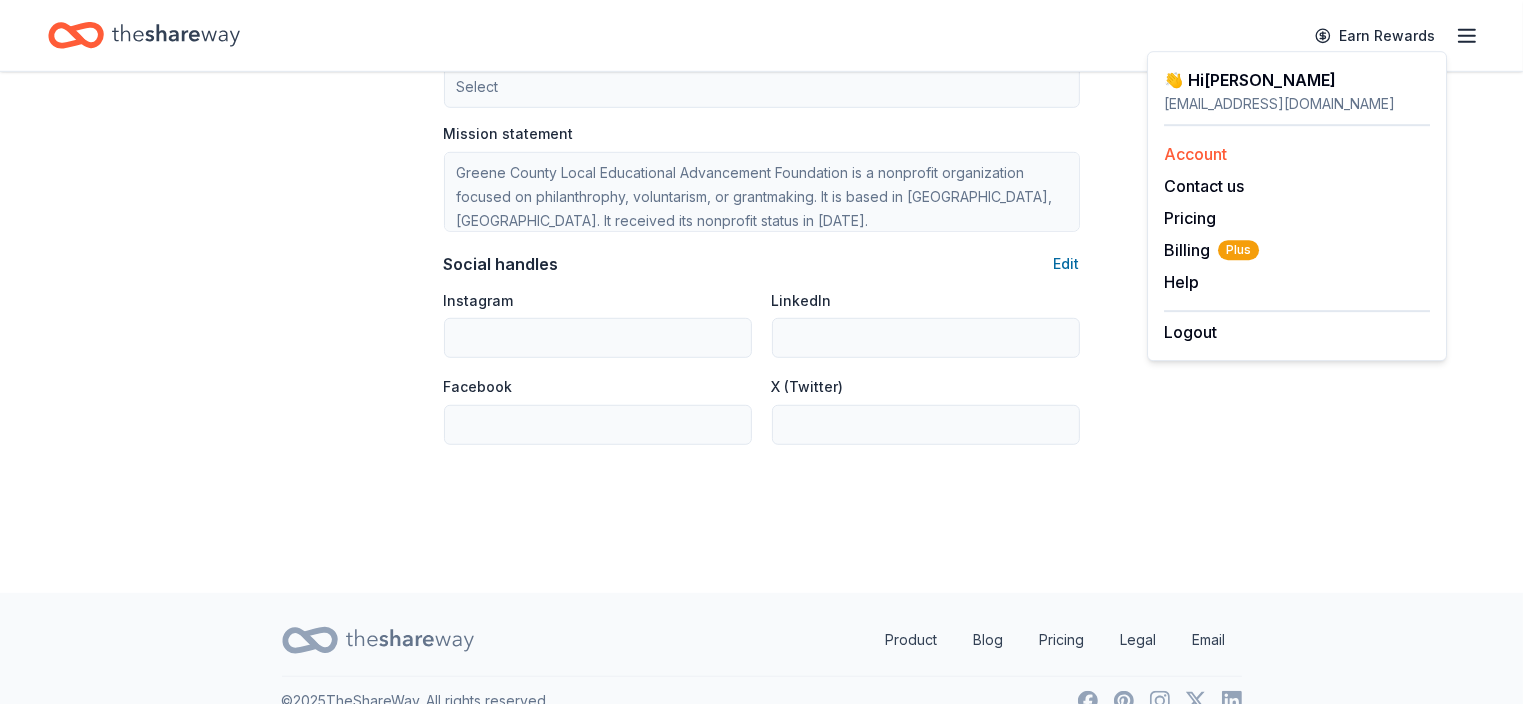 scroll, scrollTop: 1298, scrollLeft: 0, axis: vertical 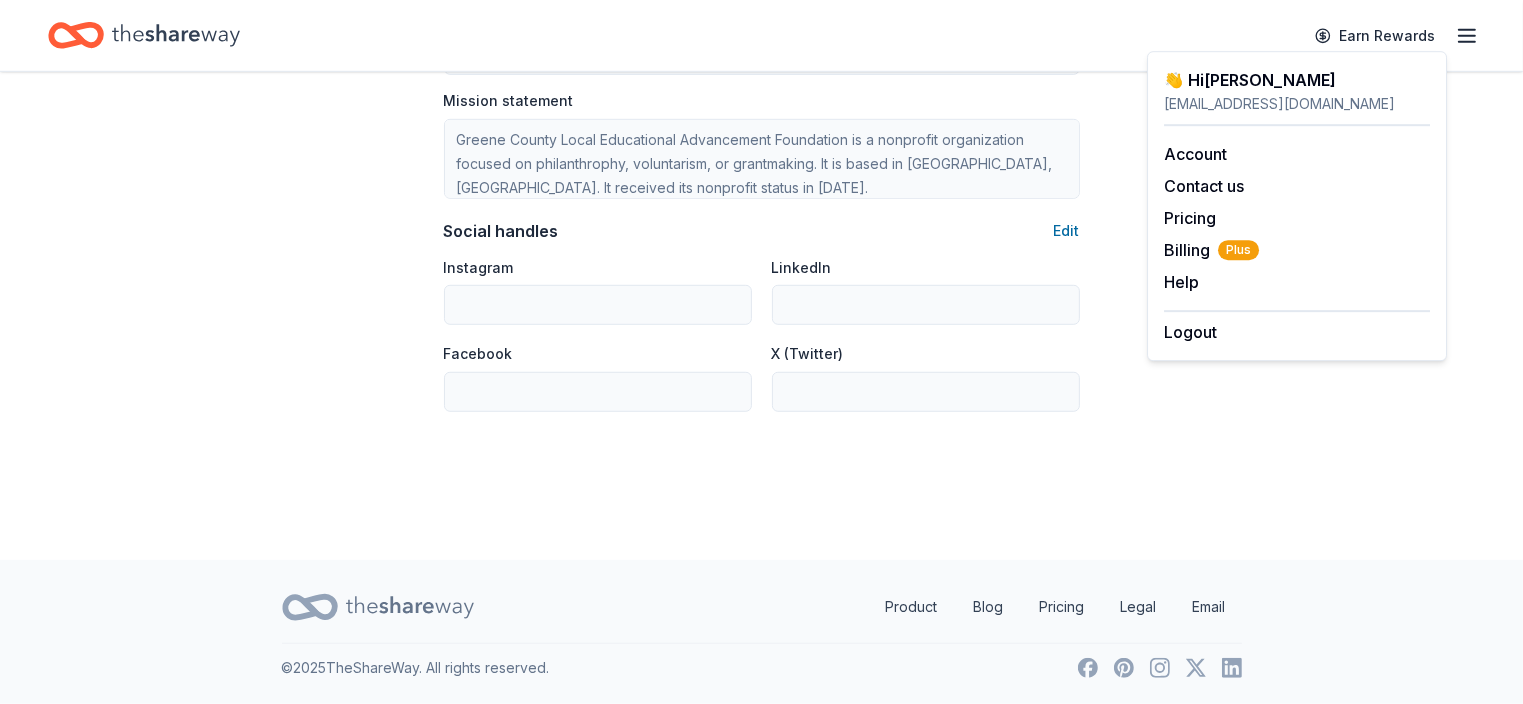 click on "Account About me Profile Edit First name [PERSON_NAME] Last name [PERSON_NAME] Role Executive Director Phone number Email Edit [EMAIL_ADDRESS][DOMAIN_NAME] Password Edit Organization details Organization profile Edit Organization name Greene County Local Educational Advancement Foundation ZIP code 37744 Website EIN Edit [US_EMPLOYER_IDENTIFICATION_NUMBER] 501(c)(3) Letter Edit About your organization Edit Cause tags Select Mission statement Greene County Local Educational Advancement Foundation is a nonprofit organization focused on philanthrophy, voluntarism, or grantmaking. It is based in [GEOGRAPHIC_DATA], [GEOGRAPHIC_DATA]. It received its nonprofit status in [DATE]. Social handles Edit Instagram LinkedIn Facebook X (Twitter)" at bounding box center (761, -333) 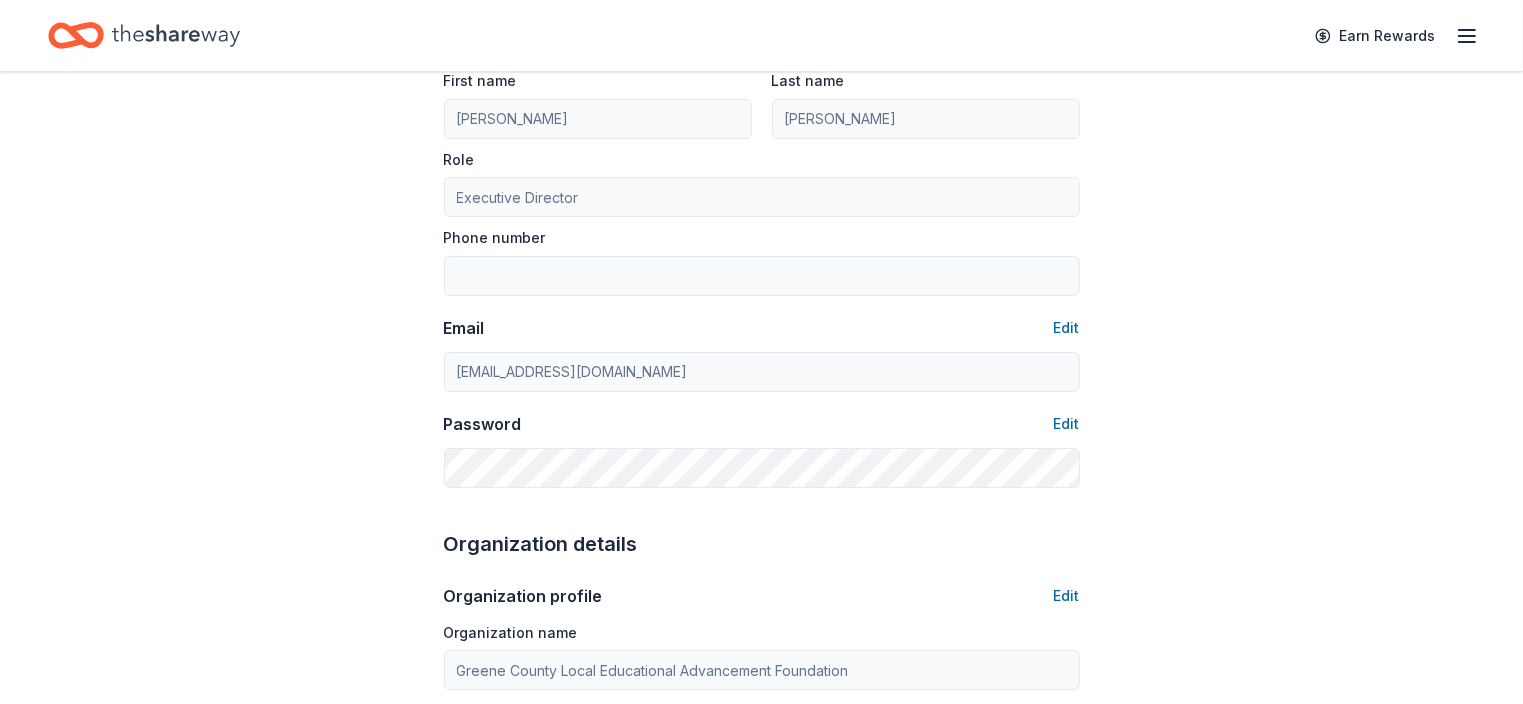 scroll, scrollTop: 0, scrollLeft: 0, axis: both 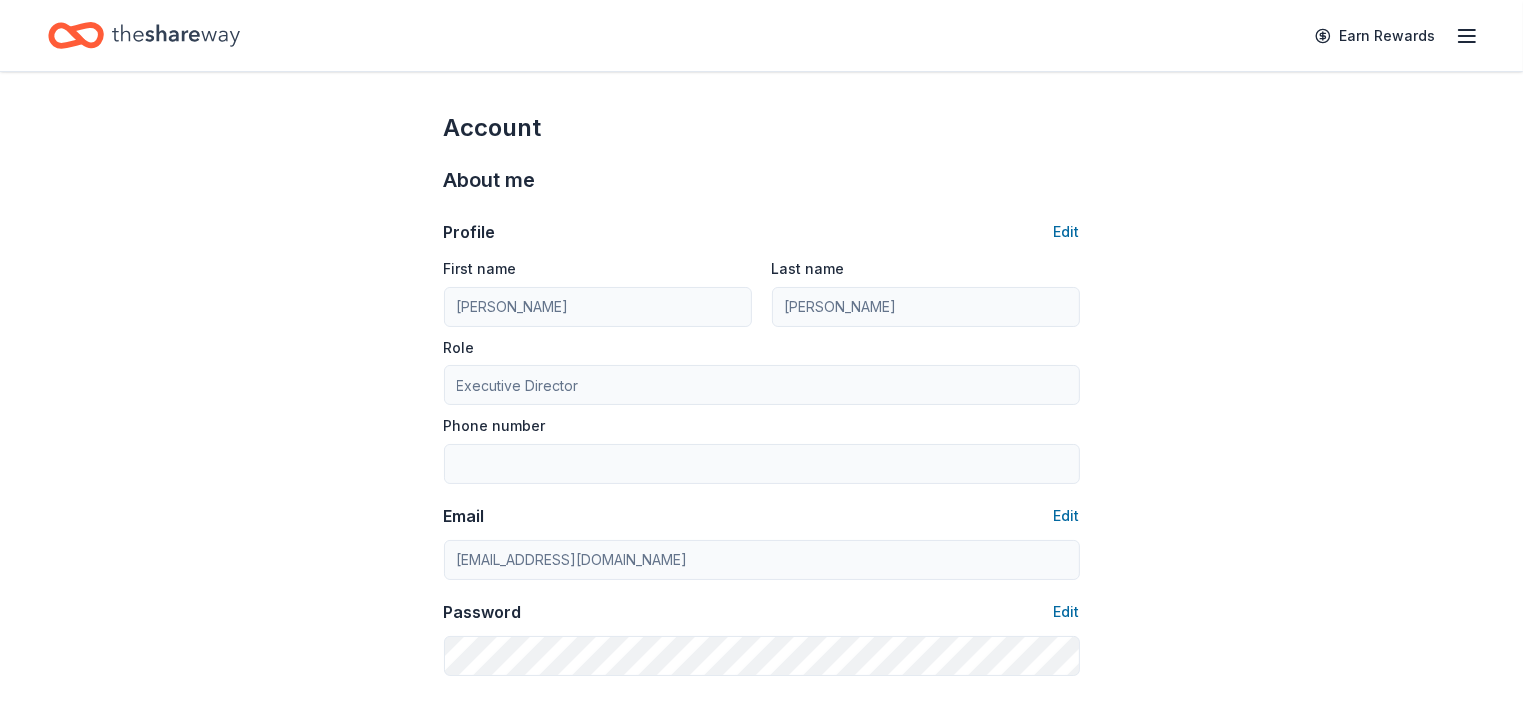 click 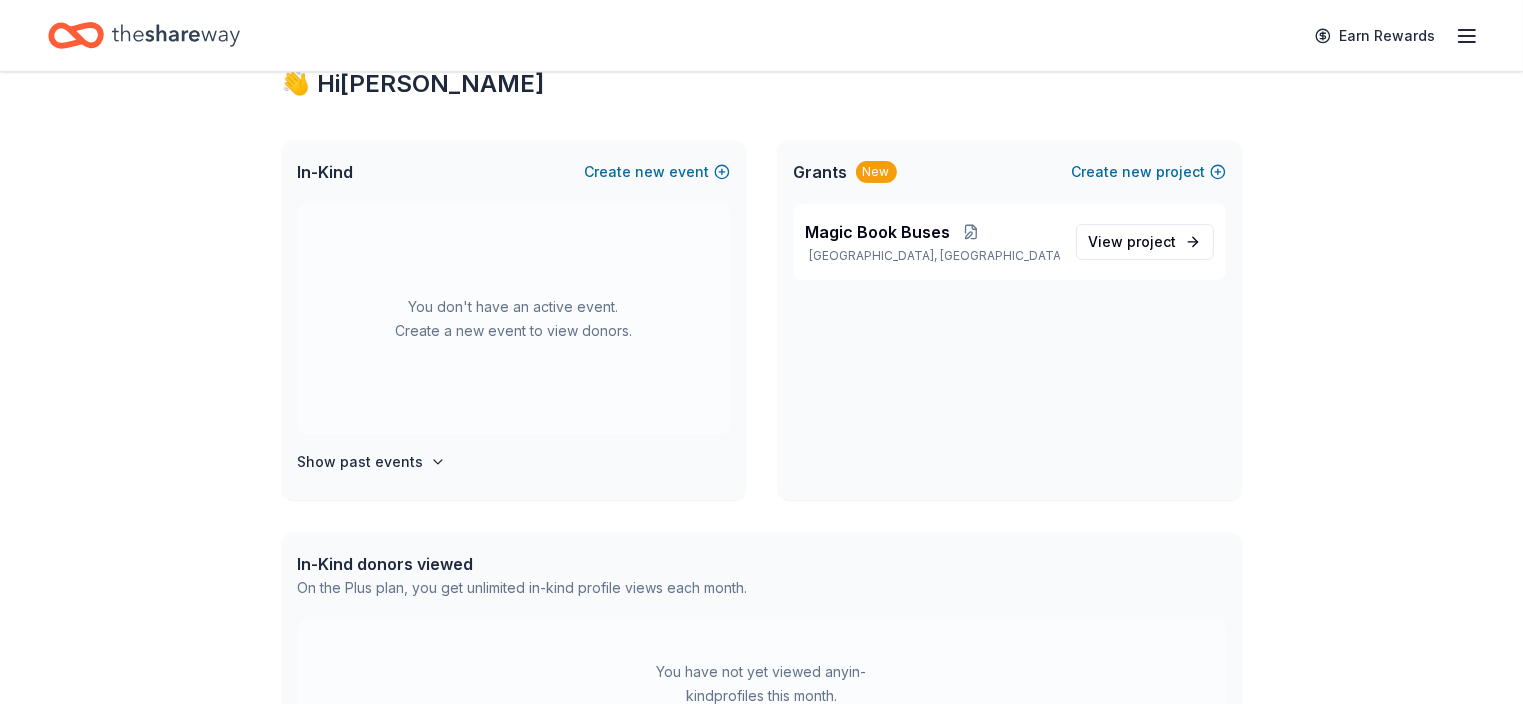 scroll, scrollTop: 377, scrollLeft: 0, axis: vertical 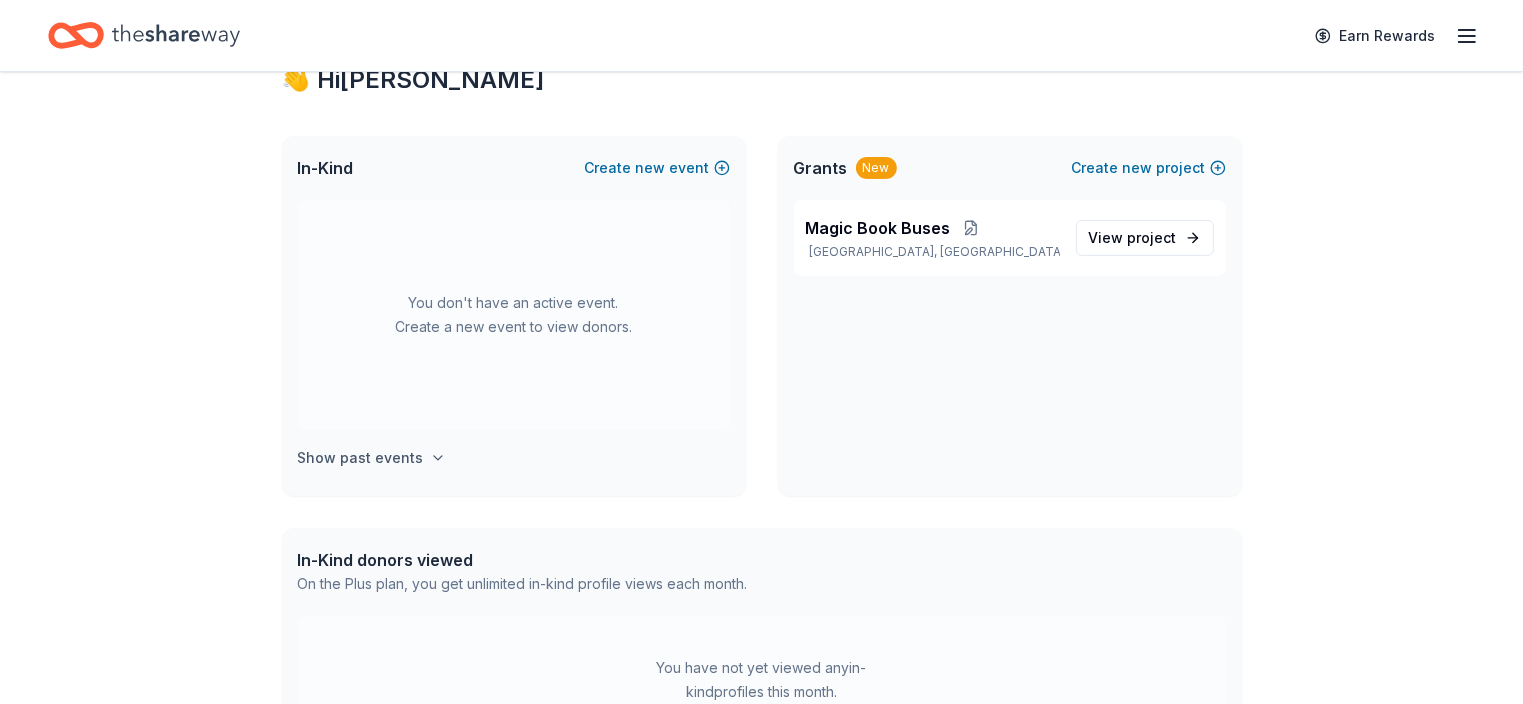 click 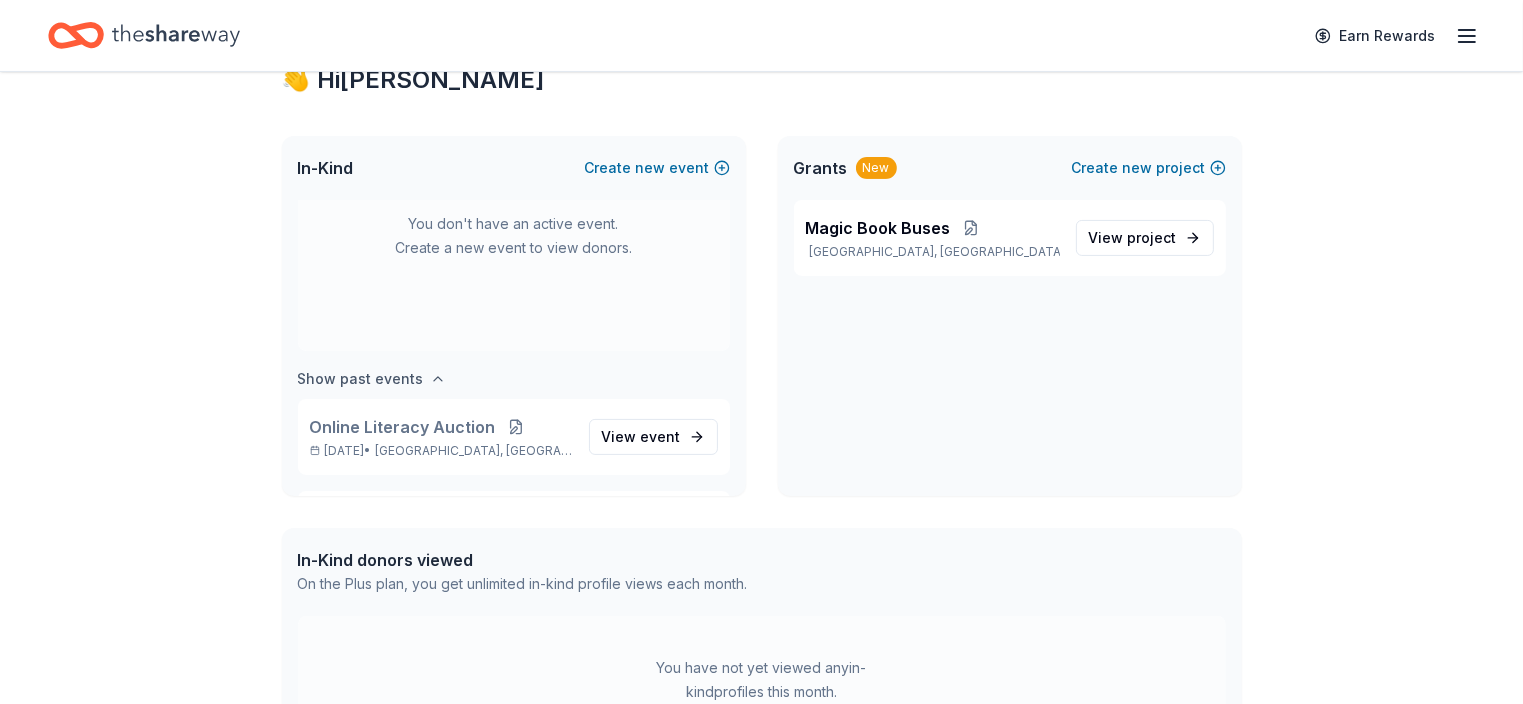 scroll, scrollTop: 165, scrollLeft: 0, axis: vertical 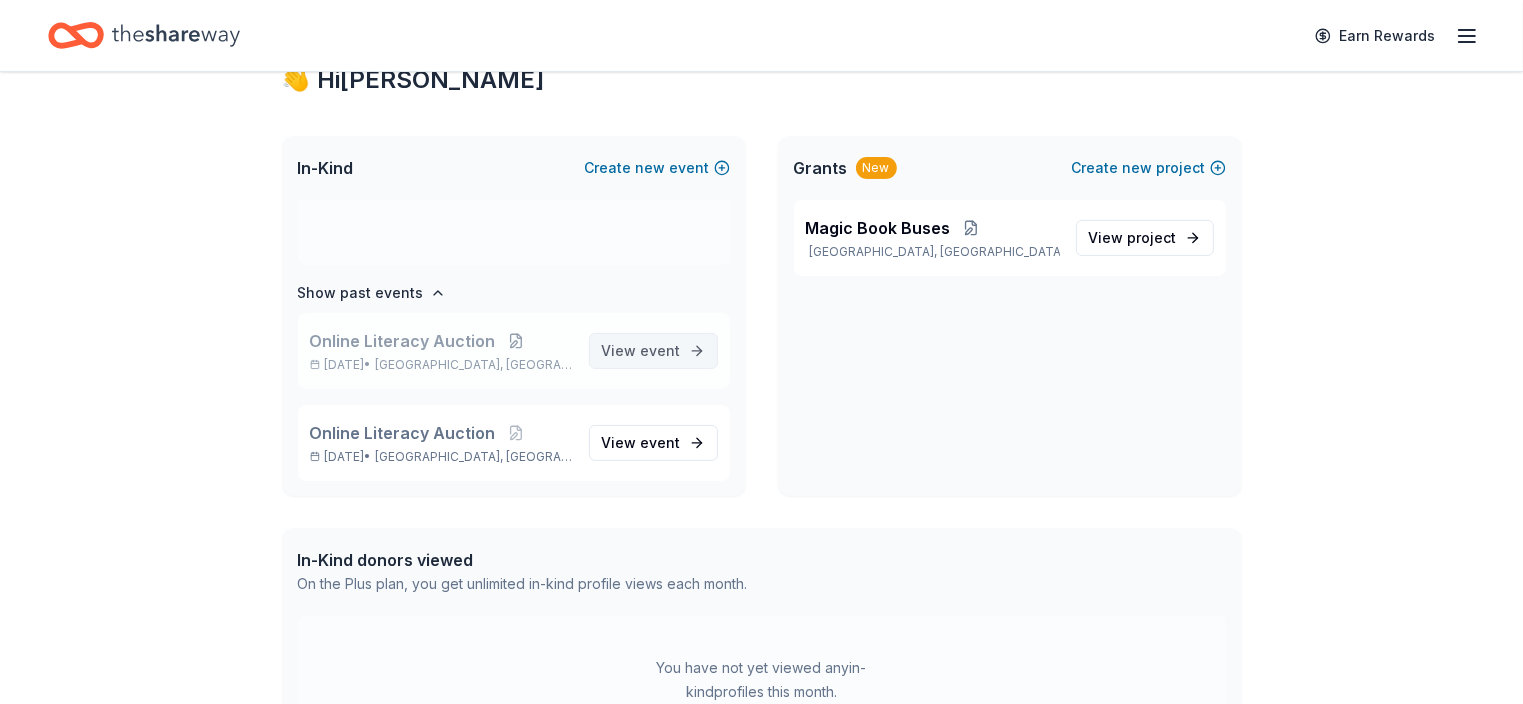 click on "View   event" at bounding box center [641, 351] 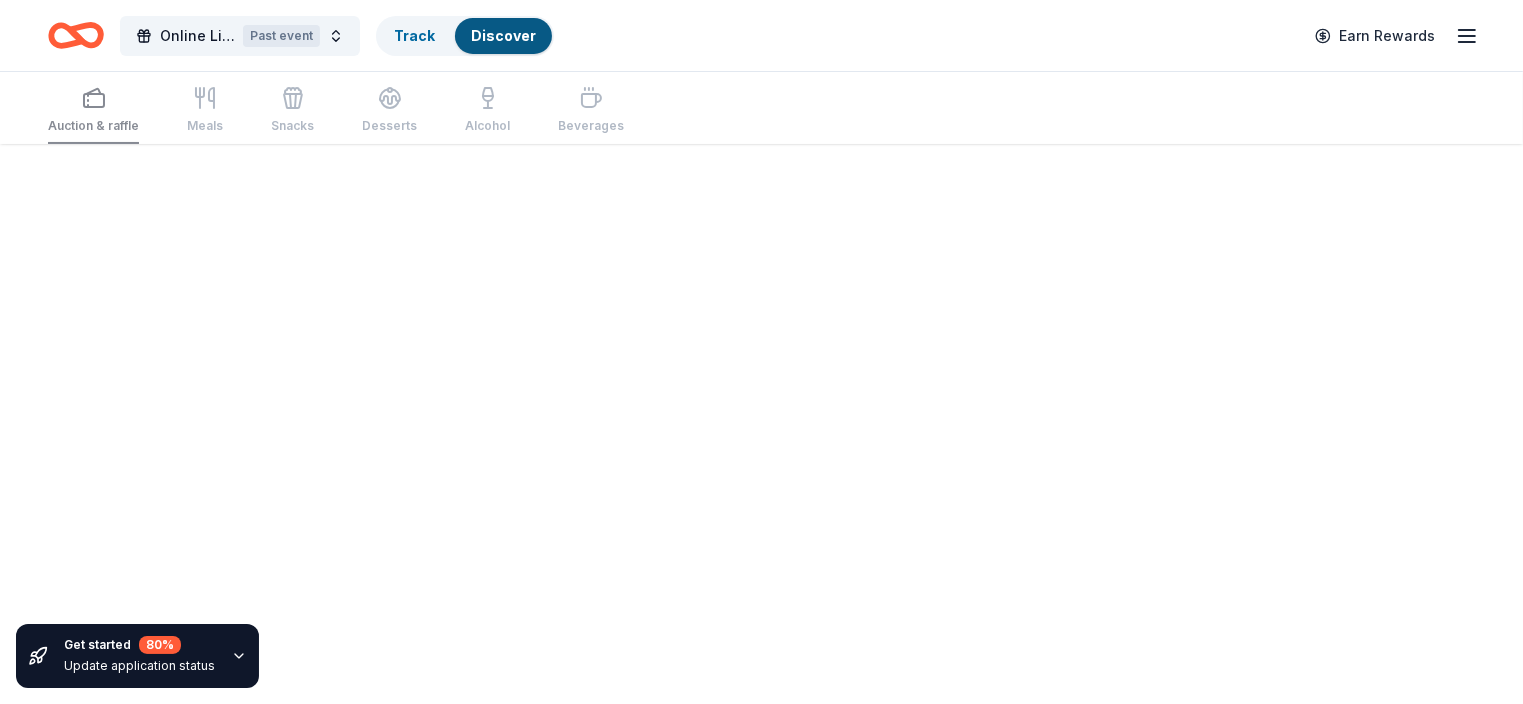 scroll, scrollTop: 0, scrollLeft: 0, axis: both 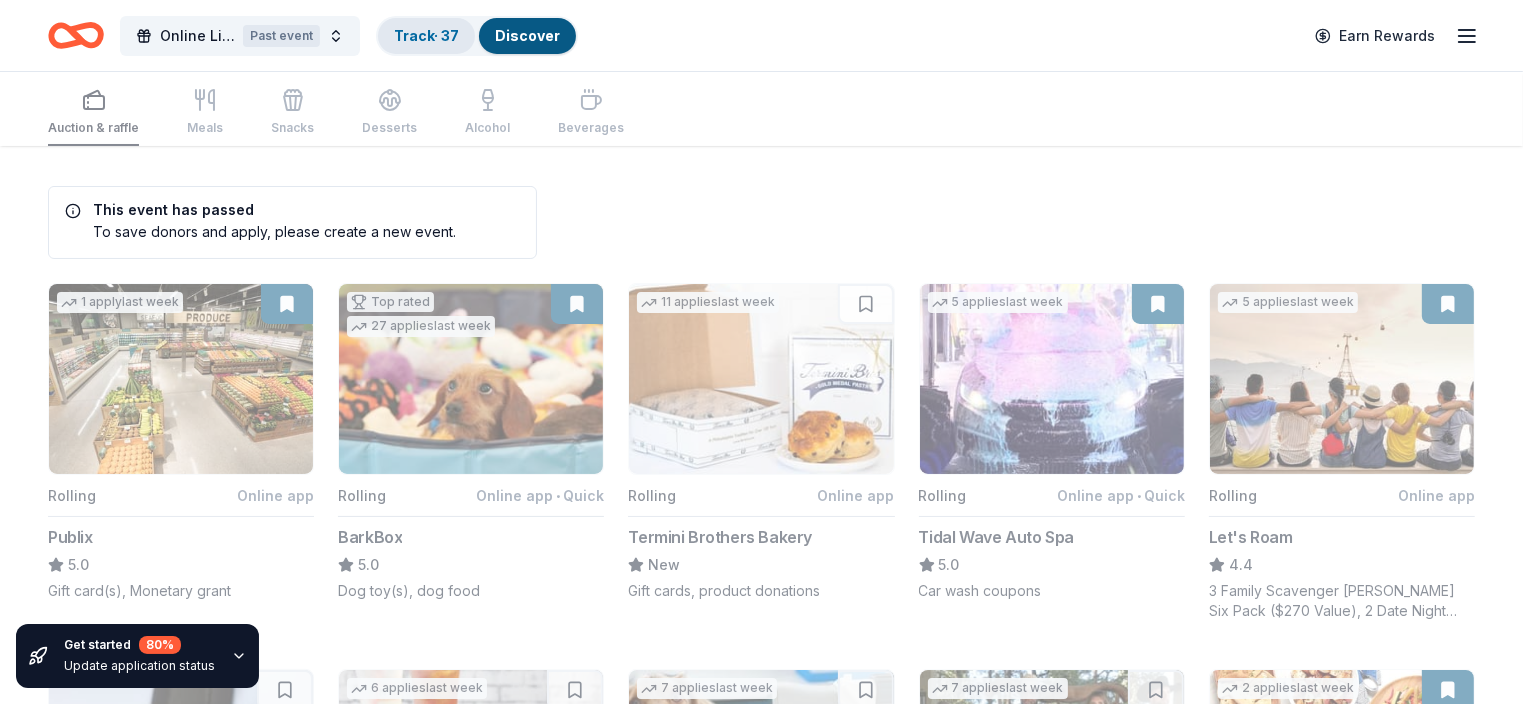 click on "Track  · 37" at bounding box center [426, 35] 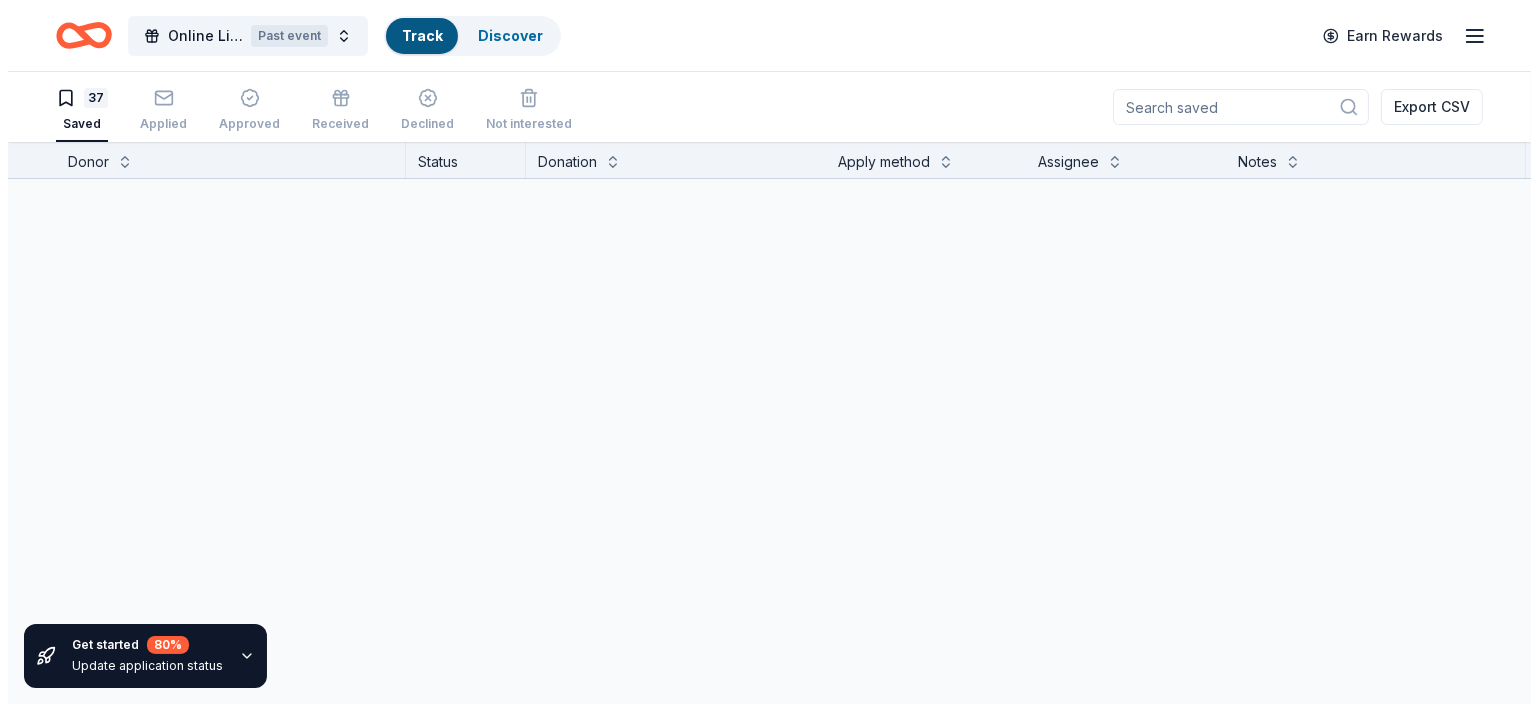 scroll, scrollTop: 0, scrollLeft: 0, axis: both 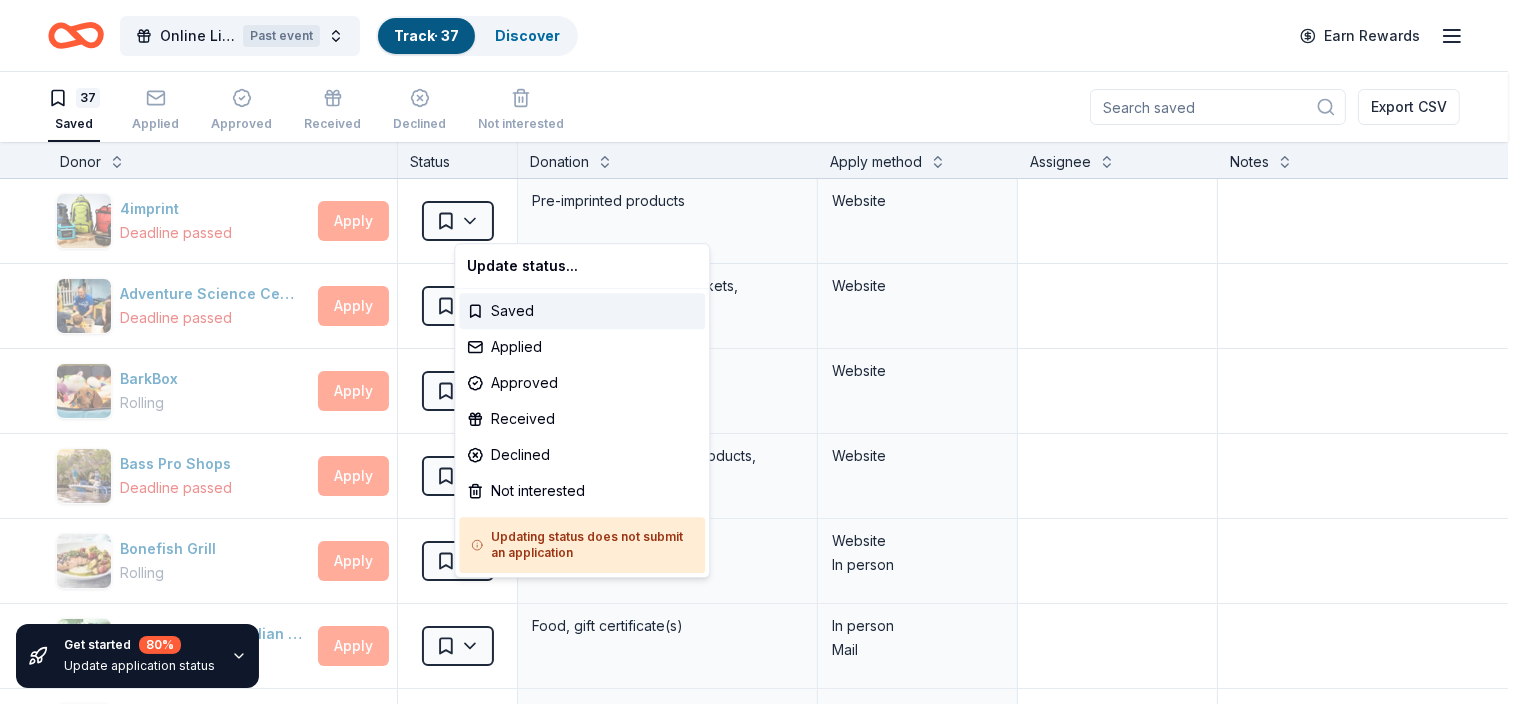 click on "Online Literacy Auction Past event Track  · 37 Discover Earn Rewards 37 Saved Applied Approved Received Declined Not interested Export CSV Get started 80 % Update application status Donor Status Donation Apply method Assignee Notes 4imprint Deadline passed Apply Saved Pre-imprinted products Website Adventure Science Center Deadline passed Apply Saved Free general admission tickets, adventure access passes Website BarkBox Rolling Apply Saved Dog toy(s), dog food Website Bass Pro Shops Deadline passed Apply Saved Brand merchandise and products, monetary donations Website Bonefish Grill Rolling Apply Saved Gift certificate(s), food Website In person Carrabba's Italian Grill Rolling Apply Saved Food, gift certificate(s) In person Mail [PERSON_NAME] Deadline passed Apply Saved Donation depends on request Website Chattanooga Red Wolves SC Deadline passed Apply Saved Tickets, merchandise Website Cincinnati Reds Deadline passed Apply Saved Tickets Website [PERSON_NAME] Restaurant Group Deadline passed Apply Saved Website Apply" at bounding box center [761, 352] 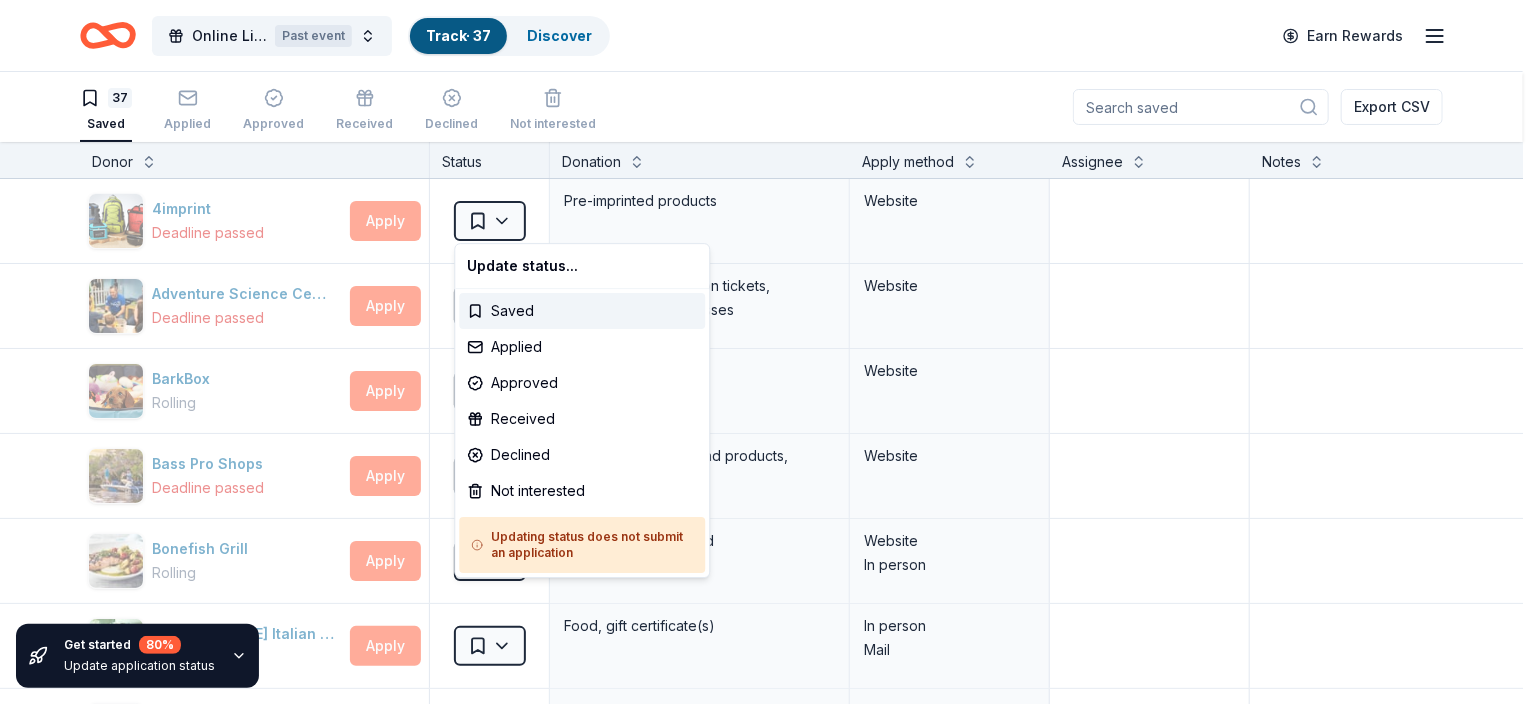 click on "Online Literacy Auction Past event Track  · 37 Discover Earn Rewards 37 Saved Applied Approved Received Declined Not interested Export CSV Get started 80 % Update application status Donor Status Donation Apply method Assignee Notes 4imprint Deadline passed Apply Saved Pre-imprinted products Website Adventure Science Center Deadline passed Apply Saved Free general admission tickets, adventure access passes Website BarkBox Rolling Apply Saved Dog toy(s), dog food Website Bass Pro Shops Deadline passed Apply Saved Brand merchandise and products, monetary donations Website Bonefish Grill Rolling Apply Saved Gift certificate(s), food Website In person Carrabba's Italian Grill Rolling Apply Saved Food, gift certificate(s) In person Mail [PERSON_NAME] Deadline passed Apply Saved Donation depends on request Website Chattanooga Red Wolves SC Deadline passed Apply Saved Tickets, merchandise Website Cincinnati Reds Deadline passed Apply Saved Tickets Website [PERSON_NAME] Restaurant Group Deadline passed Apply Saved Website Apply" at bounding box center [769, 352] 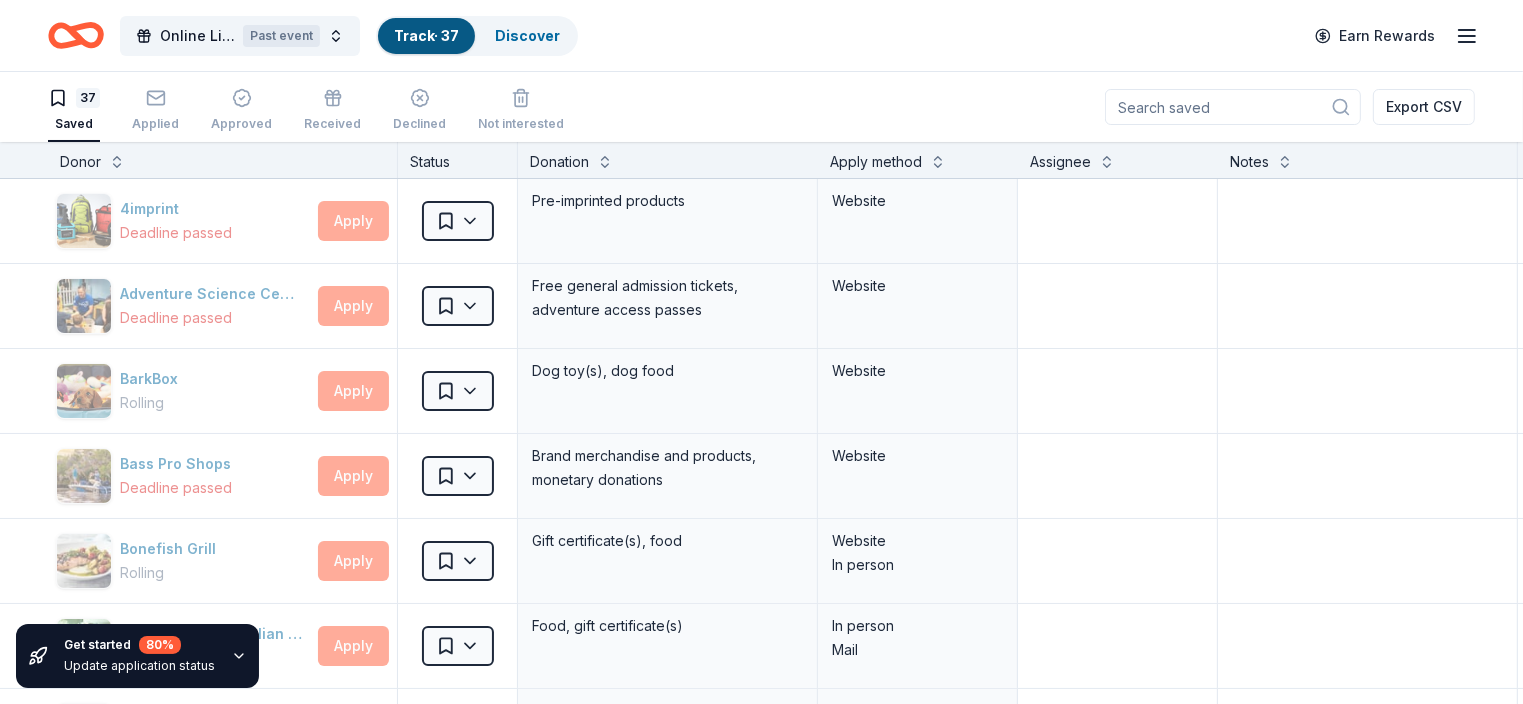 click on "Online Literacy Auction Past event Track  · 37 Discover Earn Rewards 37 Saved Applied Approved Received Declined Not interested Export CSV Get started 80 % Update application status Donor Status Donation Apply method Assignee Notes 4imprint Deadline passed Apply Saved Pre-imprinted products Website Adventure Science Center Deadline passed Apply Saved Free general admission tickets, adventure access passes Website BarkBox Rolling Apply Saved Dog toy(s), dog food Website Bass Pro Shops Deadline passed Apply Saved Brand merchandise and products, monetary donations Website Bonefish Grill Rolling Apply Saved Gift certificate(s), food Website In person Carrabba's Italian Grill Rolling Apply Saved Food, gift certificate(s) In person Mail [PERSON_NAME] Deadline passed Apply Saved Donation depends on request Website Chattanooga Red Wolves SC Deadline passed Apply Saved Tickets, merchandise Website Cincinnati Reds Deadline passed Apply Saved Tickets Website [PERSON_NAME] Restaurant Group Deadline passed Apply Saved Website Apply" at bounding box center [761, 352] 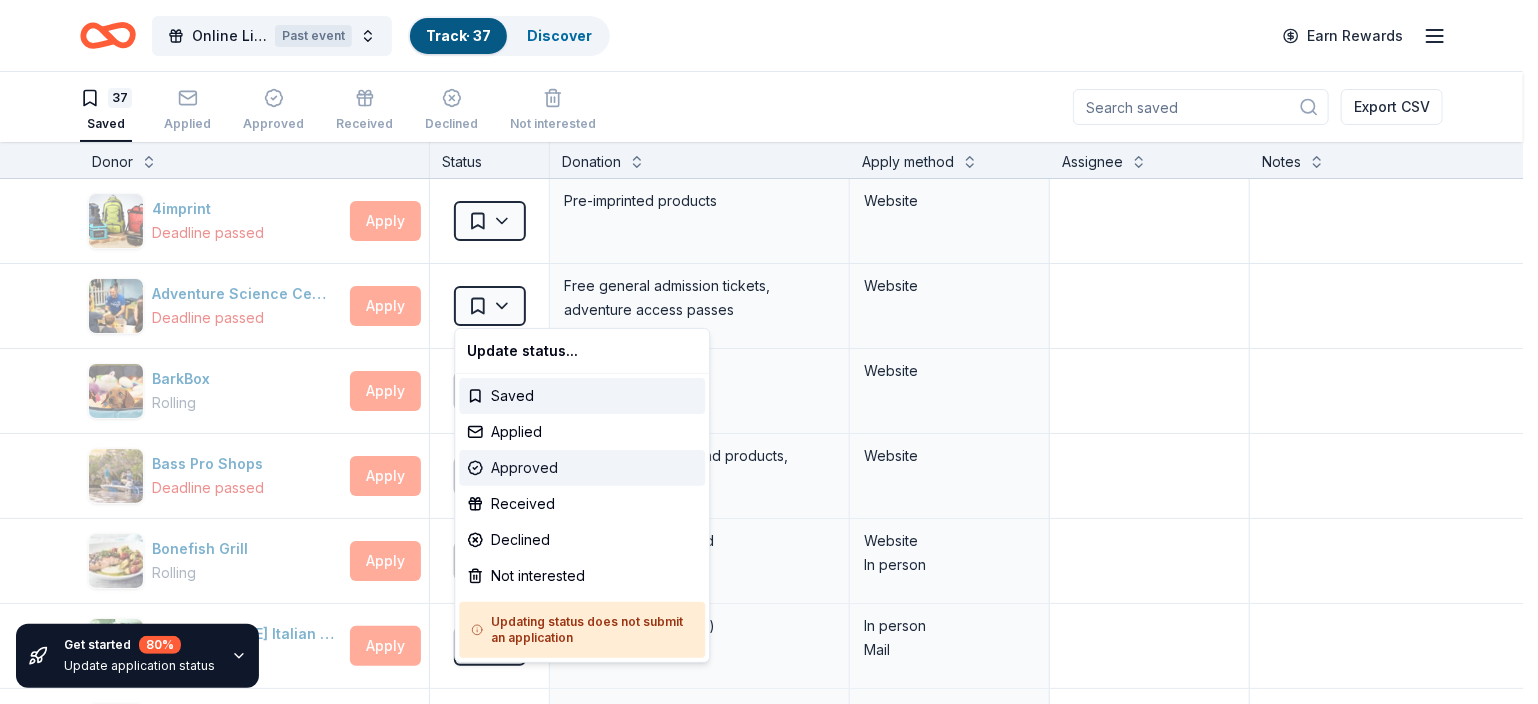 click on "Approved" at bounding box center (582, 468) 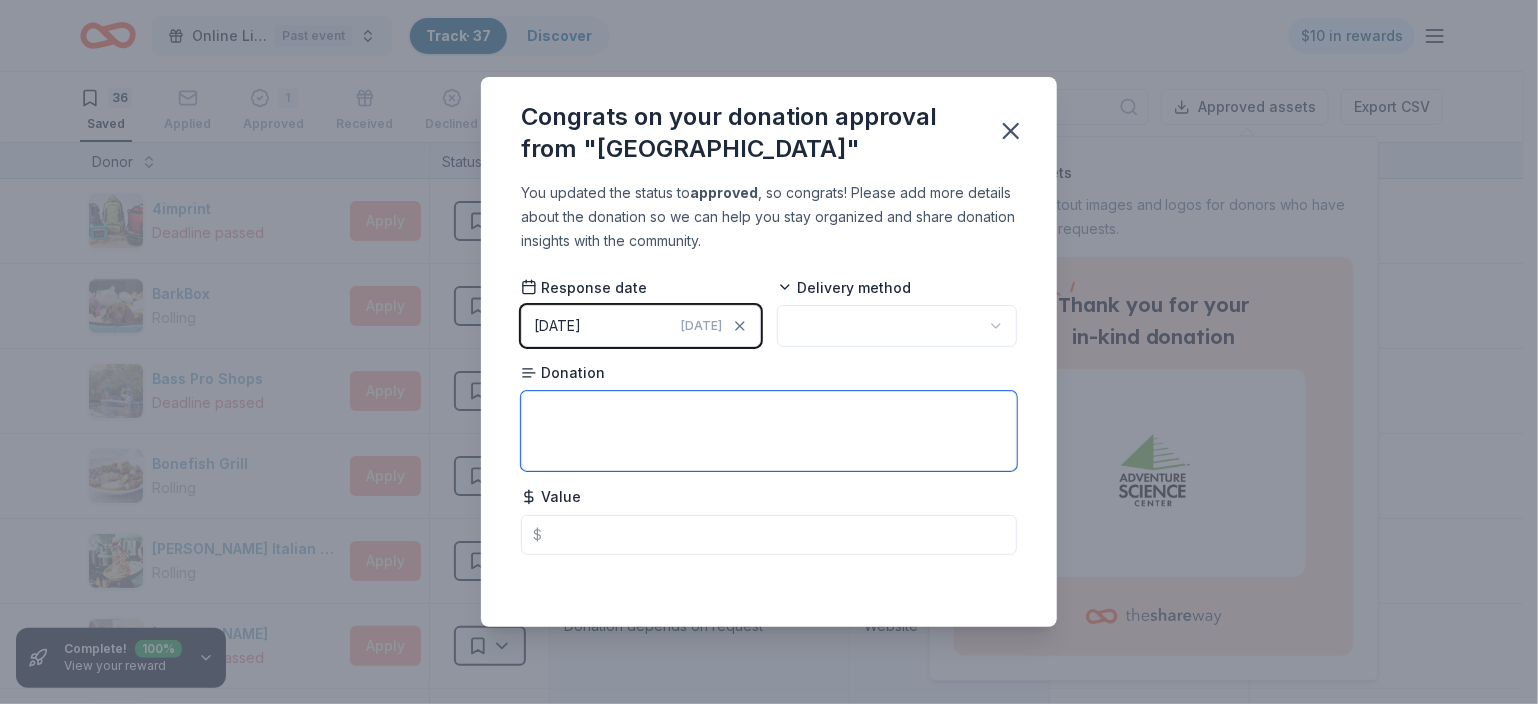 click at bounding box center [769, 431] 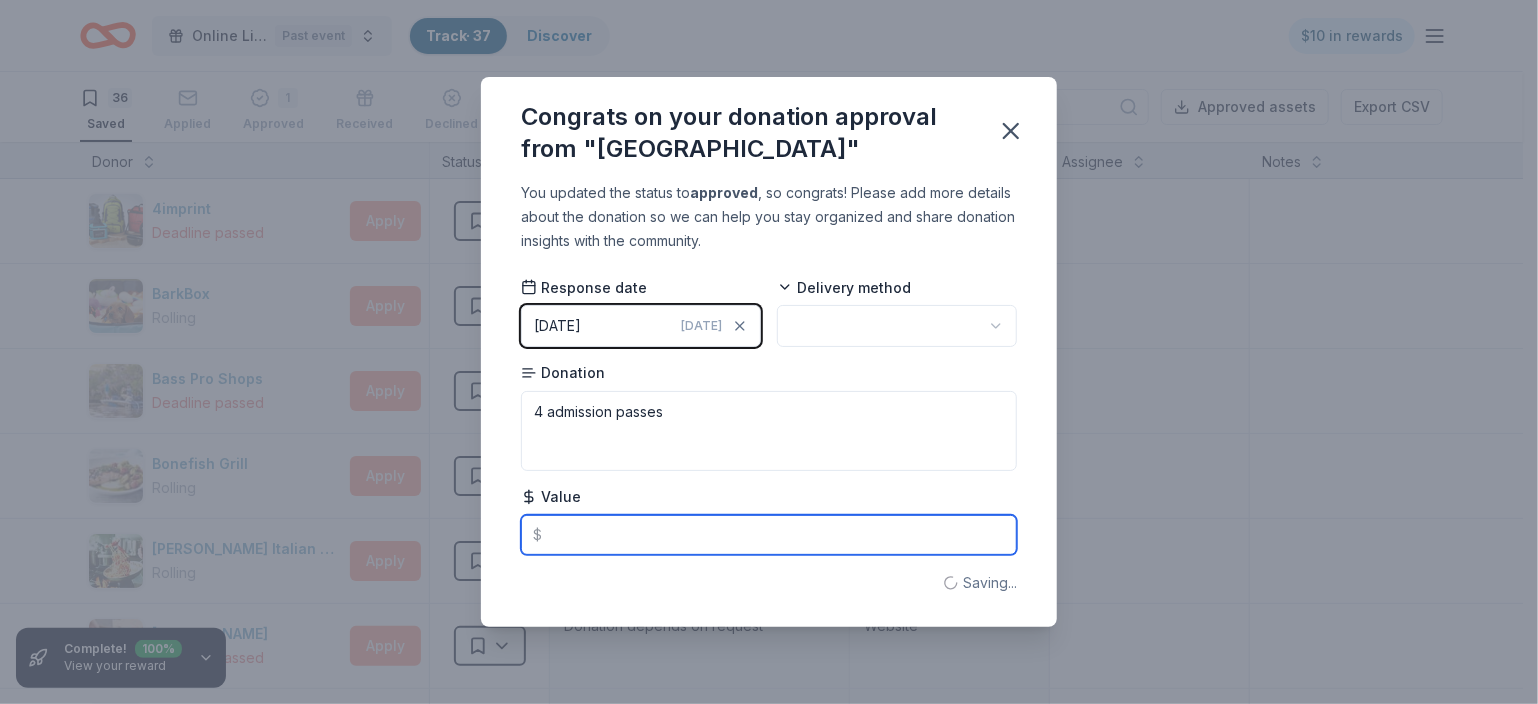 click at bounding box center (769, 535) 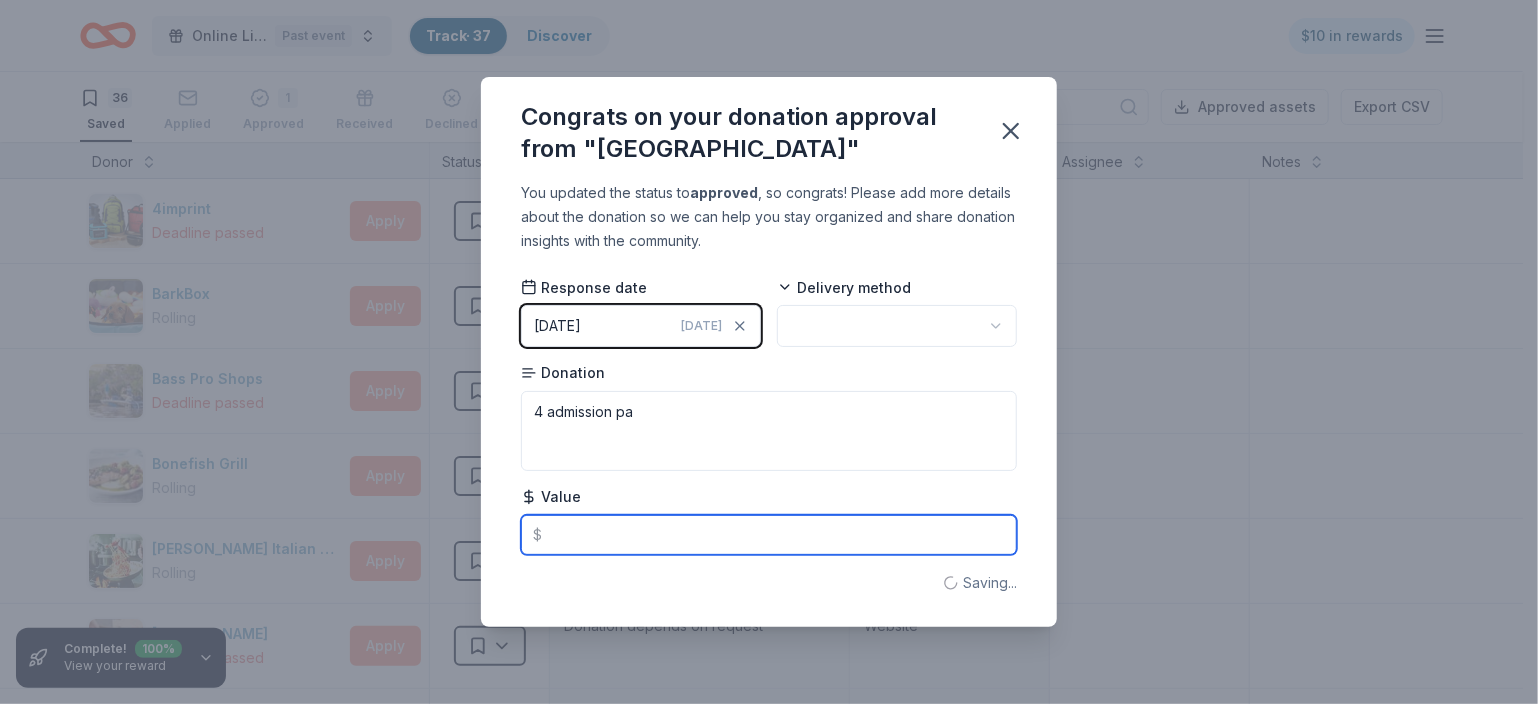 type on "4 admission passes" 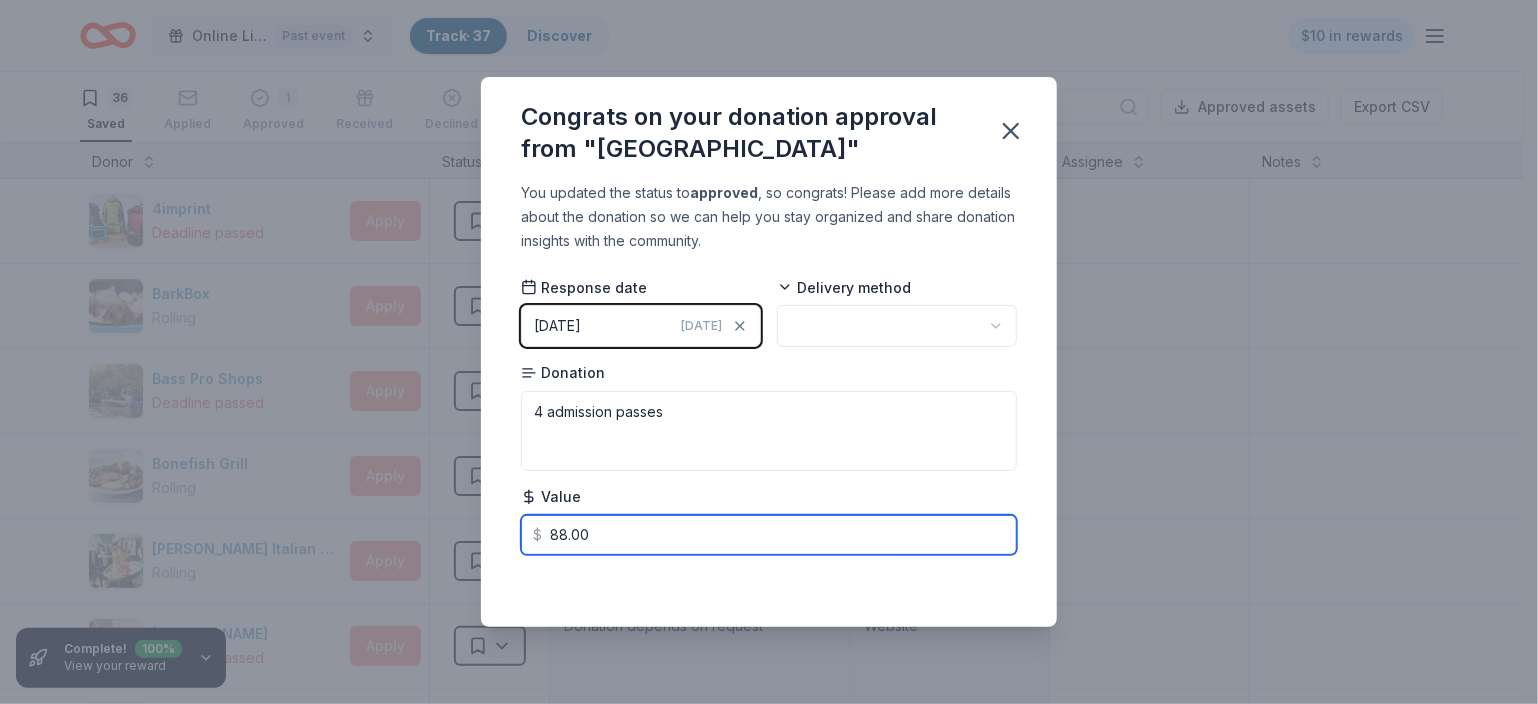type on "88.00" 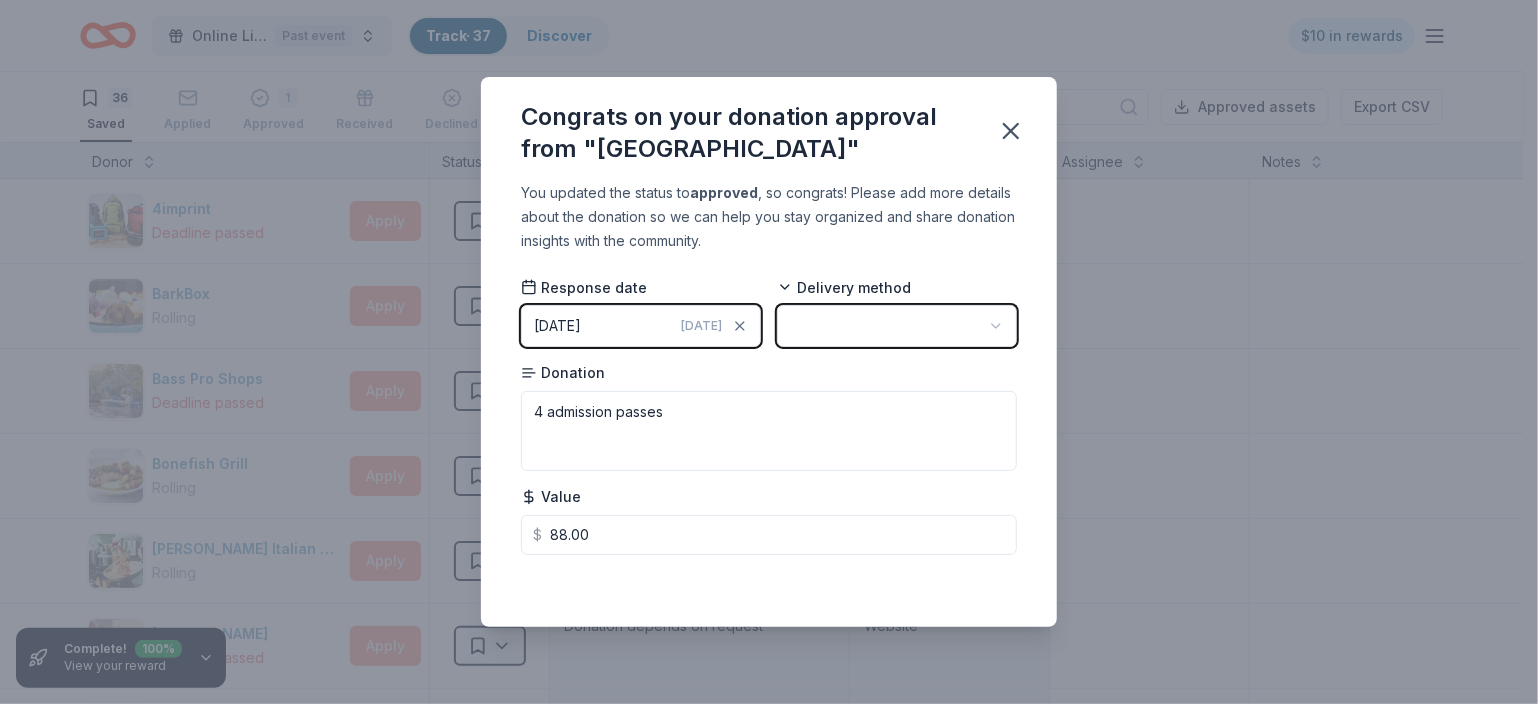 click 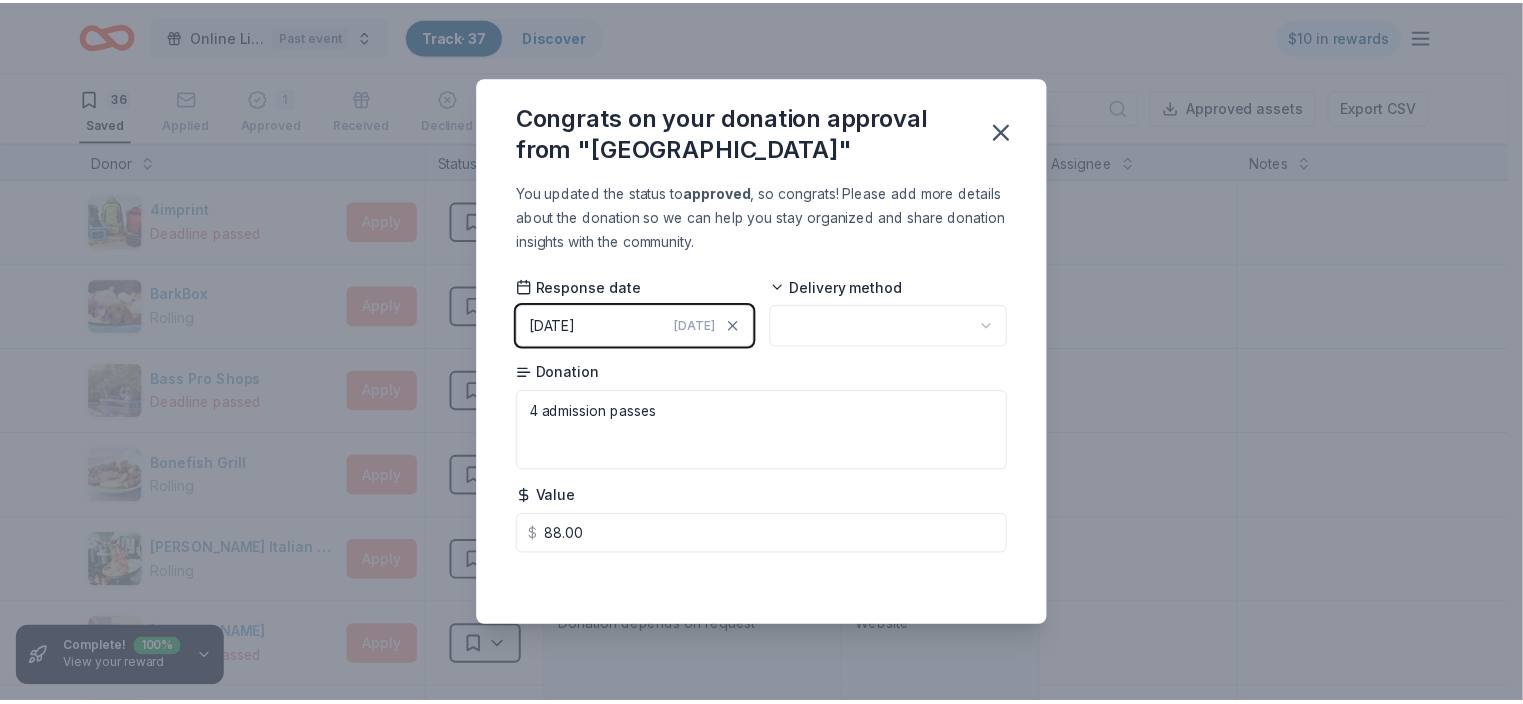 scroll, scrollTop: 0, scrollLeft: 0, axis: both 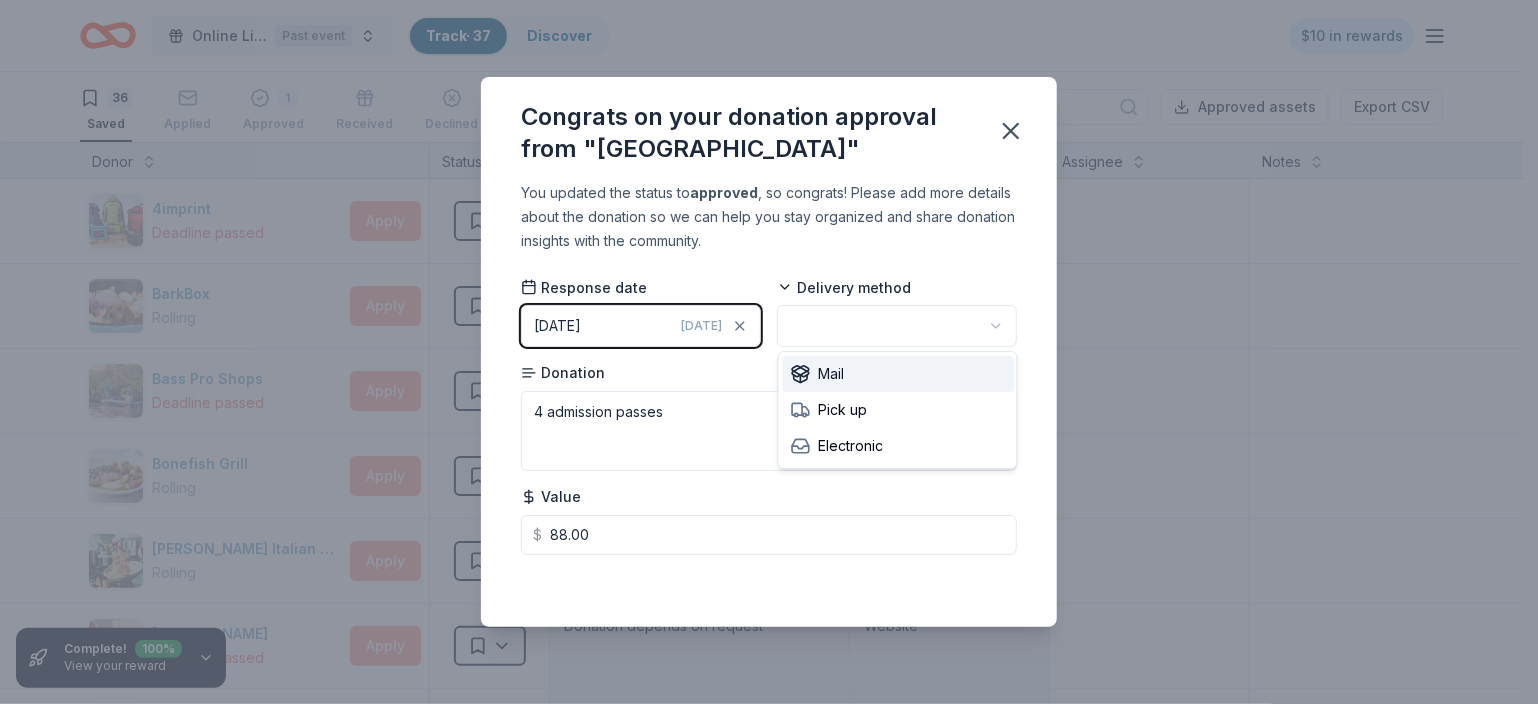 click on "Mail" at bounding box center (899, 374) 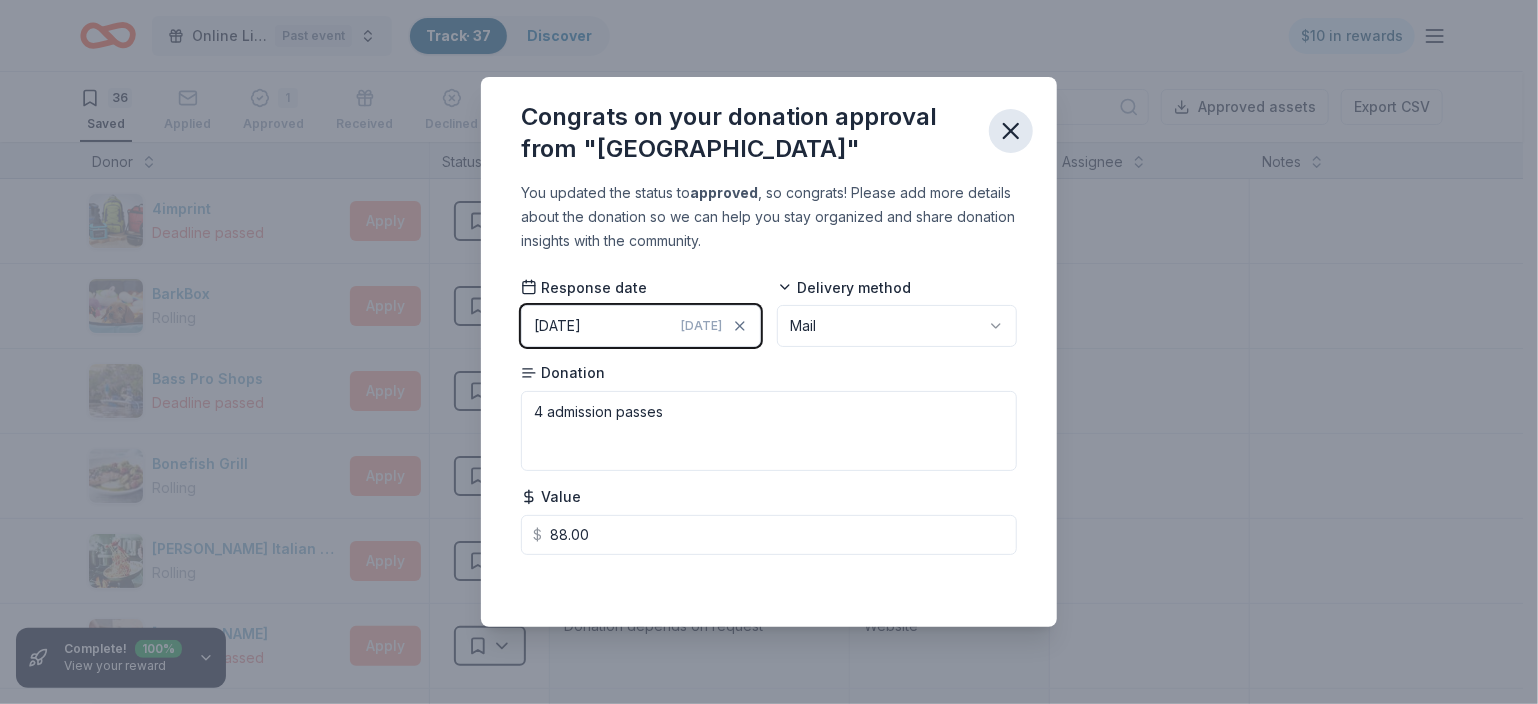 click 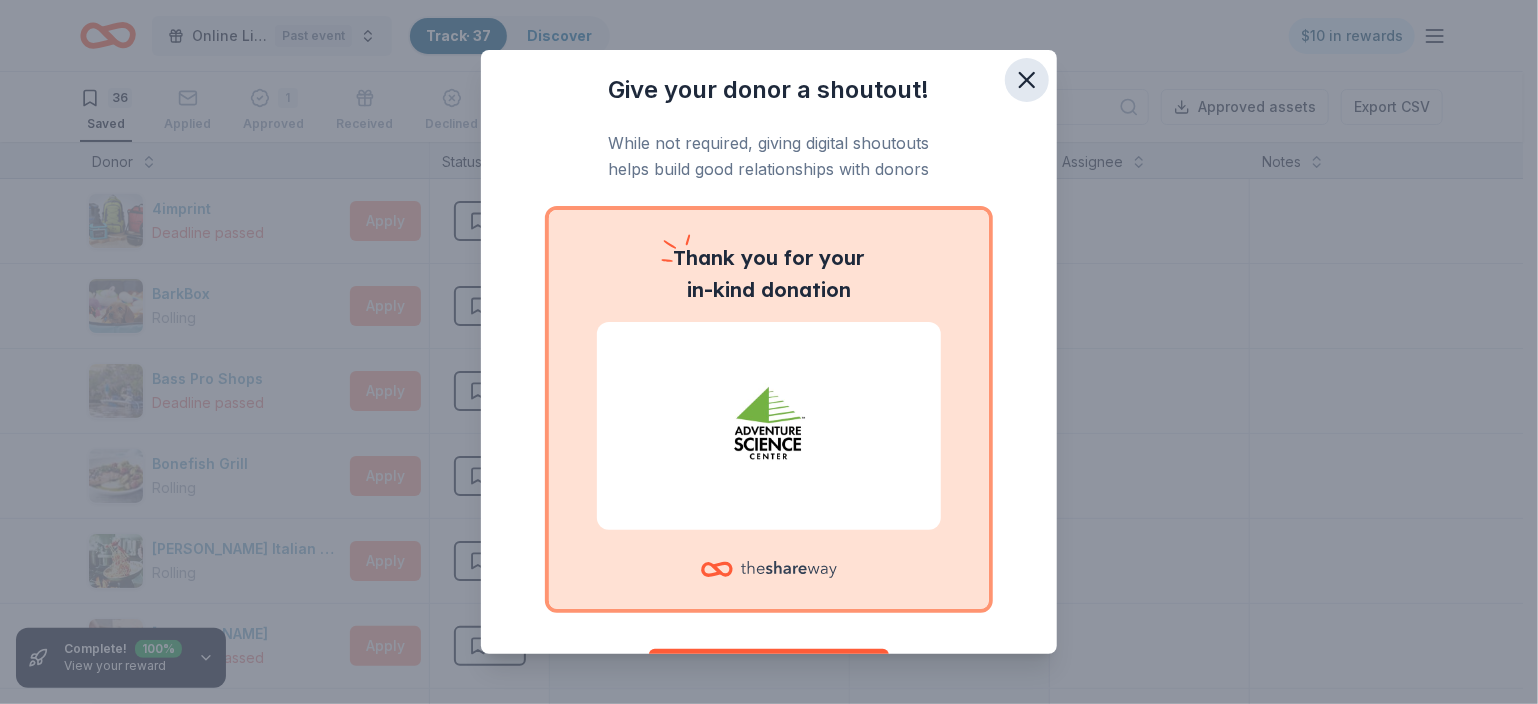 click 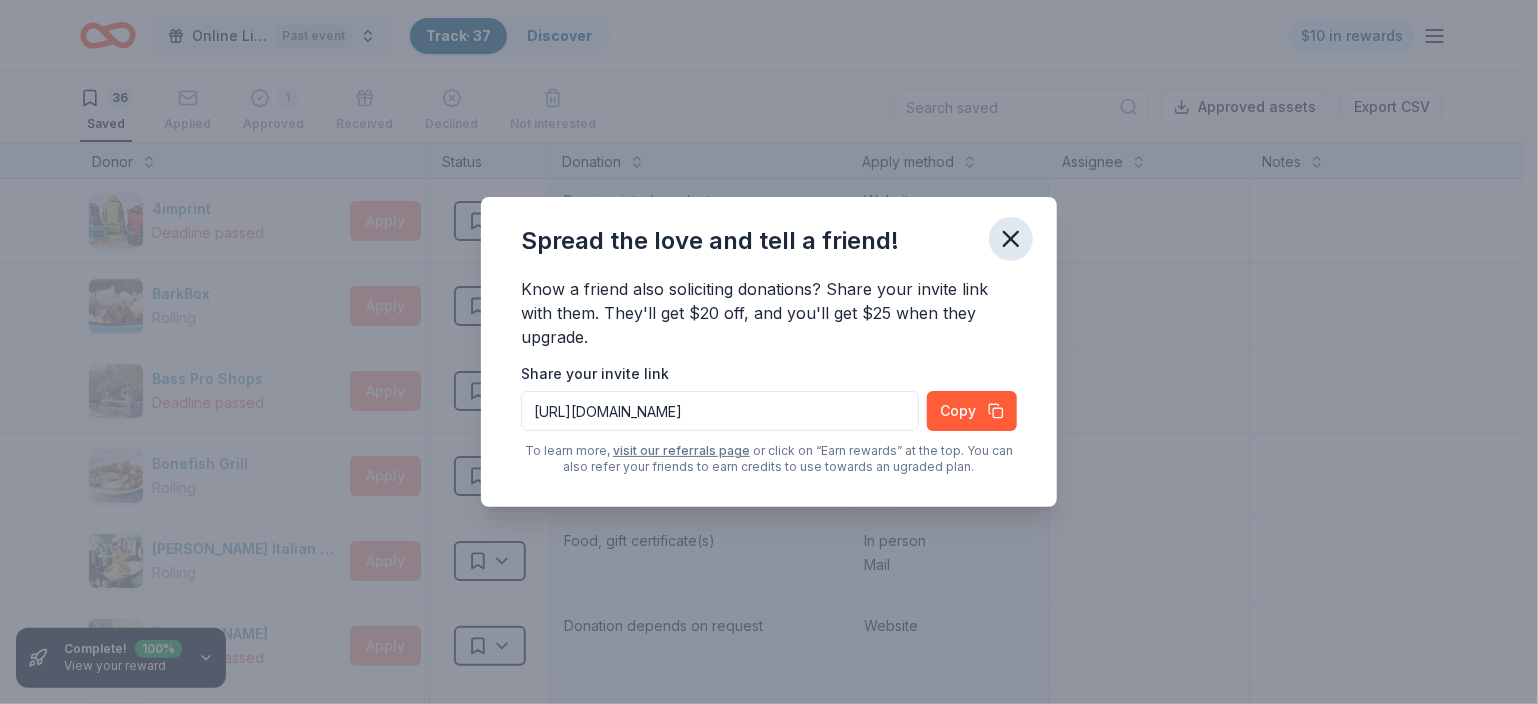 click 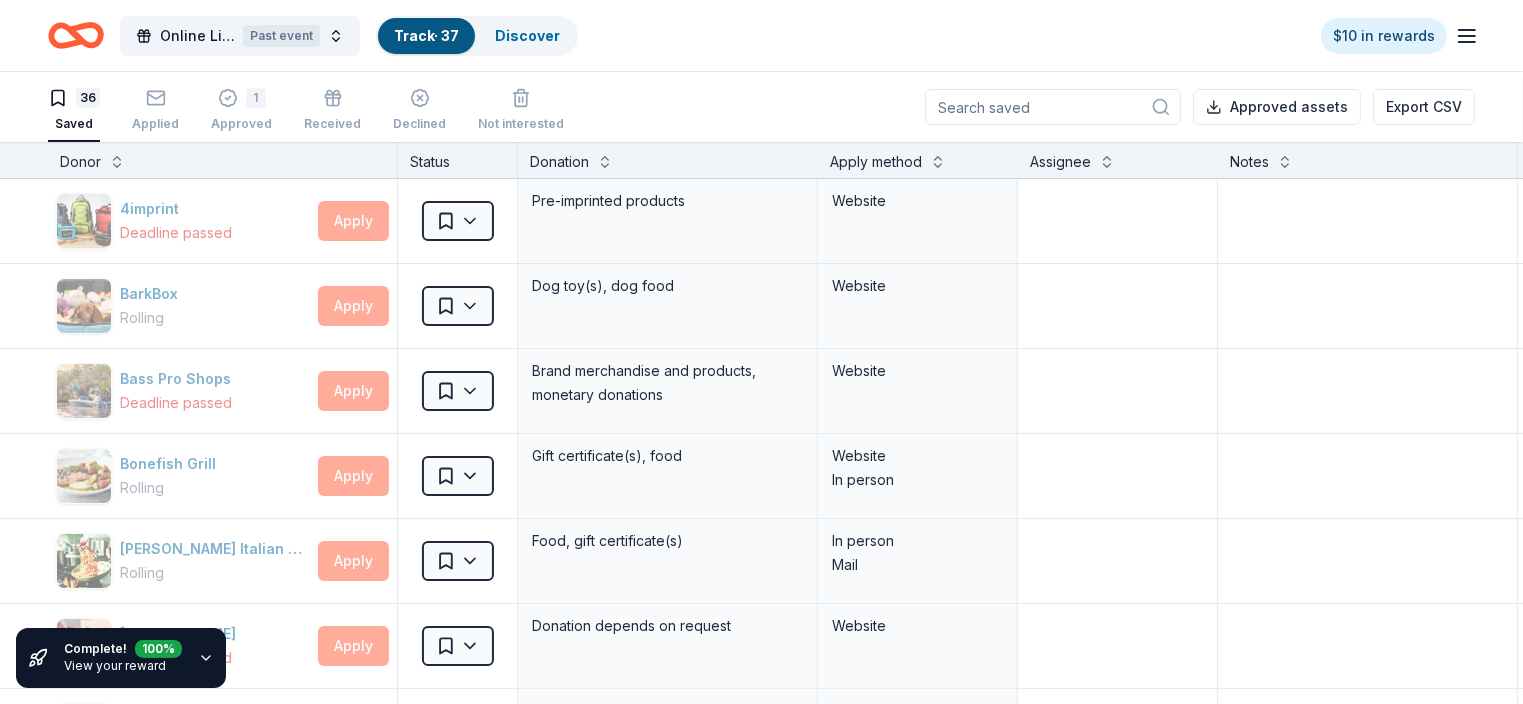 click on "Online Literacy Auction Past event Track  · 37 Discover $10 in rewards 36 Saved Applied 1 Approved Received Declined Not interested  Approved assets Export CSV Complete! 100 % View your reward Donor Status Donation Apply method Assignee Notes 4imprint Deadline passed Apply Saved Pre-imprinted products Website BarkBox Rolling Apply Saved Dog toy(s), dog food Website Bass Pro Shops Deadline passed Apply Saved Brand merchandise and products, monetary donations Website Bonefish Grill Rolling Apply Saved Gift certificate(s), food Website In person Carrabba's Italian Grill Rolling Apply Saved Food, gift certificate(s) In person Mail [PERSON_NAME] Deadline passed Apply Saved Donation depends on request Website Chattanooga Red Wolves SC Deadline passed Apply Saved Tickets, merchandise Website Cincinnati Reds Deadline passed Apply Saved Tickets Website [PERSON_NAME] Restaurant Group Deadline passed Apply Saved Food, gift card(s) Website [PERSON_NAME] and Busters Rolling Apply Saved Gift card(s) Phone In person [PERSON_NAME]'s Sporting Goods Apply" at bounding box center (761, 352) 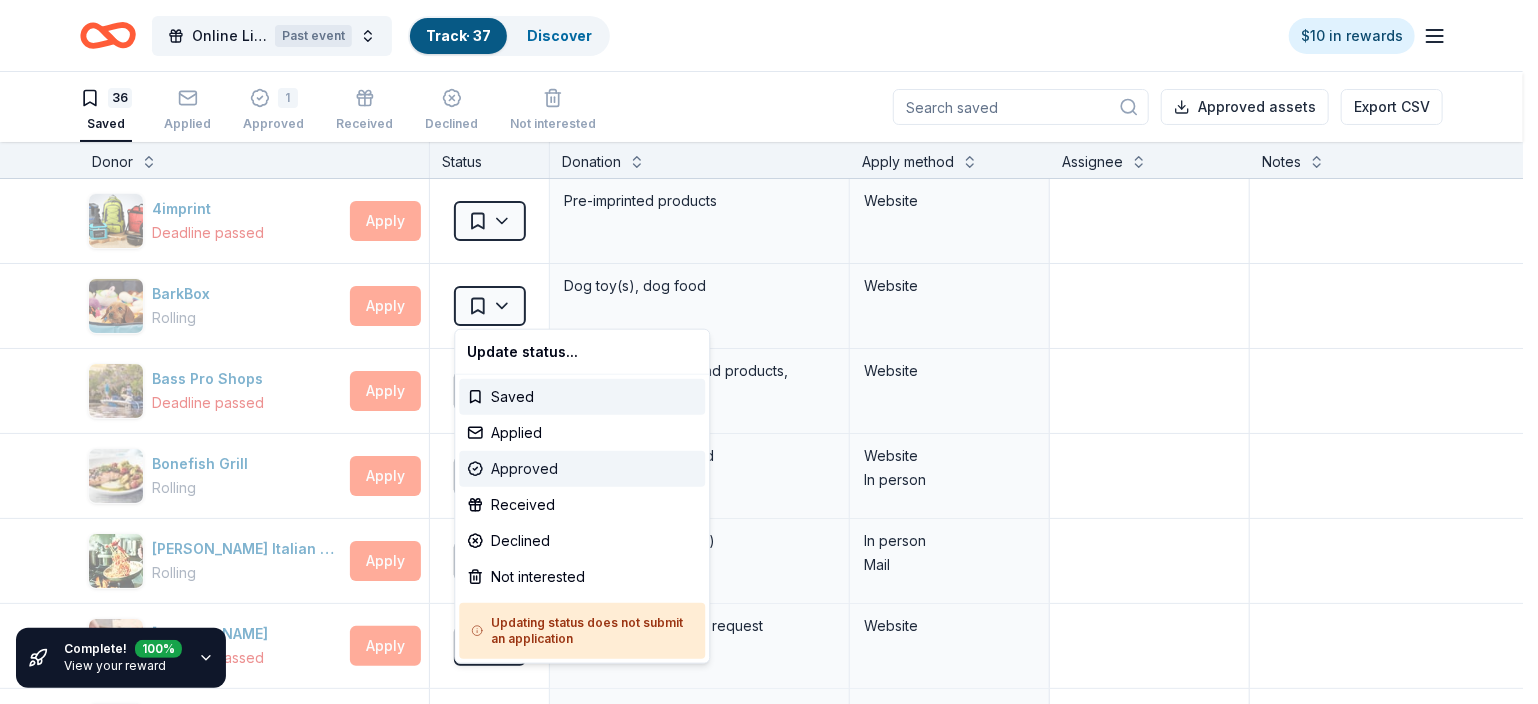click on "Approved" at bounding box center (582, 469) 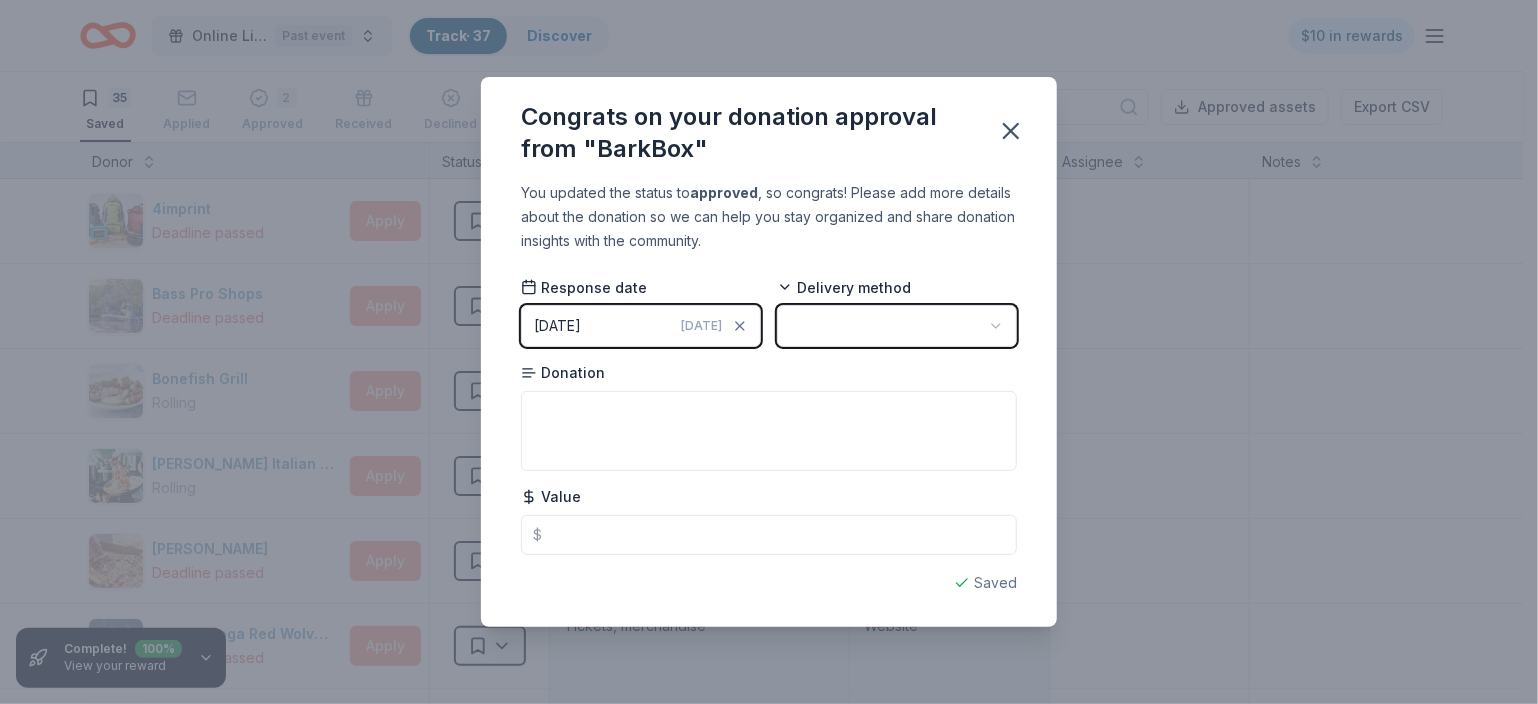 click 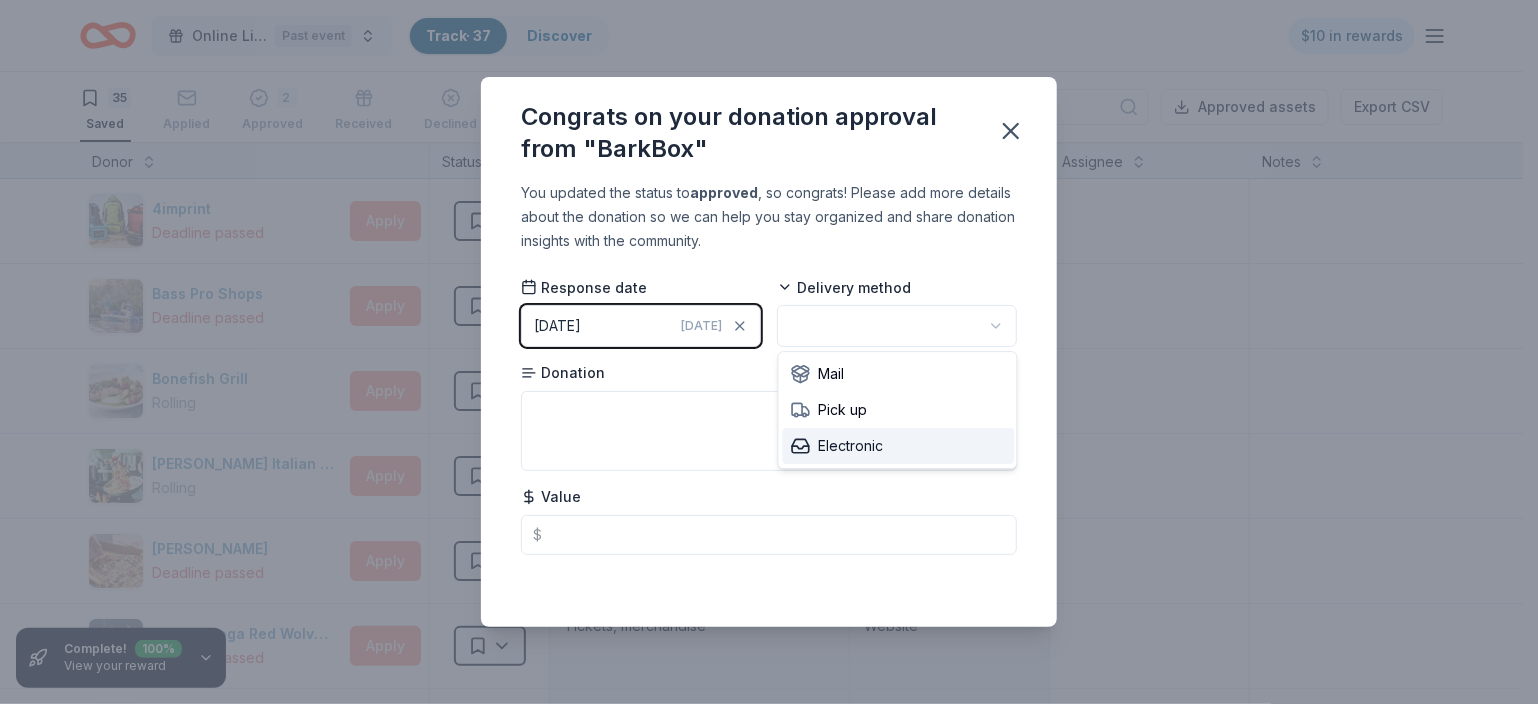 click on "Electronic" at bounding box center (899, 446) 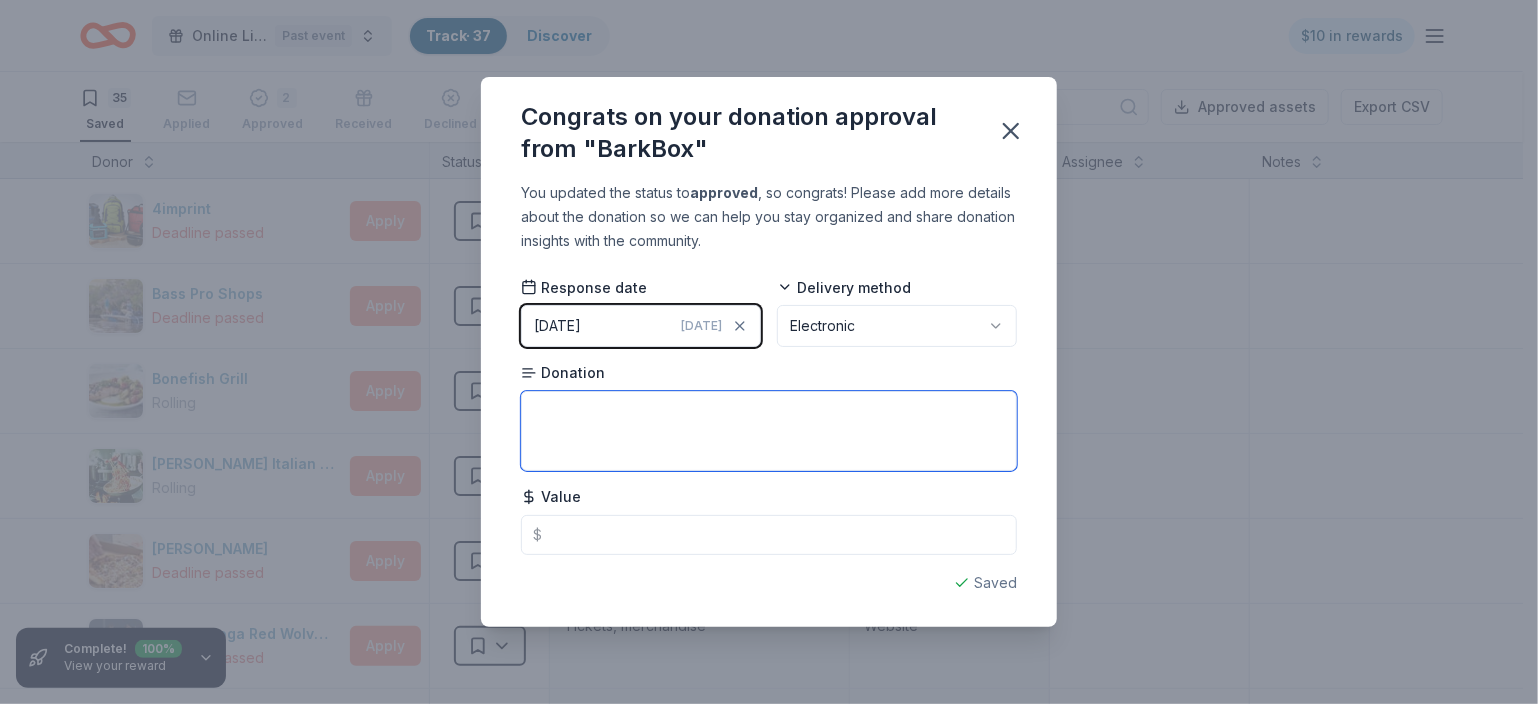 click at bounding box center [769, 431] 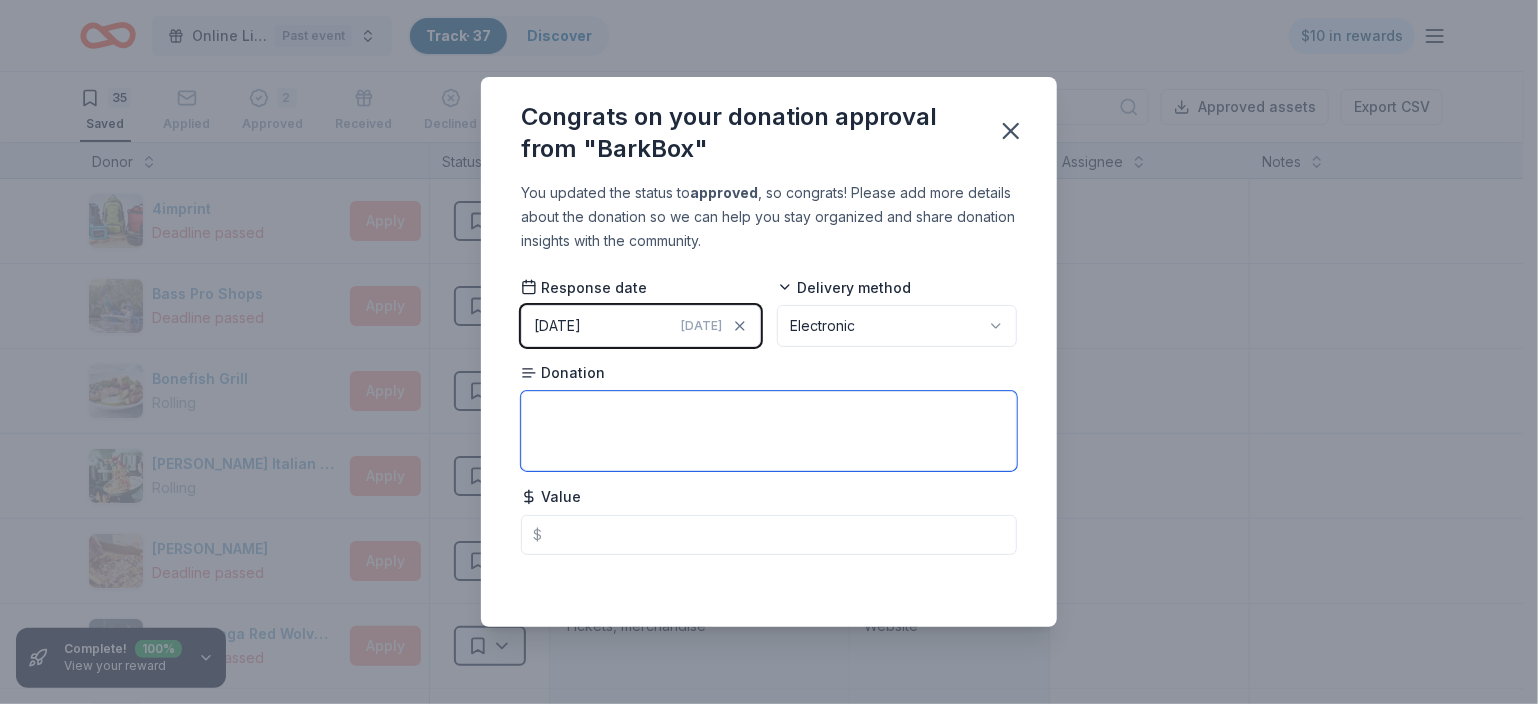 click at bounding box center [769, 431] 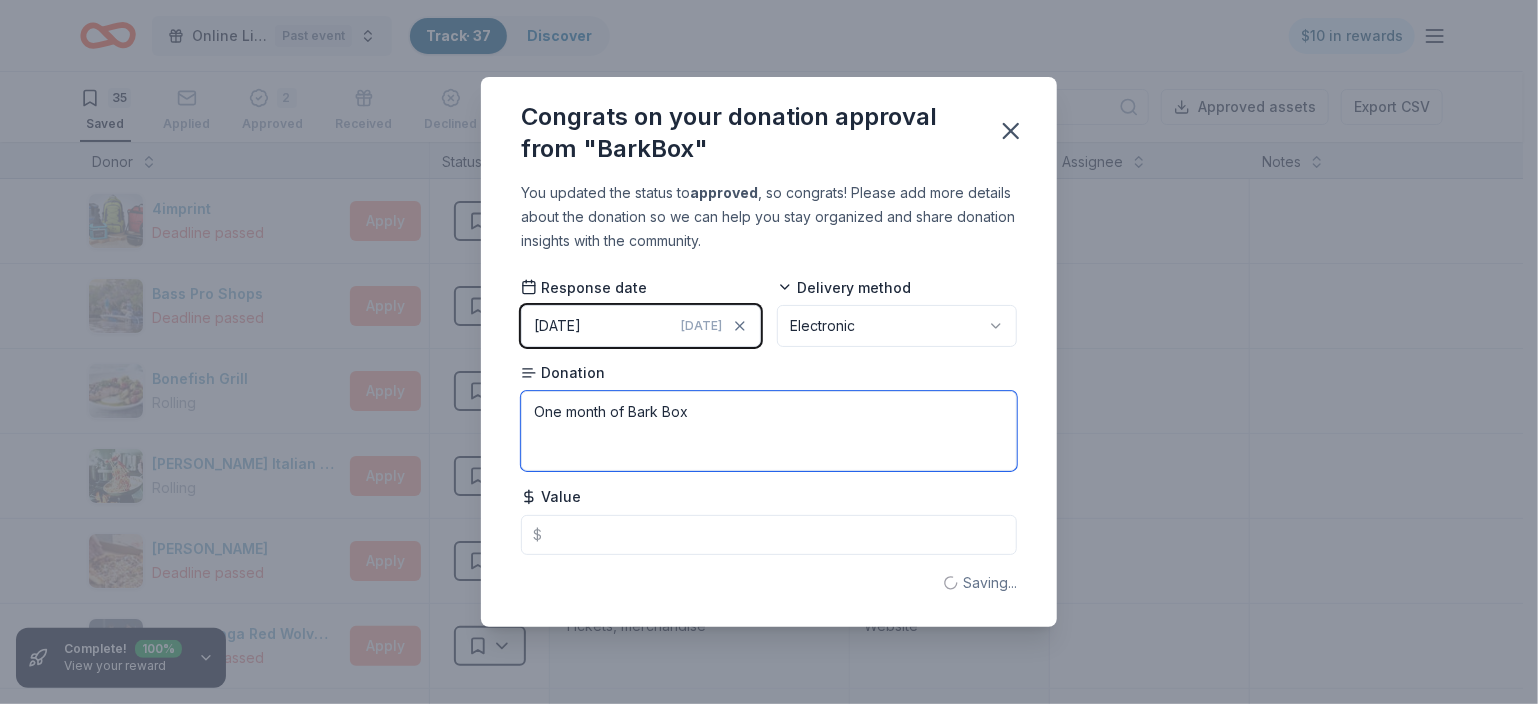 type on "One month of Bark Box" 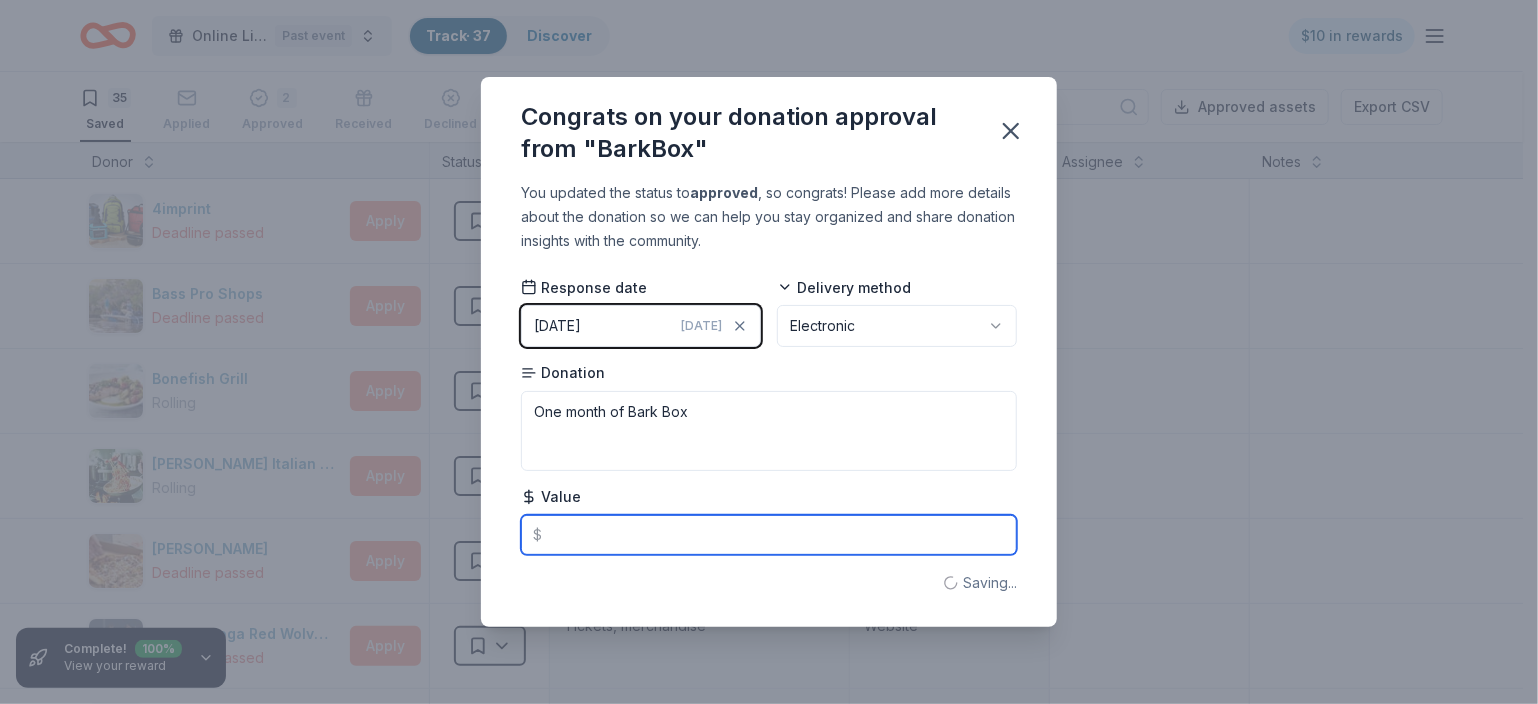 click at bounding box center (769, 535) 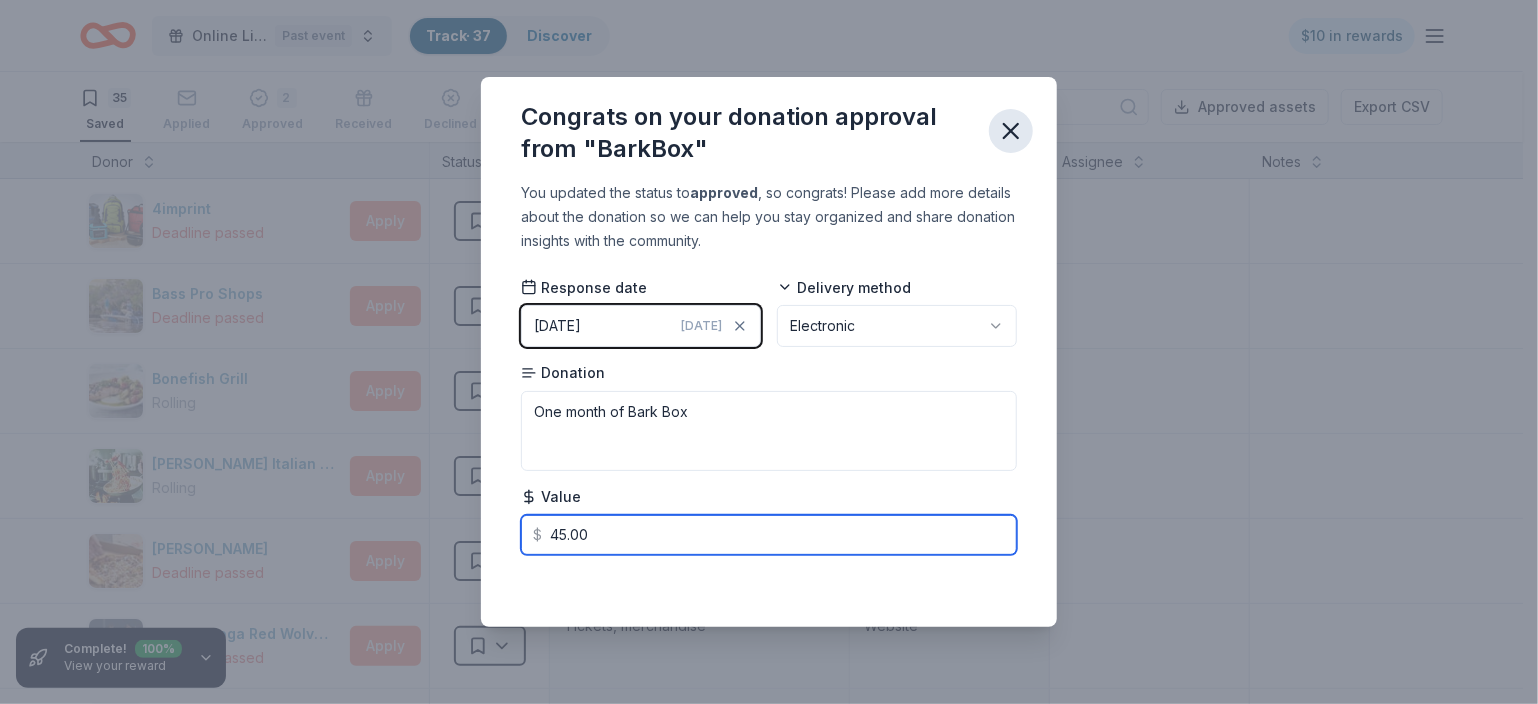 type on "45.00" 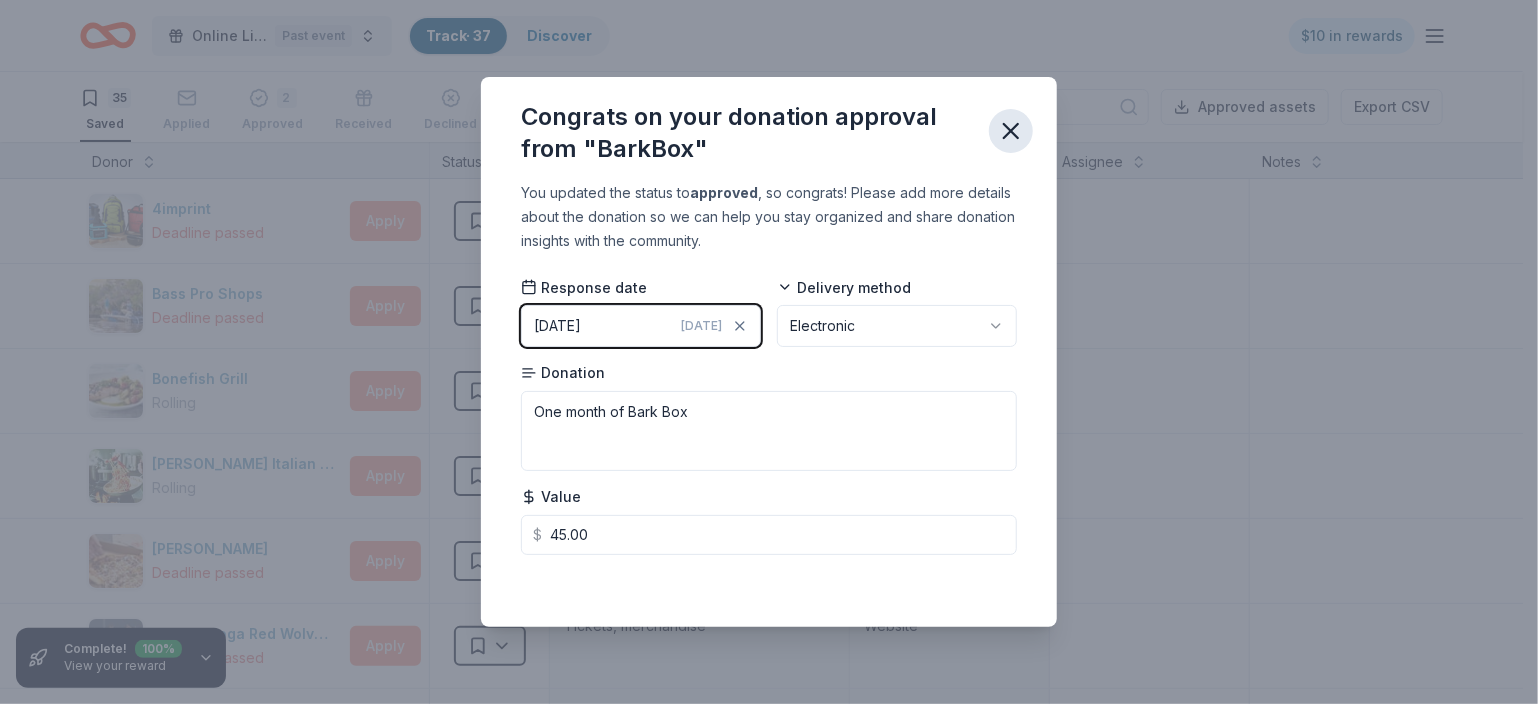 click 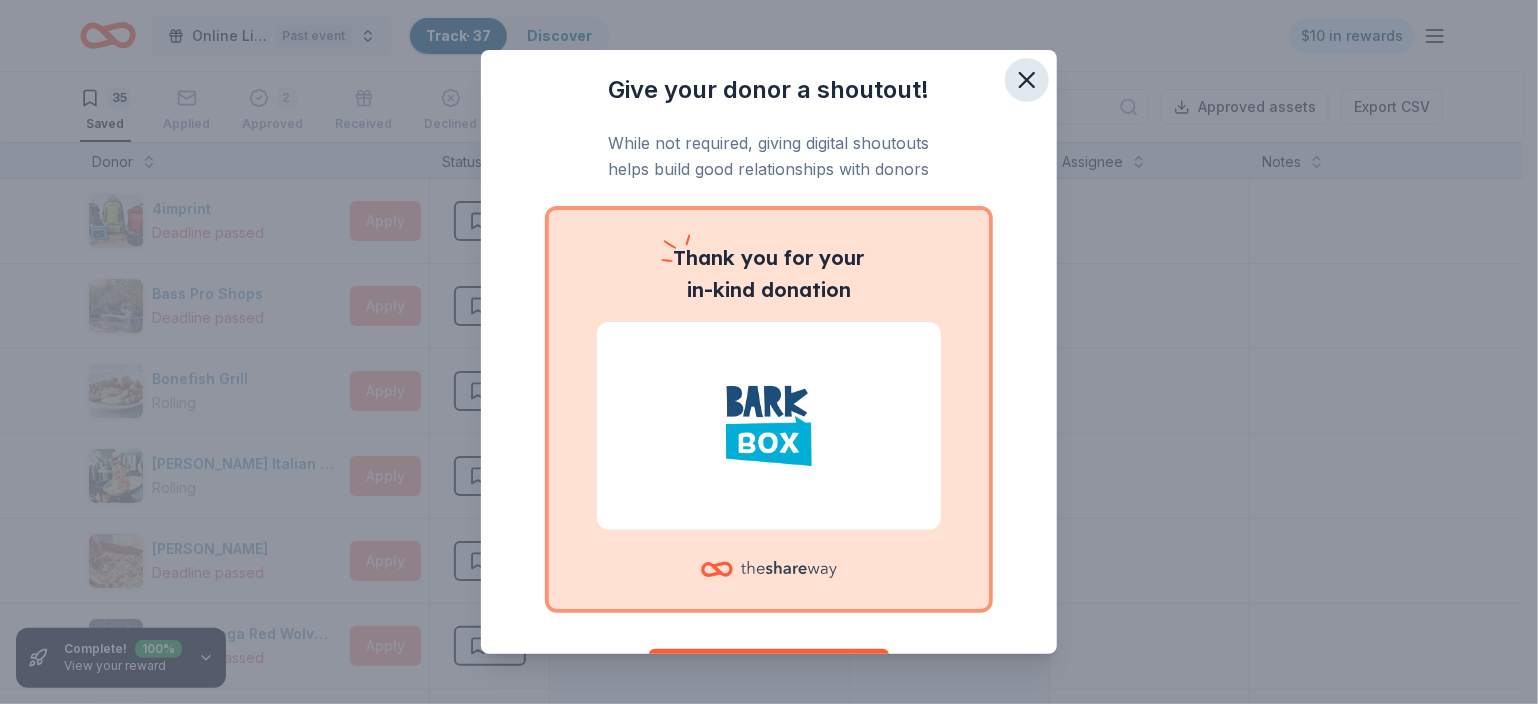 click 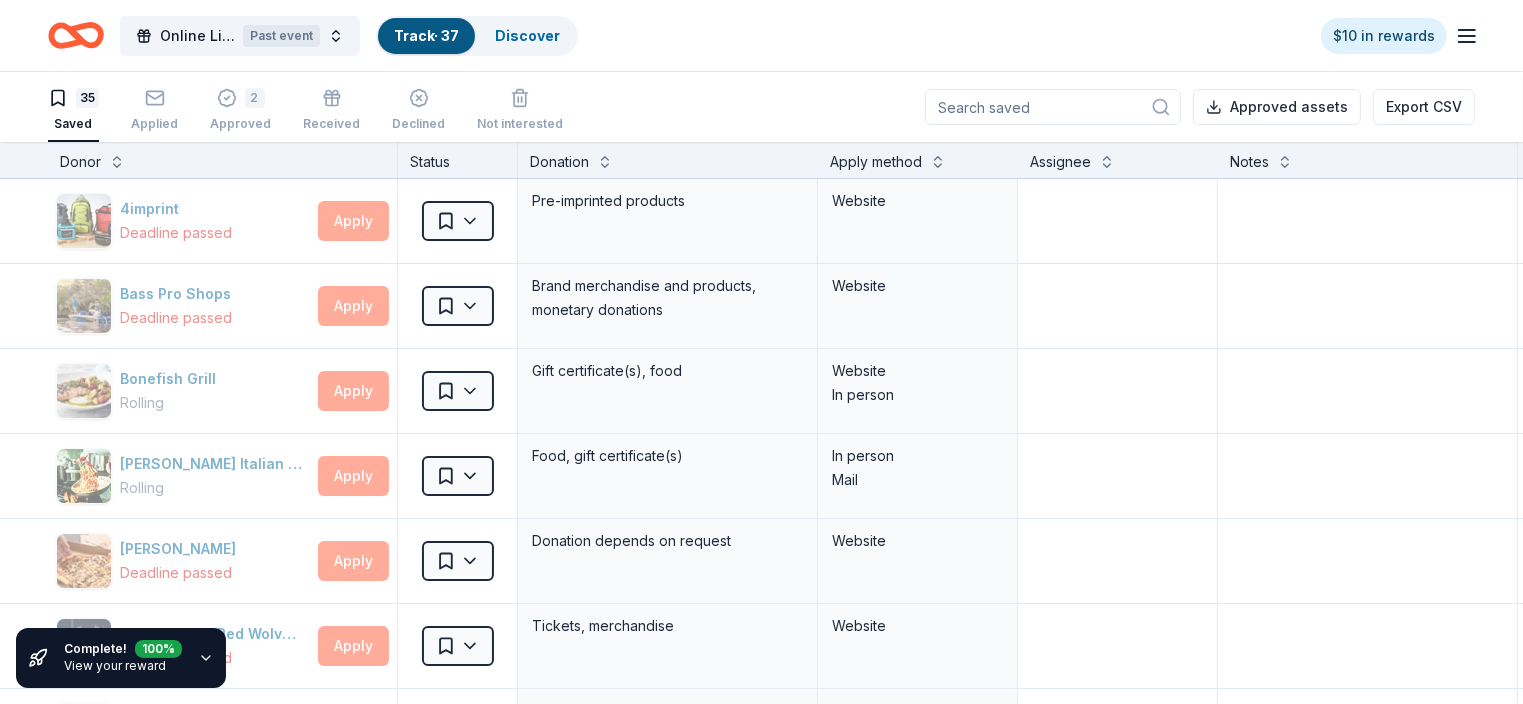 click on "Online Literacy Auction Past event Track  · 37 Discover $10 in rewards 35 Saved Applied 2 Approved Received Declined Not interested  Approved assets Export CSV Complete! 100 % View your reward Donor Status Donation Apply method Assignee Notes 4imprint Deadline passed Apply Saved Pre-imprinted products Website Bass Pro Shops Deadline passed Apply Saved Brand merchandise and products, monetary donations Website Bonefish Grill Rolling Apply Saved Gift certificate(s), food Website In person [PERSON_NAME] Italian Grill Rolling Apply Saved Food, gift certificate(s) In person Mail [PERSON_NAME] Deadline passed Apply Saved Donation depends on request Website Chattanooga Red Wolves SC Deadline passed Apply Saved Tickets, merchandise Website Cincinnati Reds Deadline passed Apply Saved Tickets Website [PERSON_NAME] Restaurant Group Deadline passed Apply Saved Food, gift card(s) Website [PERSON_NAME] and Busters Rolling Apply Saved Gift card(s) Phone In person [PERSON_NAME]'s Sporting Goods Rolling Apply Saved Sports equipment product(s), gift card(s)" at bounding box center [761, 352] 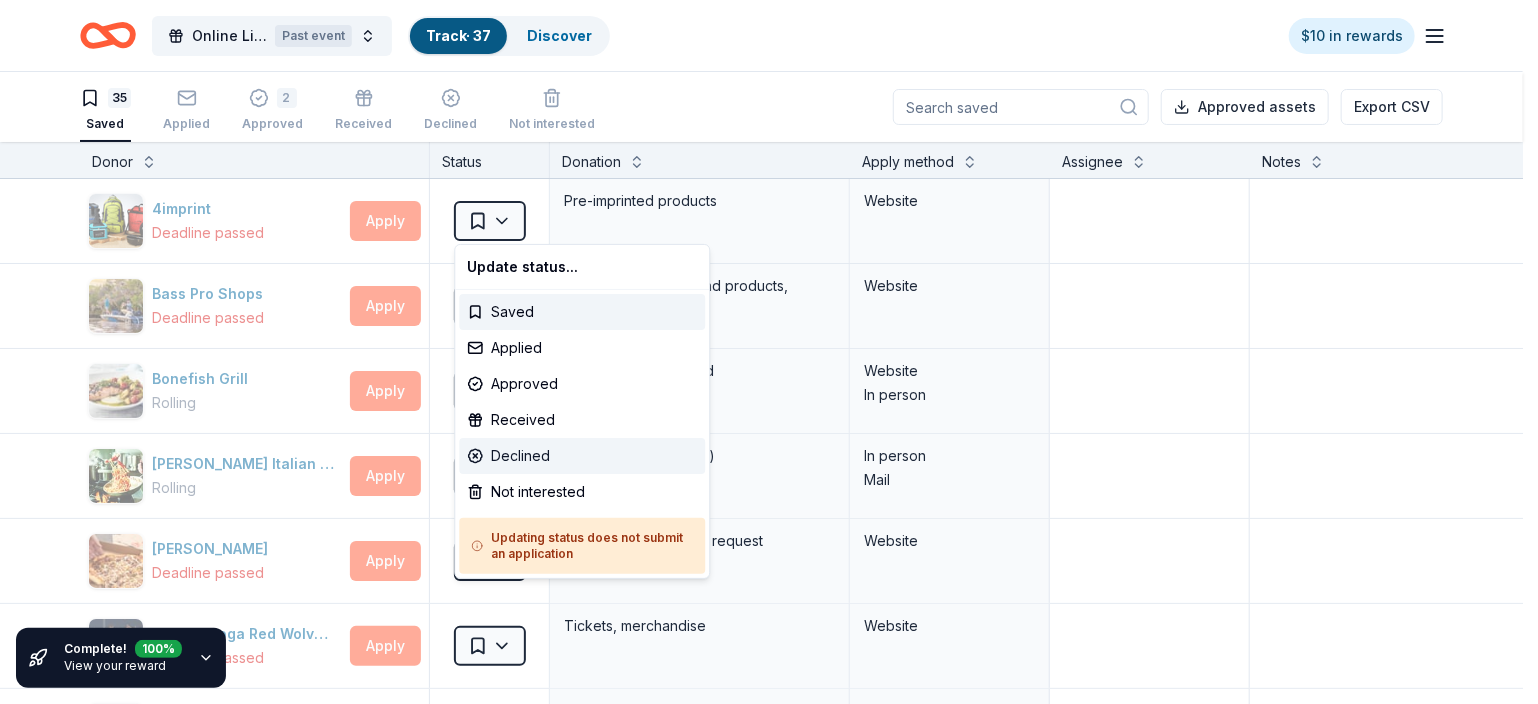 click on "Declined" at bounding box center (582, 456) 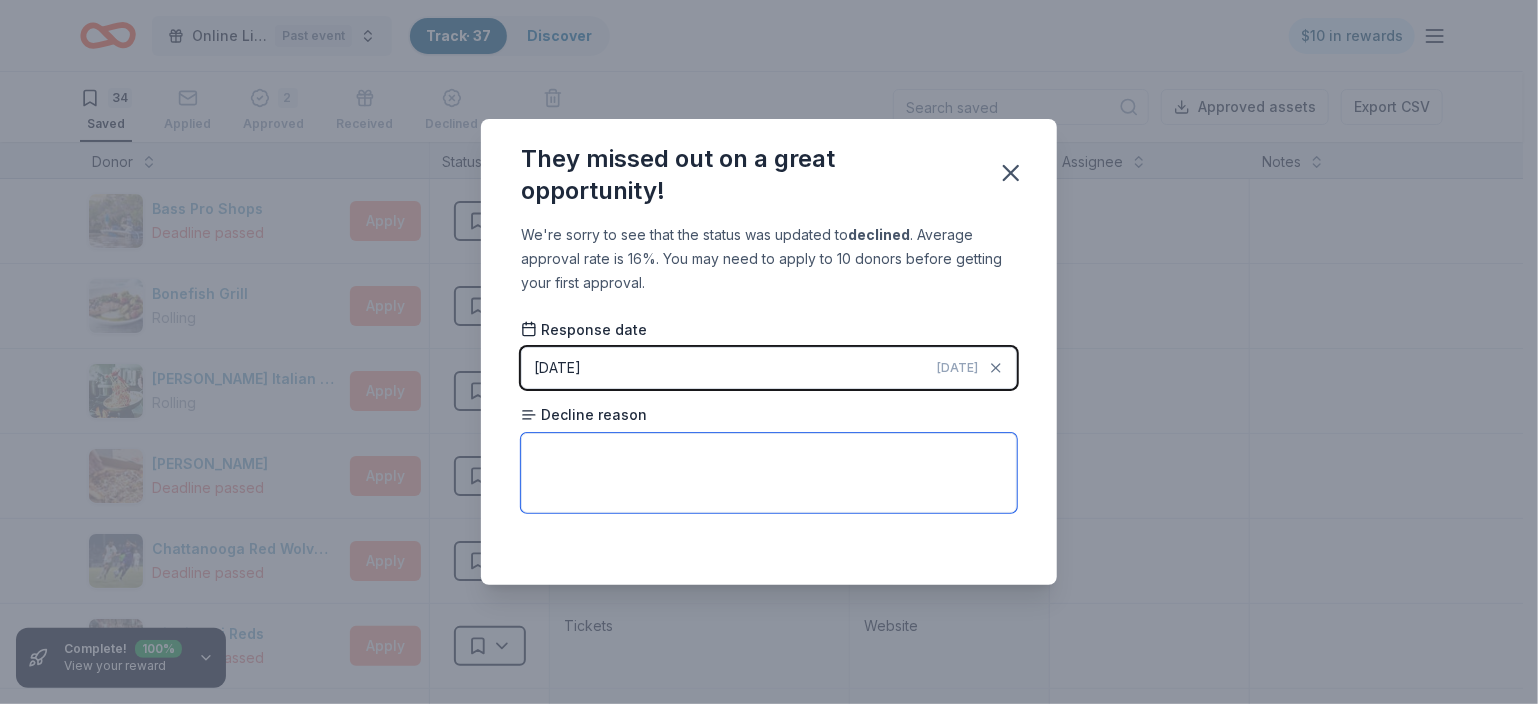 click at bounding box center [769, 473] 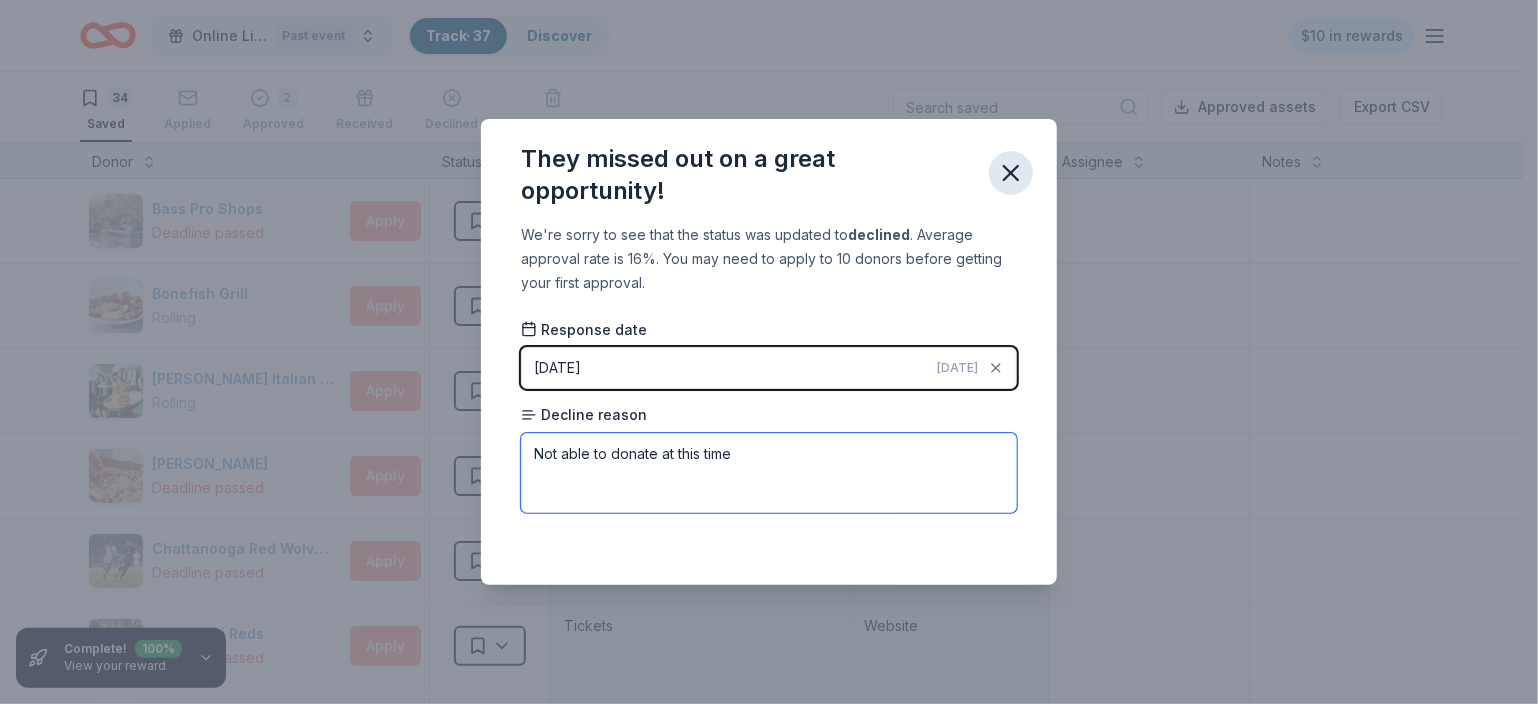 type on "Not able to donate at this time" 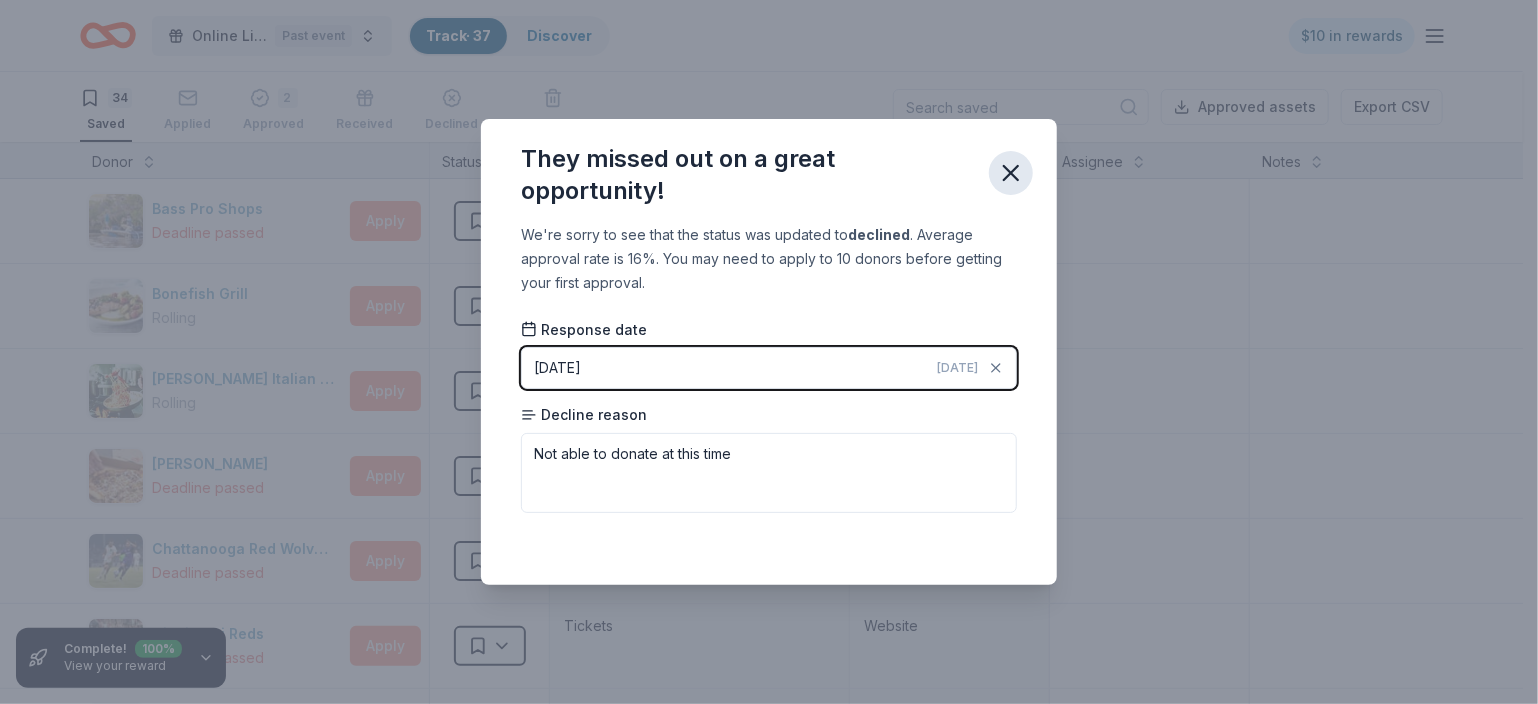 click 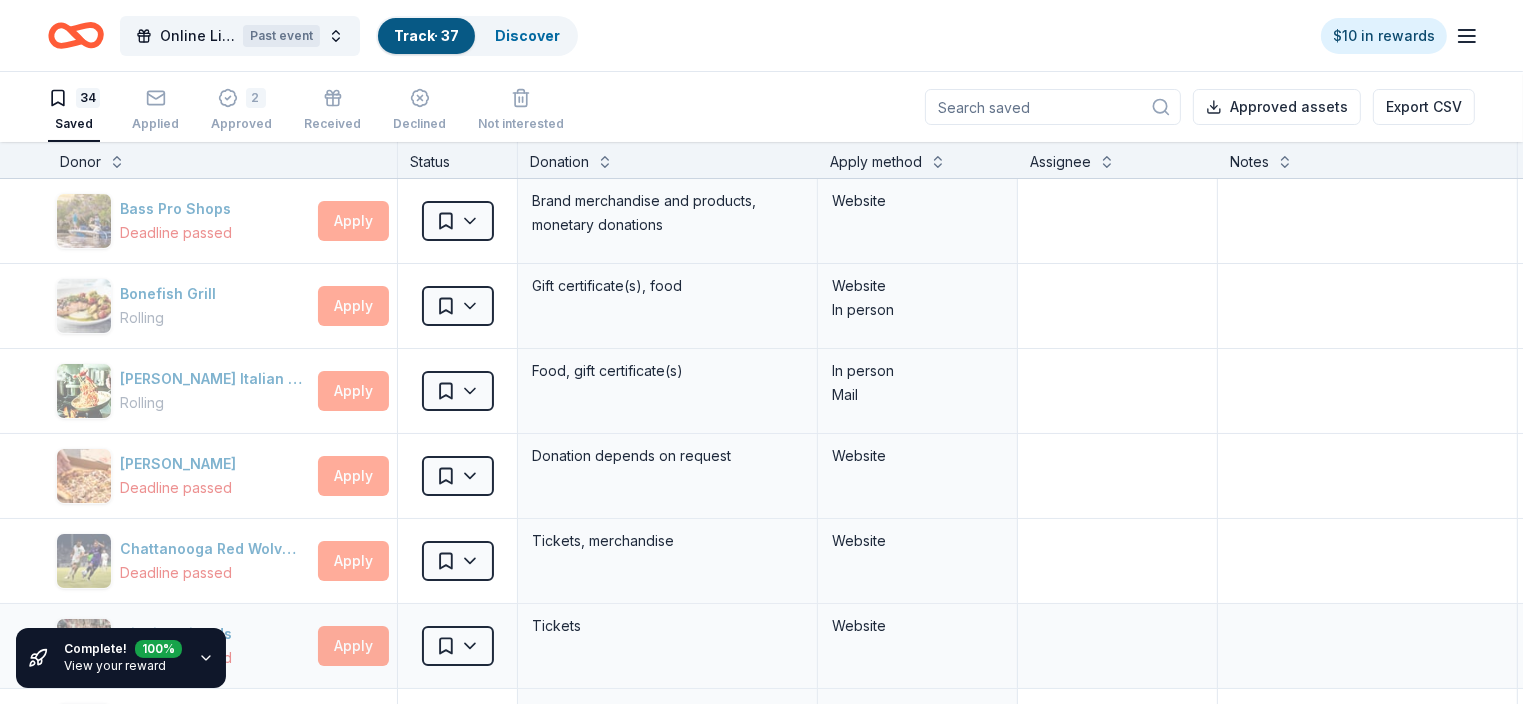 click on "Online Literacy Auction Past event Track  · 37 Discover $10 in rewards 34 Saved Applied 2 Approved Received Declined Not interested  Approved assets Export CSV Complete! 100 % View your reward Donor Status Donation Apply method Assignee Notes Bass Pro Shops Deadline passed Apply Saved Brand merchandise and products, monetary donations Website Bonefish Grill Rolling Apply Saved Gift certificate(s), food Website In person Carrabba's Italian Grill Rolling Apply Saved Food, gift certificate(s) In person Mail [PERSON_NAME] Deadline passed Apply Saved Donation depends on request Website Chattanooga Red Wolves SC Deadline passed Apply Saved Tickets, merchandise Website Cincinnati Reds Deadline passed Apply Saved Tickets Website [PERSON_NAME] Restaurant Group Deadline passed Apply Saved Food, gift card(s) Website [PERSON_NAME] and Busters Rolling Apply Saved Gift card(s) Phone In person [PERSON_NAME]'s Sporting Goods Rolling Apply Saved Sports equipment product(s), gift card(s) Website [PERSON_NAME]'s Frozen Custard & Steakburgers Rolling Apply Saved" at bounding box center [761, 352] 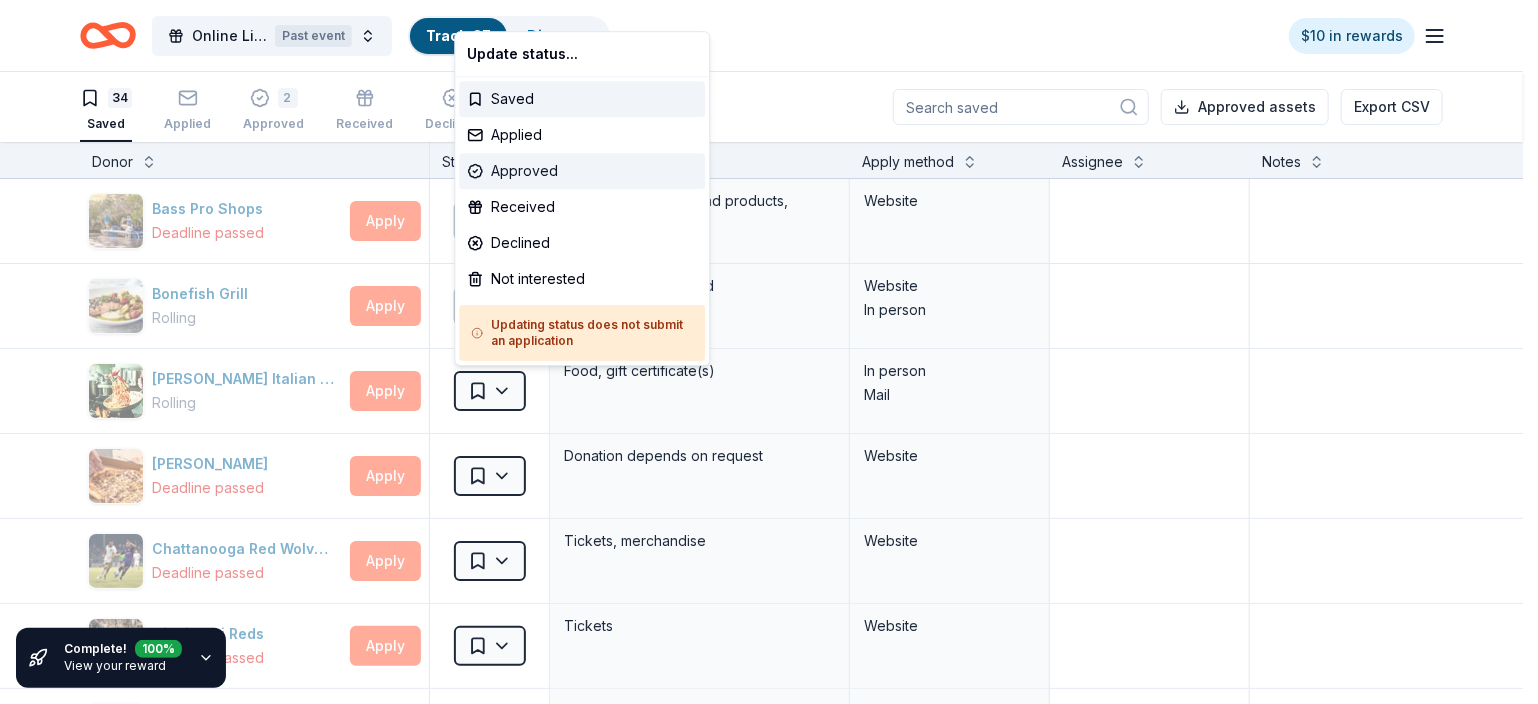 click on "Approved" at bounding box center [582, 171] 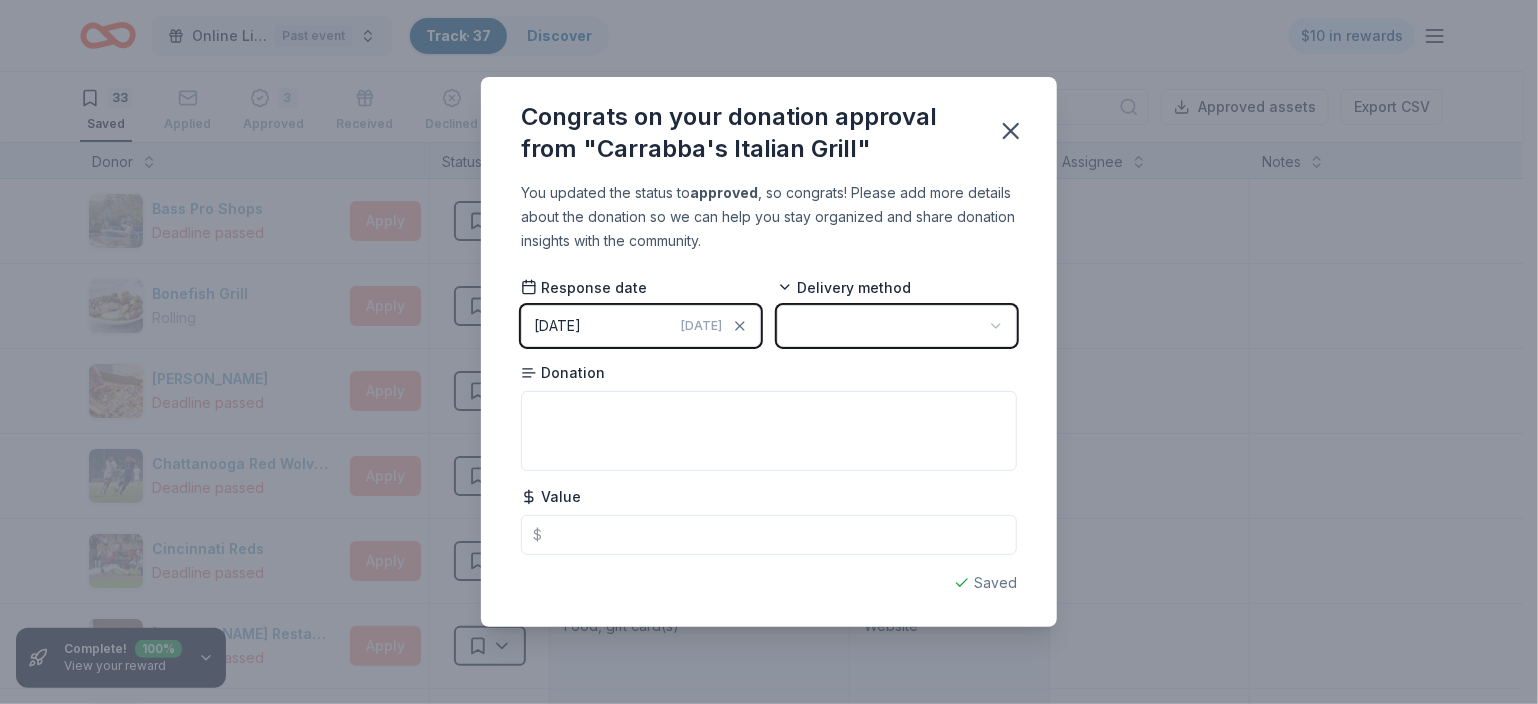 click 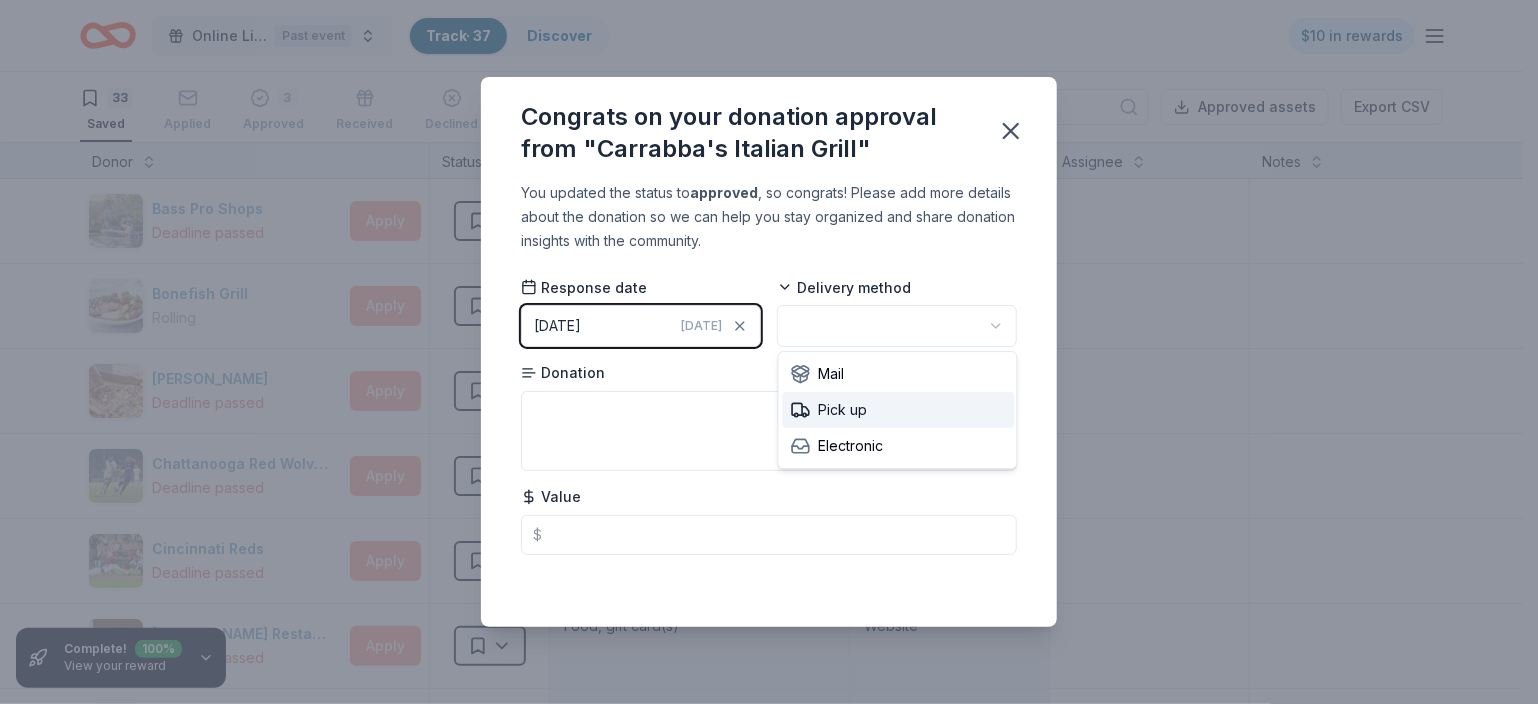 click on "Pick up" at bounding box center (899, 410) 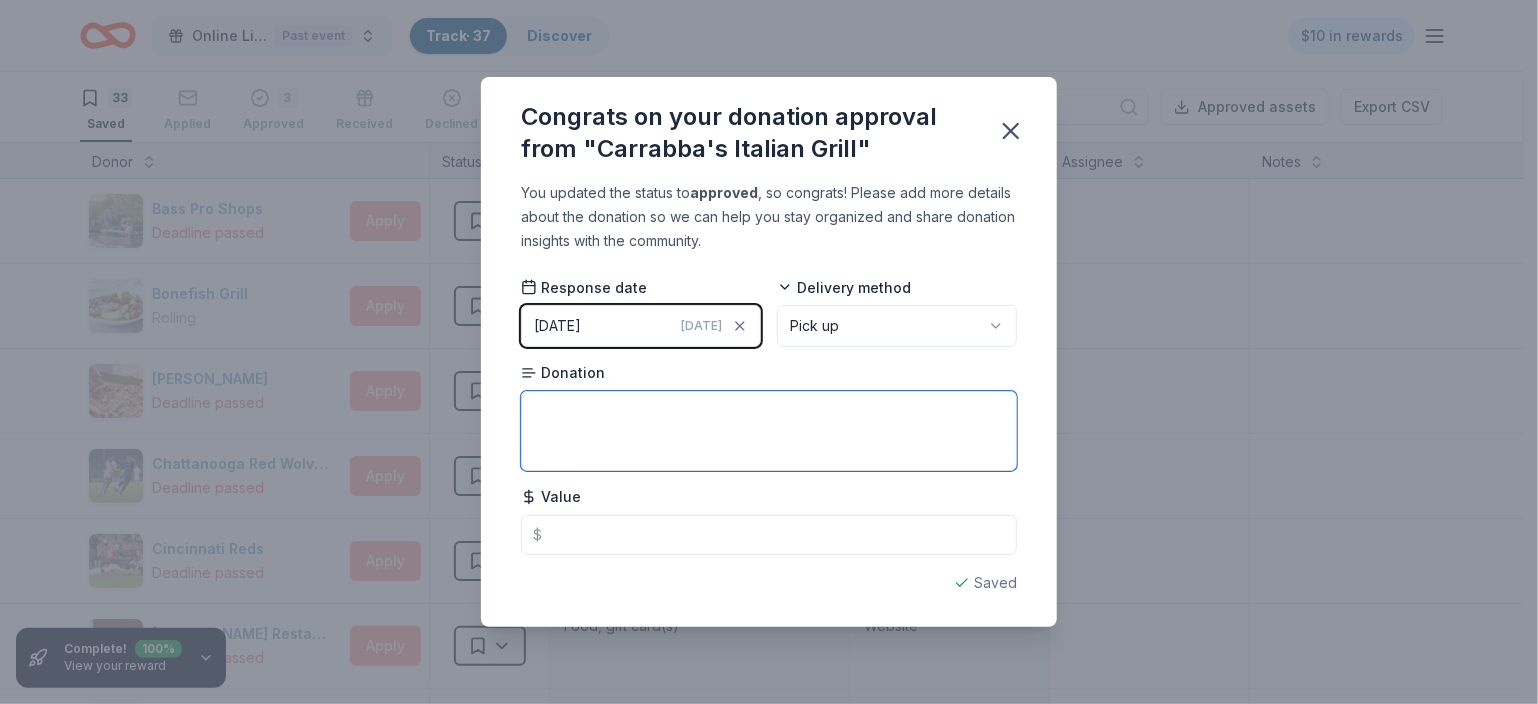 click at bounding box center (769, 431) 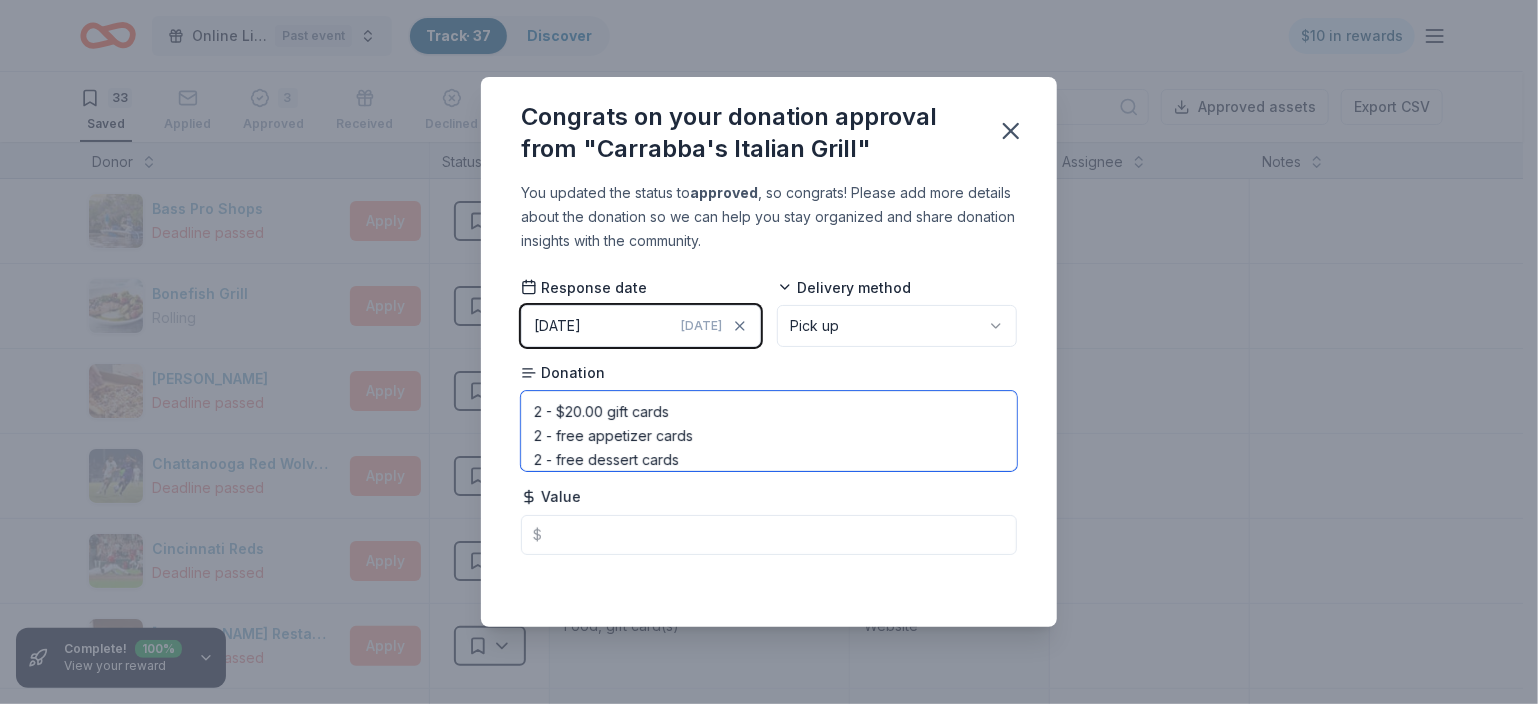 type on "2 - $20.00 gift cards
2 - free appetizer cards
2 - free dessert cards" 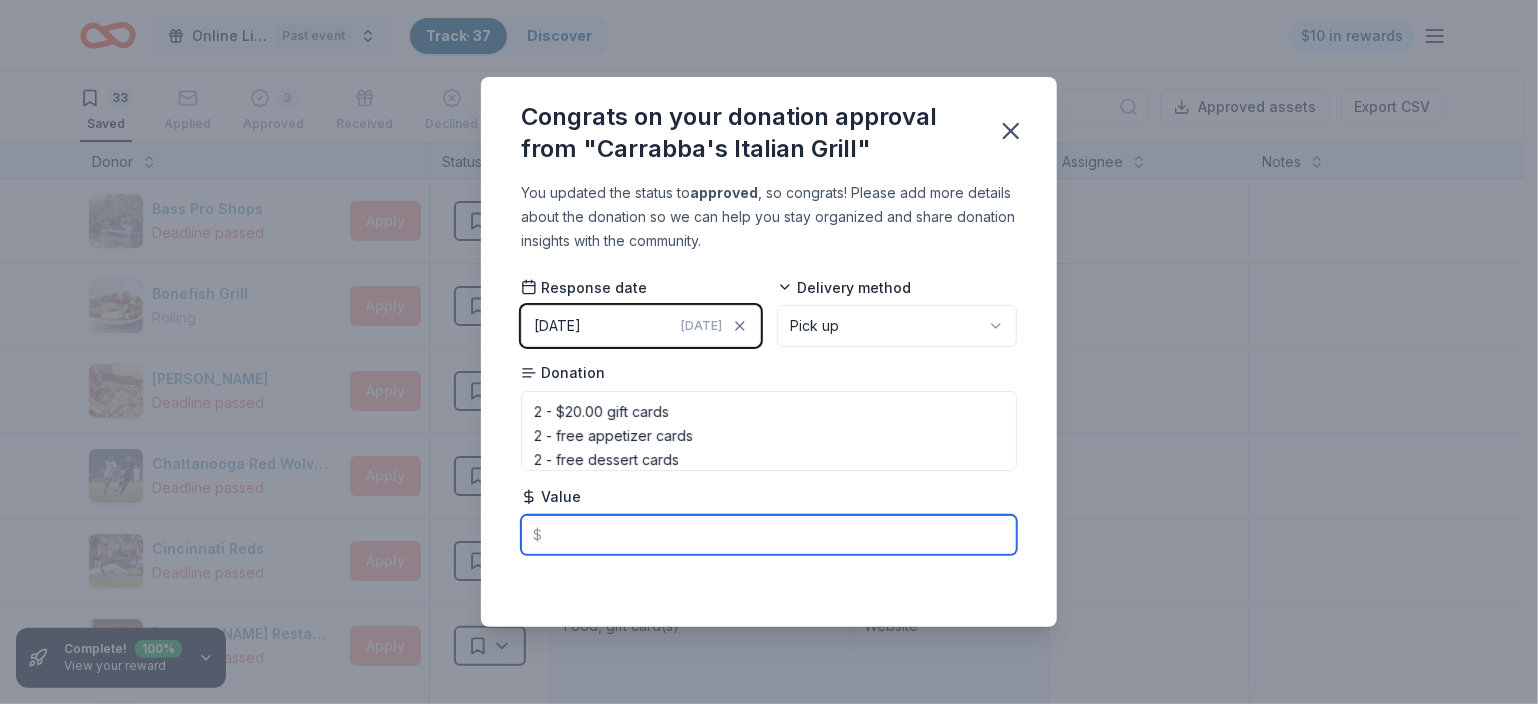click at bounding box center [769, 535] 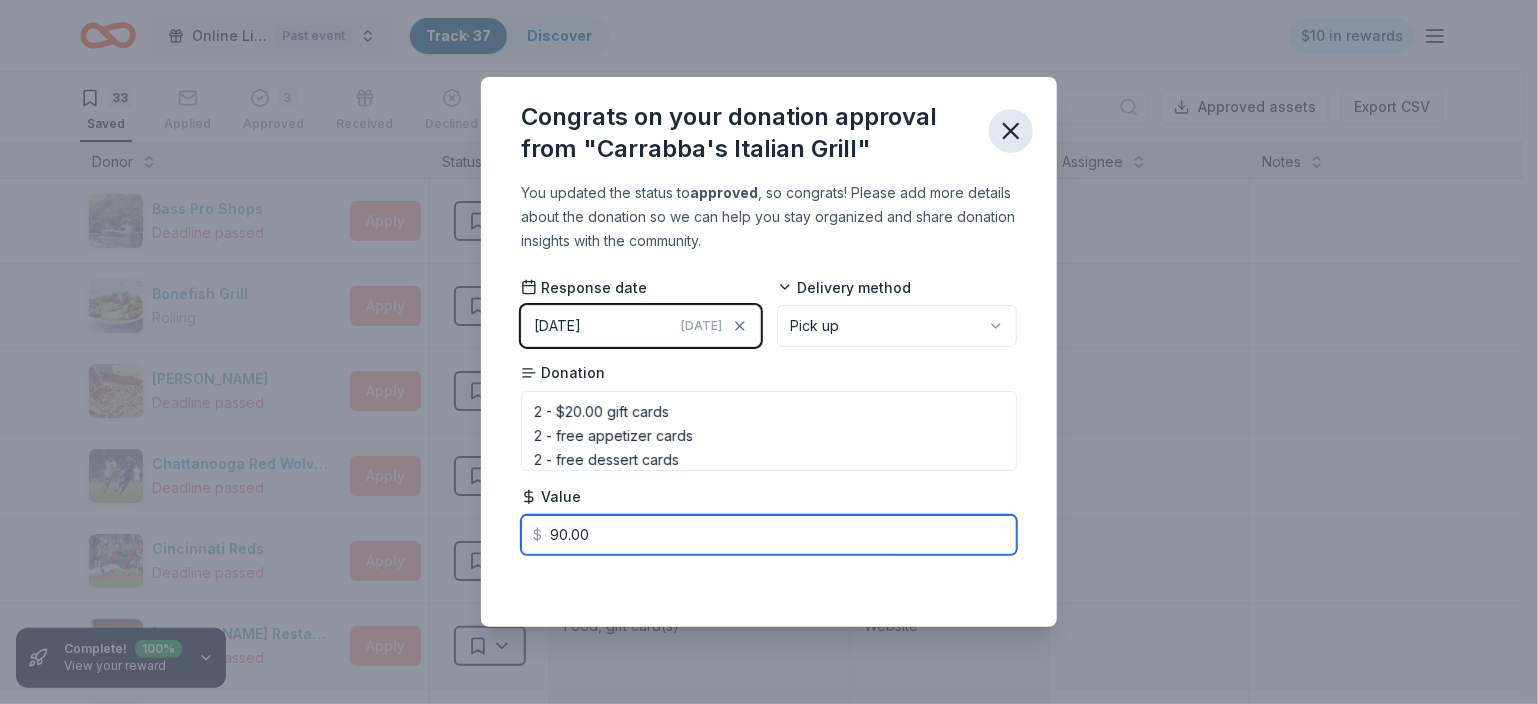 type on "90.00" 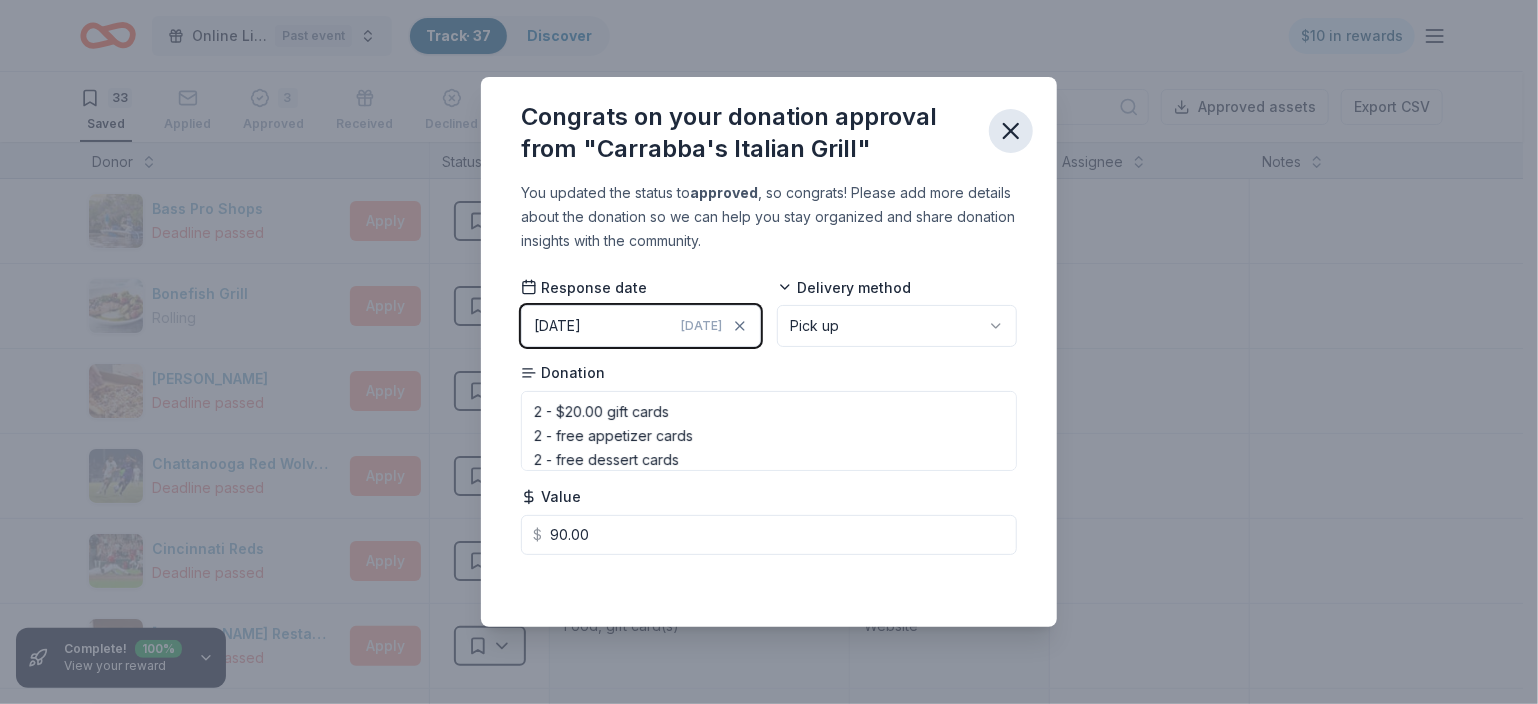 click 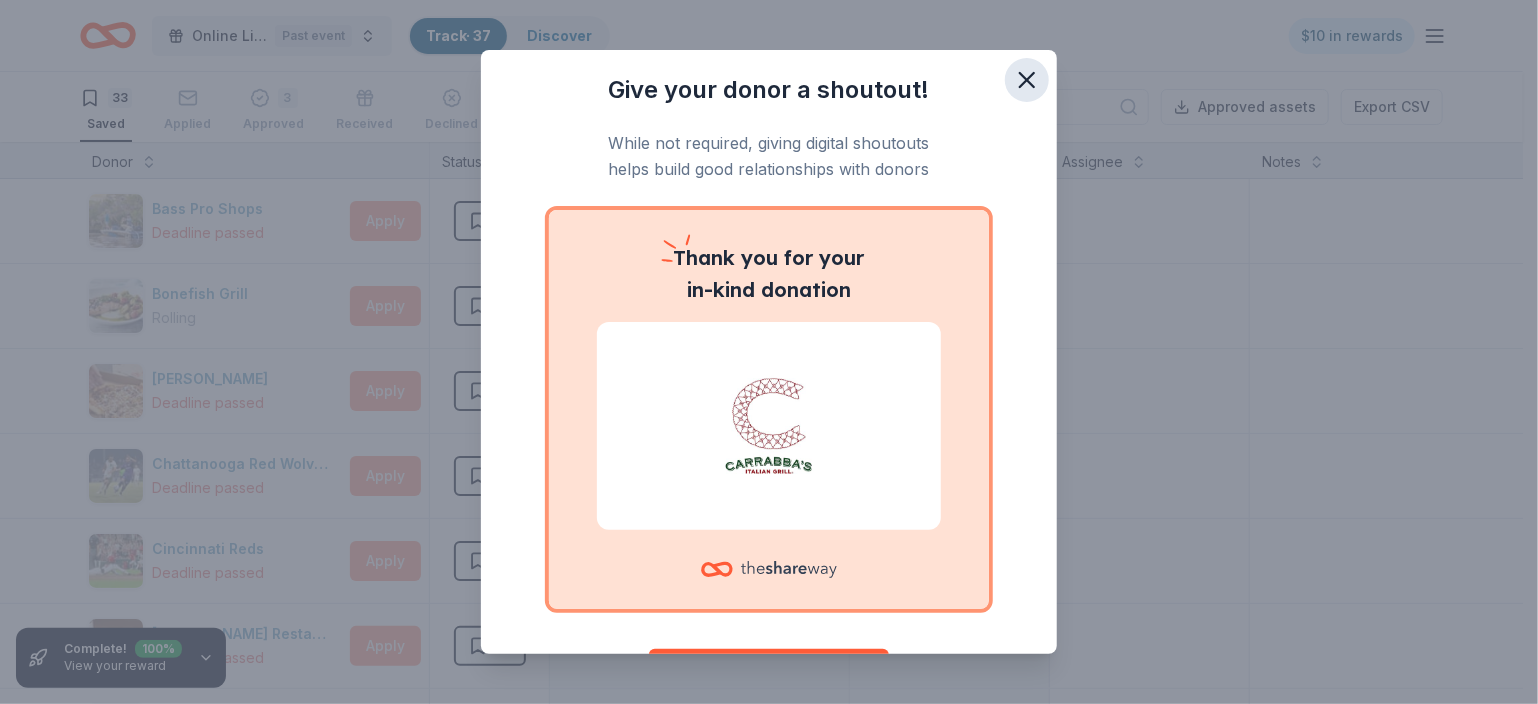 click 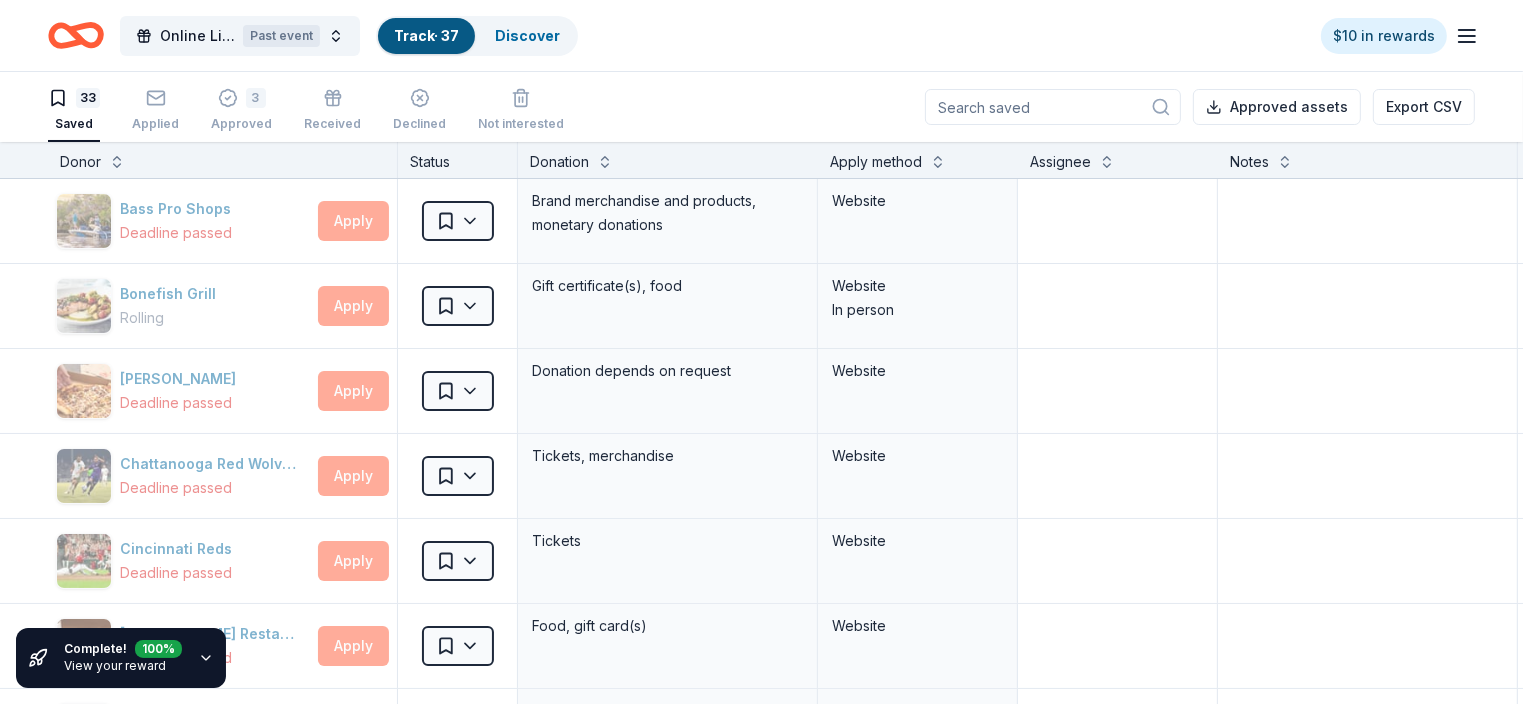 click on "Online Literacy Auction Past event Track  · 37 Discover $10 in rewards 33 Saved Applied 3 Approved Received Declined Not interested  Approved assets Export CSV Complete! 100 % View your reward Donor Status Donation Apply method Assignee Notes Bass Pro Shops Deadline passed Apply Saved Brand merchandise and products, monetary donations Website Bonefish Grill Rolling Apply Saved Gift certificate(s), food Website In person [PERSON_NAME] Deadline passed Apply Saved Donation depends on request Website Chattanooga Red Wolves SC Deadline passed Apply Saved Tickets, merchandise Website Cincinnati Reds Deadline passed Apply Saved Tickets Website [PERSON_NAME] Restaurant Group Deadline passed Apply Saved Food, gift card(s) Website [PERSON_NAME] and Busters Rolling Apply Saved Gift card(s) Phone In person [PERSON_NAME]'s Sporting Goods Rolling Apply Saved Sports equipment product(s), gift card(s) Website [PERSON_NAME]'s Frozen Custard & Steakburgers Rolling Apply Saved Gift basket(s), gift card(s), food Website Gatlinburg Skypark Deadline passed Apply Fax" at bounding box center (761, 352) 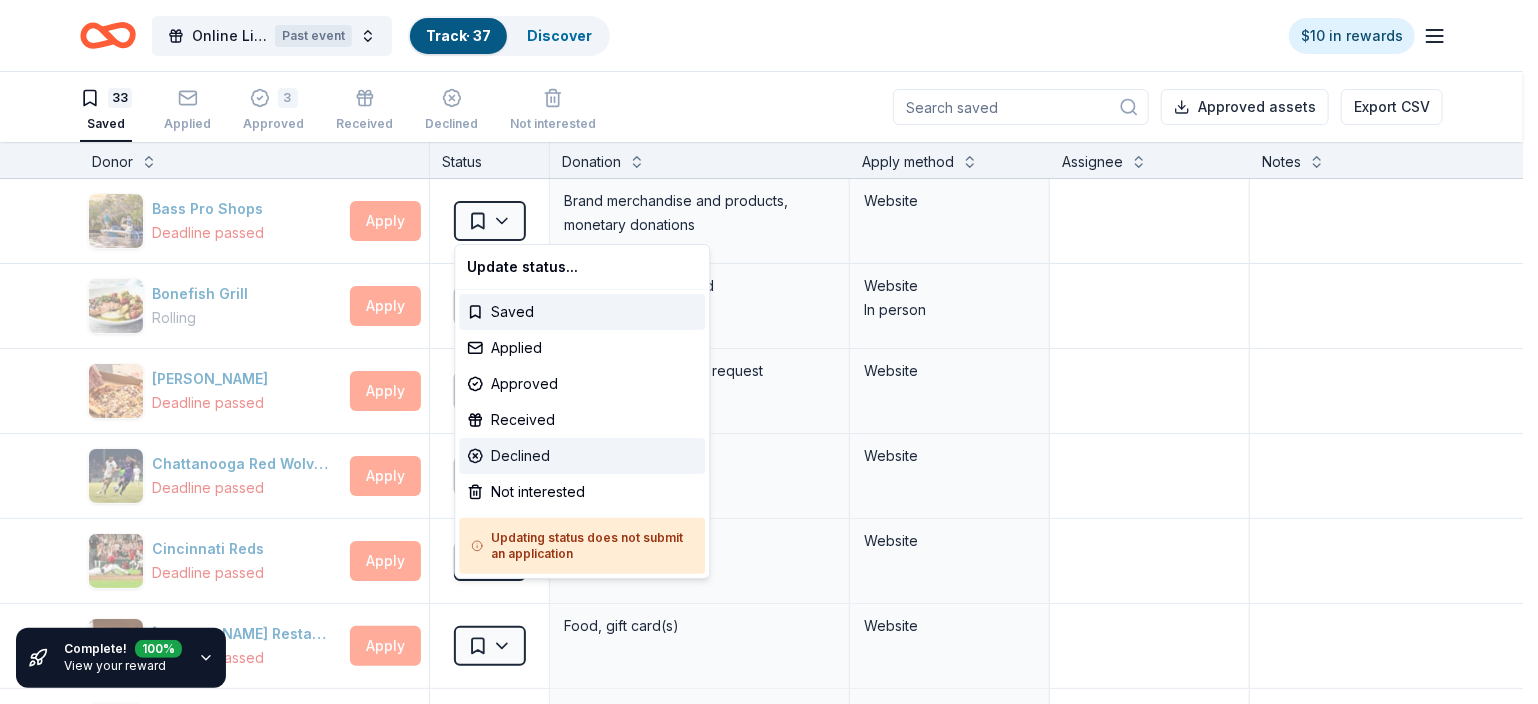 click on "Declined" at bounding box center (582, 456) 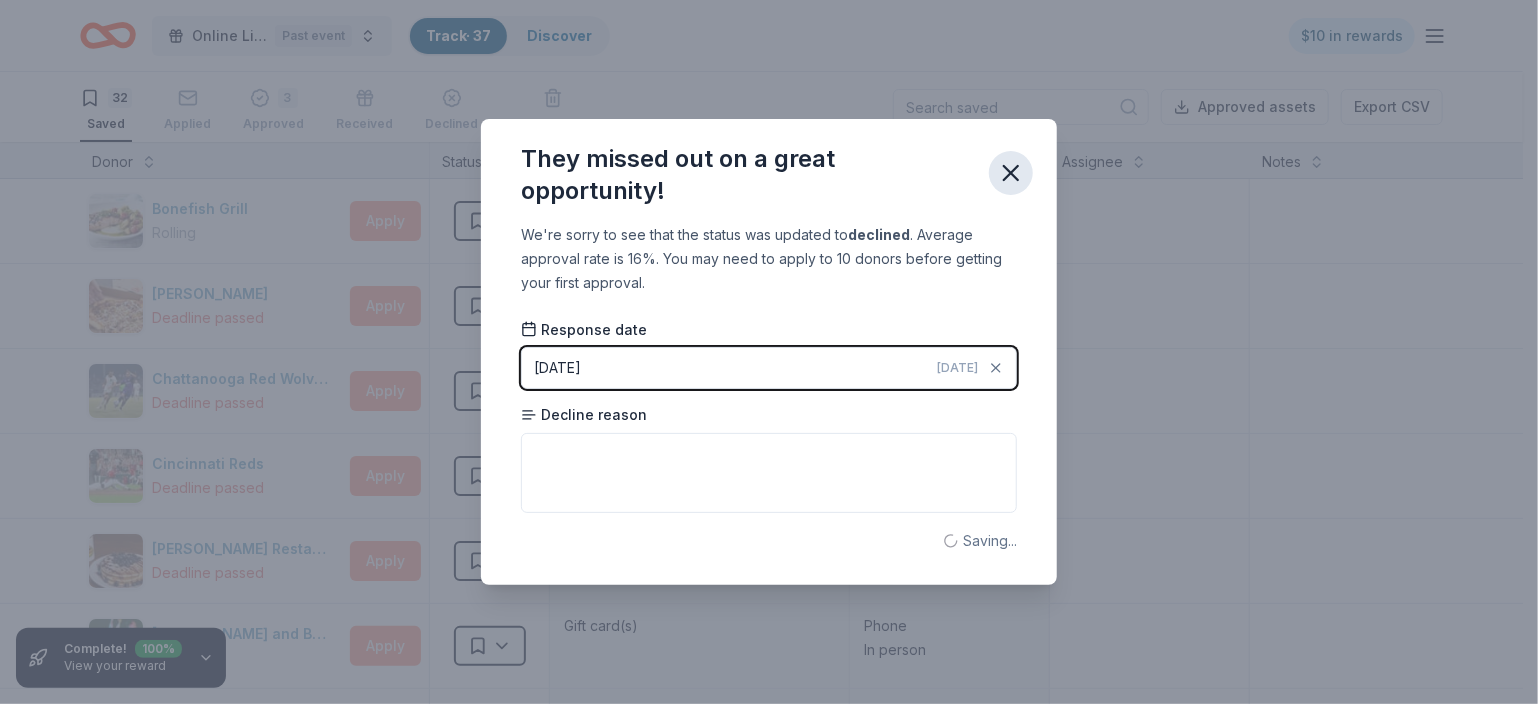 click 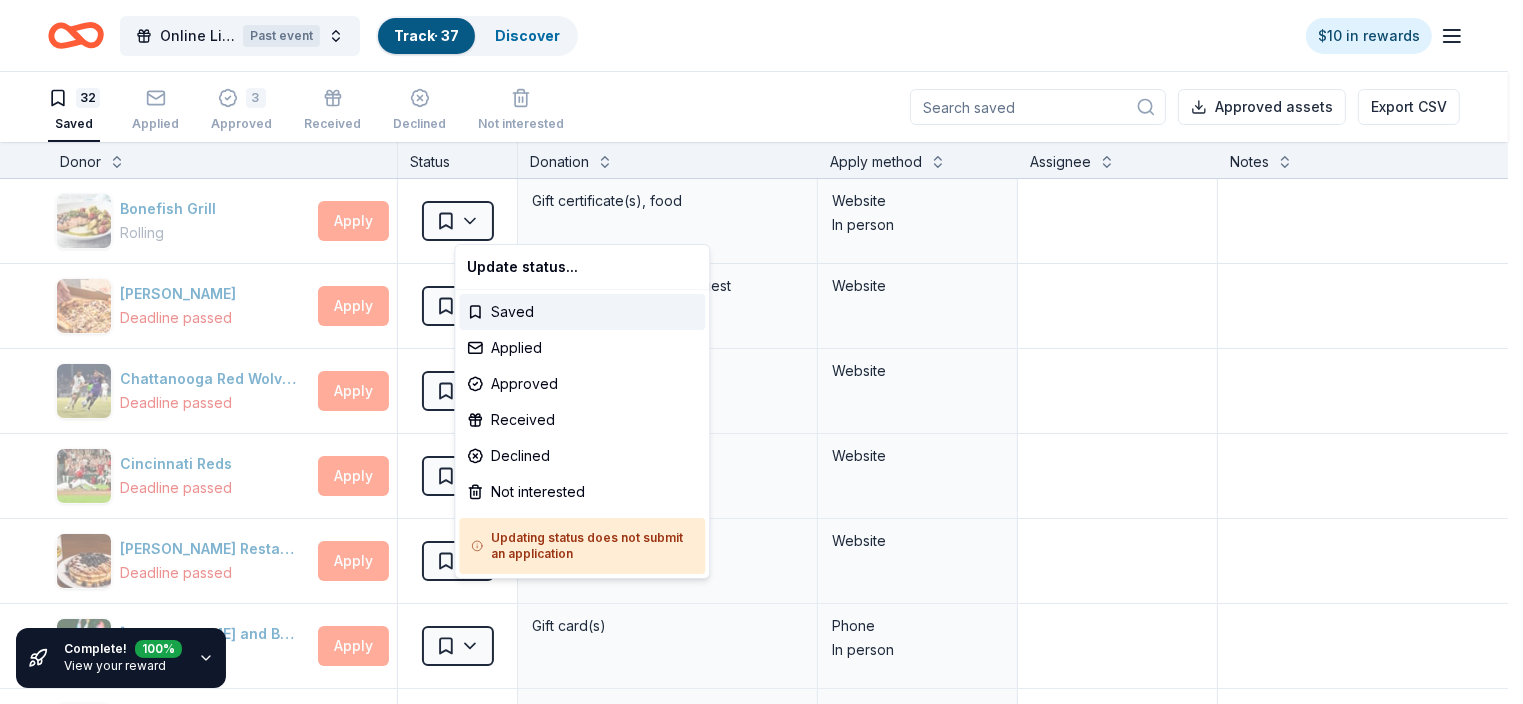 click on "Online Literacy Auction Past event Track  · 37 Discover $10 in rewards 32 Saved Applied 3 Approved Received Declined Not interested  Approved assets Export CSV Complete! 100 % View your reward Donor Status Donation Apply method Assignee Notes Bonefish Grill Rolling Apply Saved Gift certificate(s), food Website In person [PERSON_NAME] Deadline passed Apply Saved Donation depends on request Website Chattanooga Red Wolves SC Deadline passed Apply Saved Tickets, merchandise Website Cincinnati Reds Deadline passed Apply Saved Tickets Website [PERSON_NAME] Restaurant Group Deadline passed Apply Saved Food, gift card(s) Website [PERSON_NAME] and Busters Rolling Apply Saved Gift card(s) Phone In person [PERSON_NAME]'s Sporting Goods Rolling Apply Saved Sports equipment product(s), gift card(s) Website [PERSON_NAME]'s Frozen Custard & Steakburgers Rolling Apply Saved Gift basket(s), gift card(s), food Website Gatlinburg Skypark Deadline passed Apply Saved Admission passes Website Gearhead Outfitters Deadline passed Apply Saved Clothes, gift card(s) Mail" at bounding box center [761, 352] 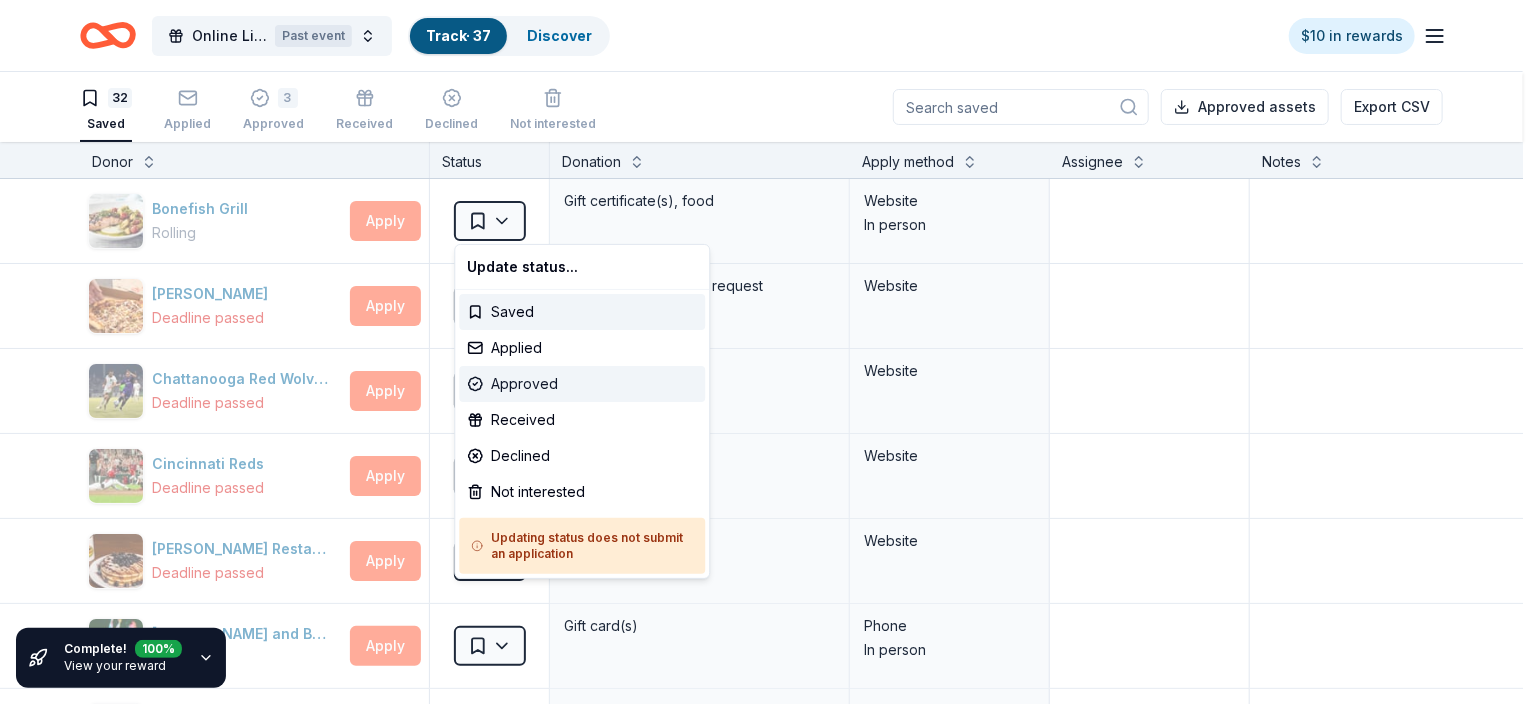 click on "Approved" at bounding box center (582, 384) 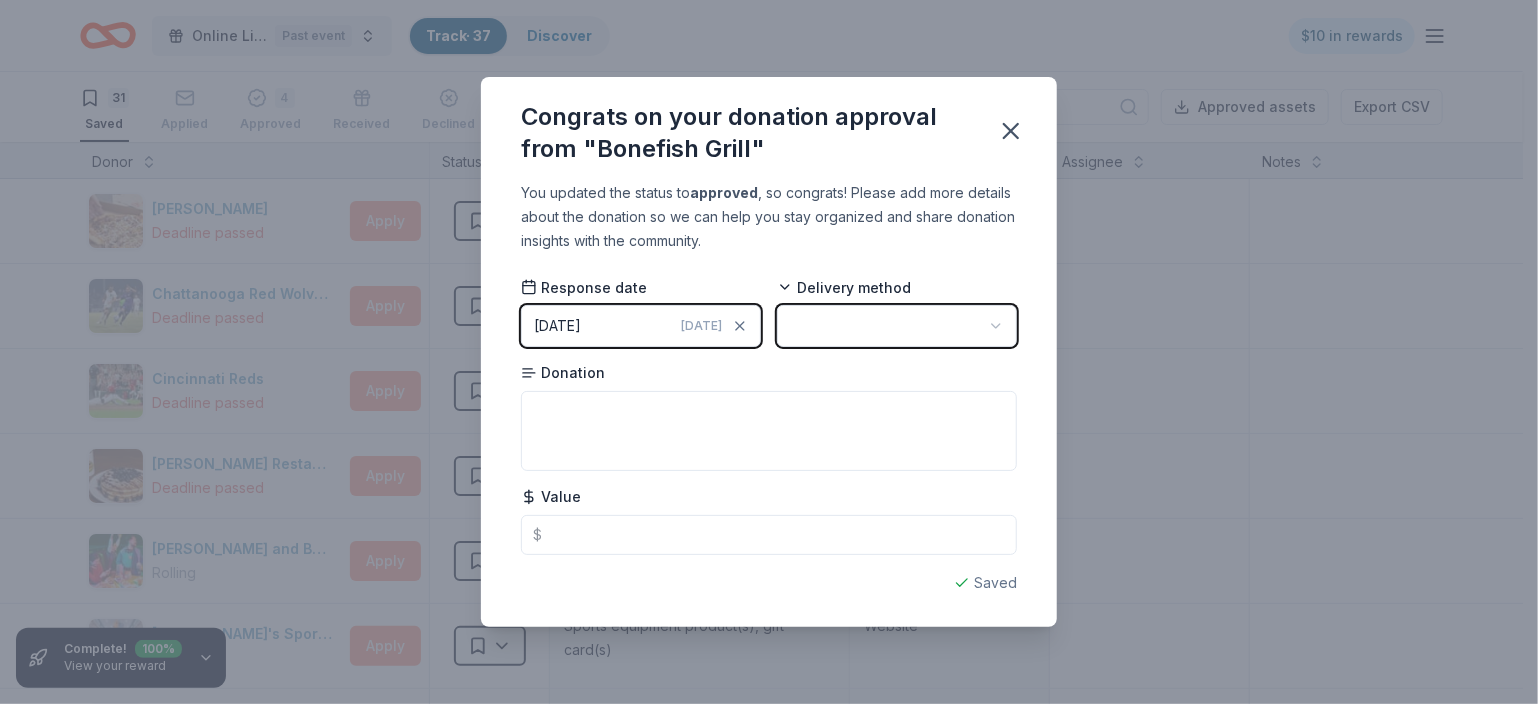 click 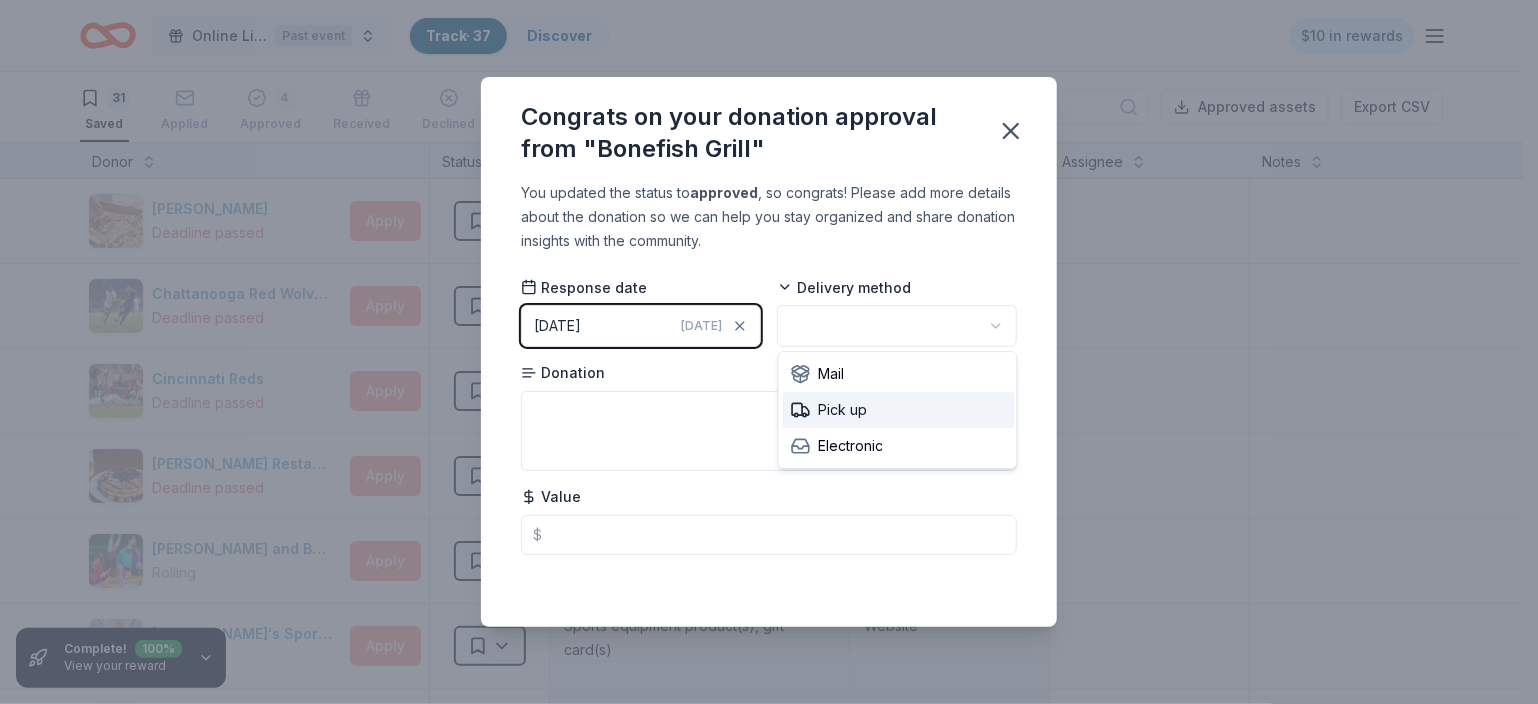 click on "Pick up" at bounding box center [899, 410] 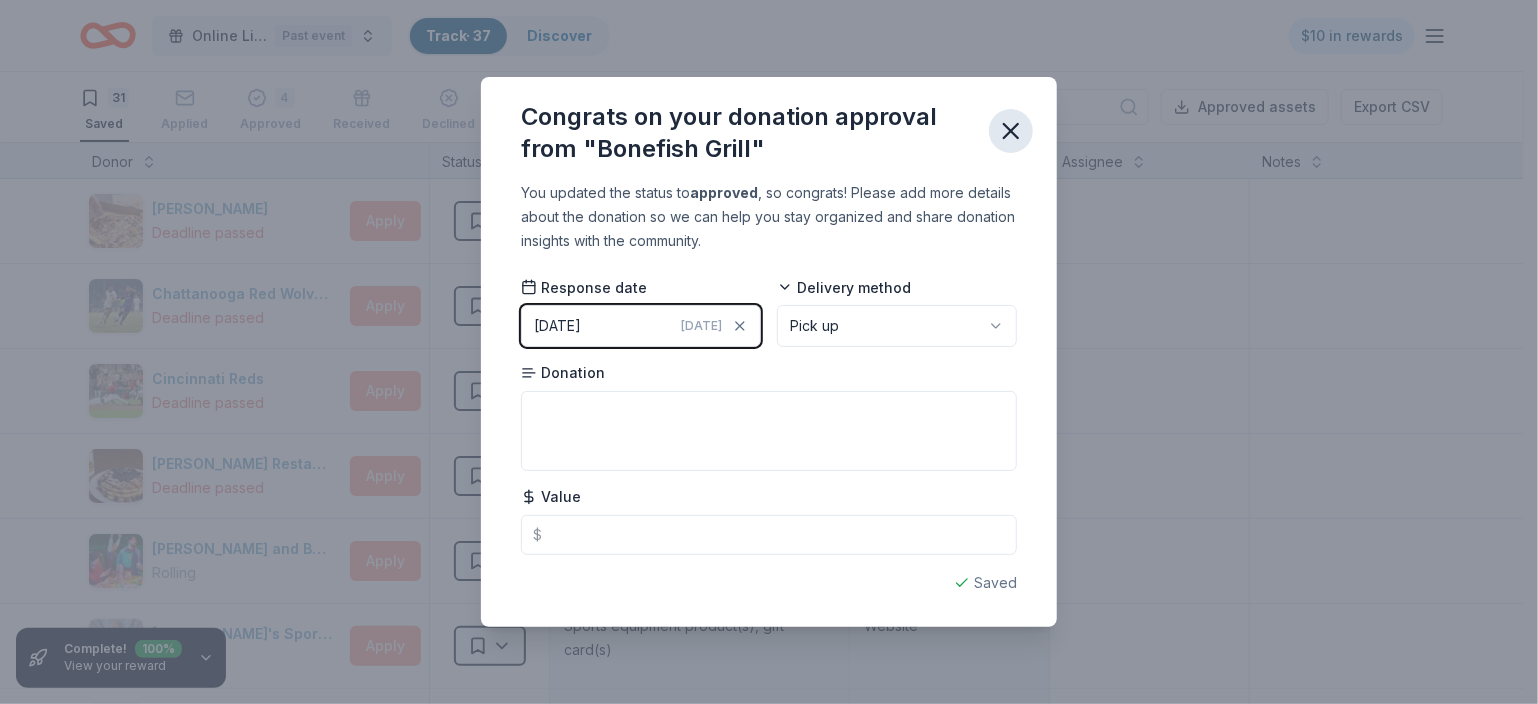 click 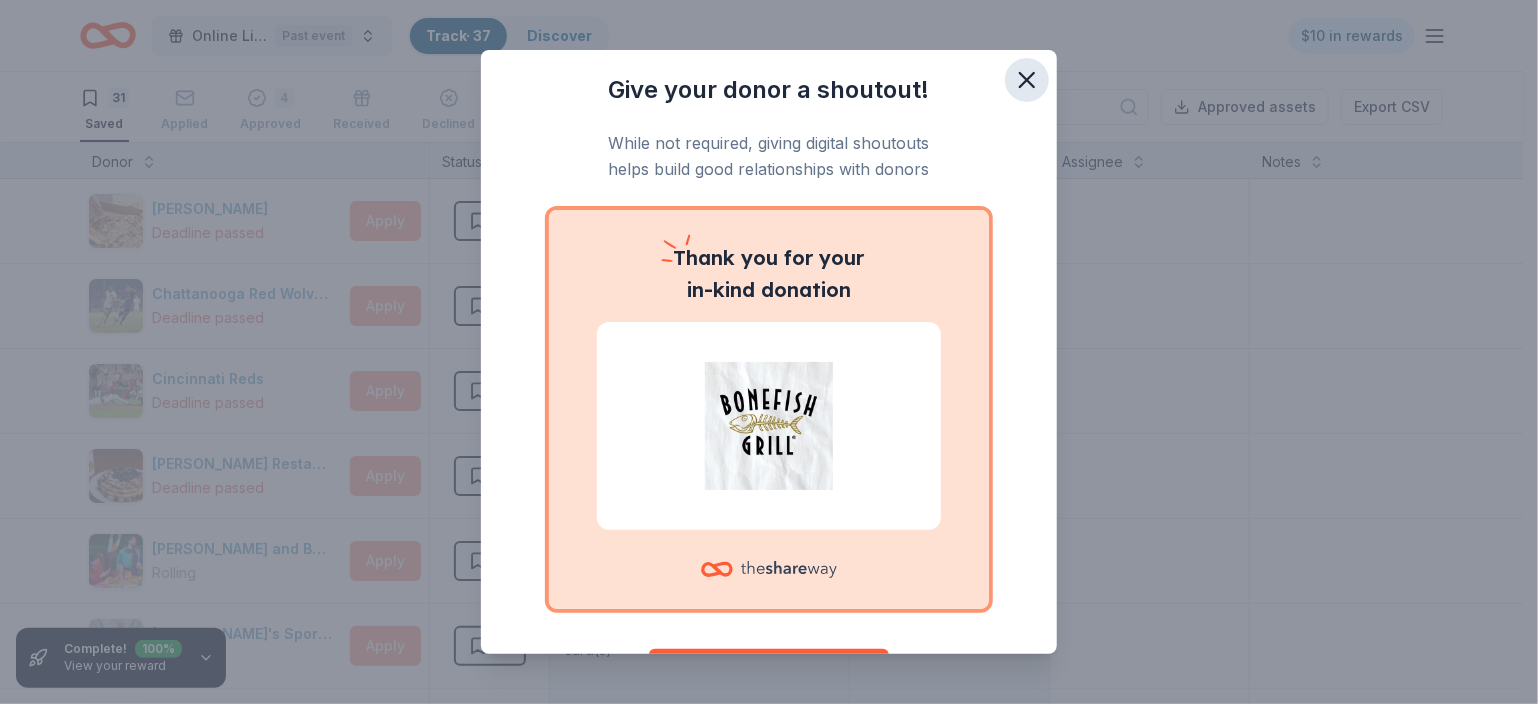 click 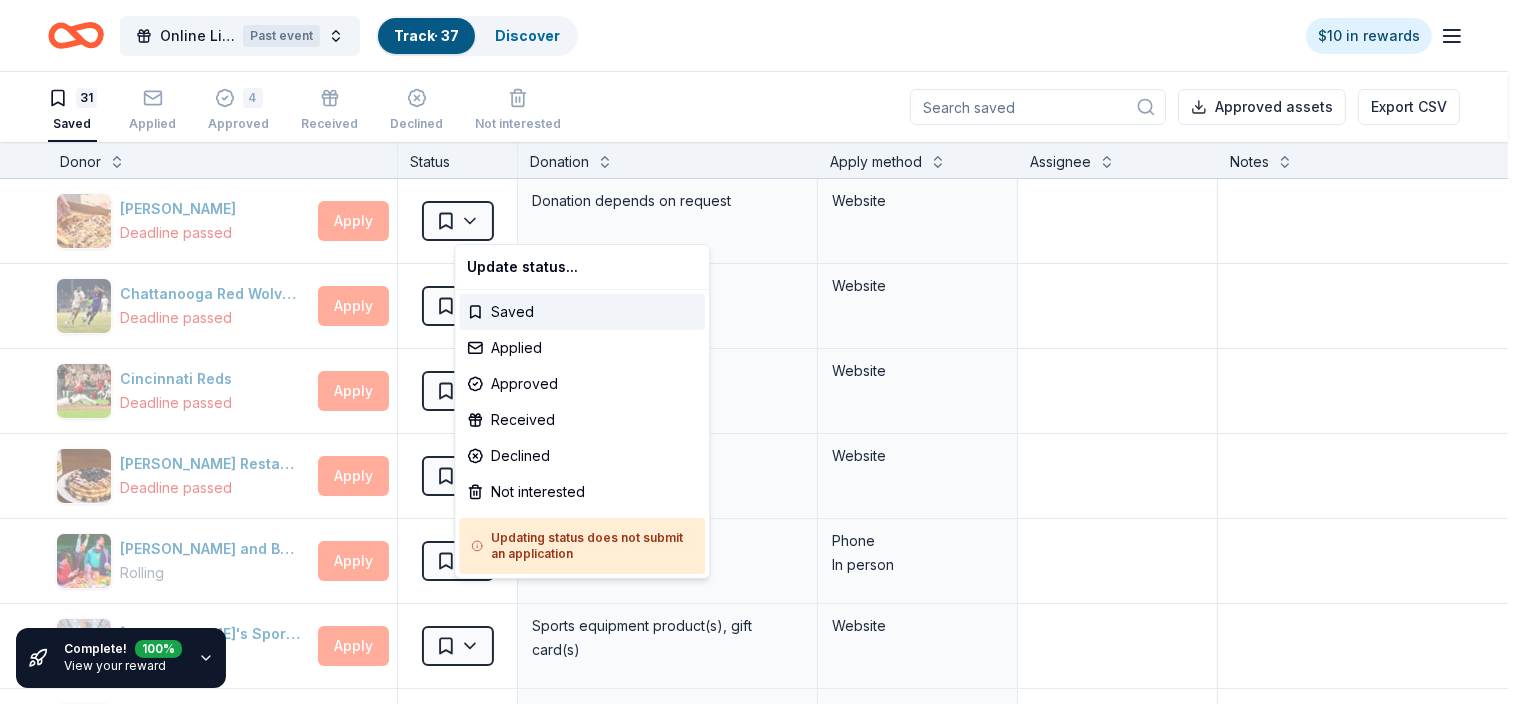 click on "Online Literacy Auction Past event Track  · 37 Discover $10 in rewards 31 Saved Applied 4 Approved Received Declined Not interested  Approved assets Export CSV Complete! 100 % View your reward Donor Status Donation Apply method Assignee Notes [PERSON_NAME] Deadline passed Apply Saved Donation depends on request Website Chattanooga Red Wolves SC Deadline passed Apply Saved Tickets, merchandise Website Cincinnati Reds Deadline passed Apply Saved Tickets Website [PERSON_NAME] Restaurant Group Deadline passed Apply Saved Food, gift card(s) Website [PERSON_NAME] and Busters Rolling Apply Saved Gift card(s) Phone In person [PERSON_NAME]'s Sporting Goods Rolling Apply Saved Sports equipment product(s), gift card(s) Website [PERSON_NAME]'s Frozen Custard & Steakburgers Rolling Apply Saved Gift basket(s), gift card(s), food Website Gatlinburg Skypark Deadline passed Apply Saved Admission passes Website Gearhead Outfitters Deadline passed Apply Saved Clothes, gift card(s) Website Gourmet Gift Baskets Deadline passed Apply Saved Gift basket(s) Website Fax" at bounding box center (761, 352) 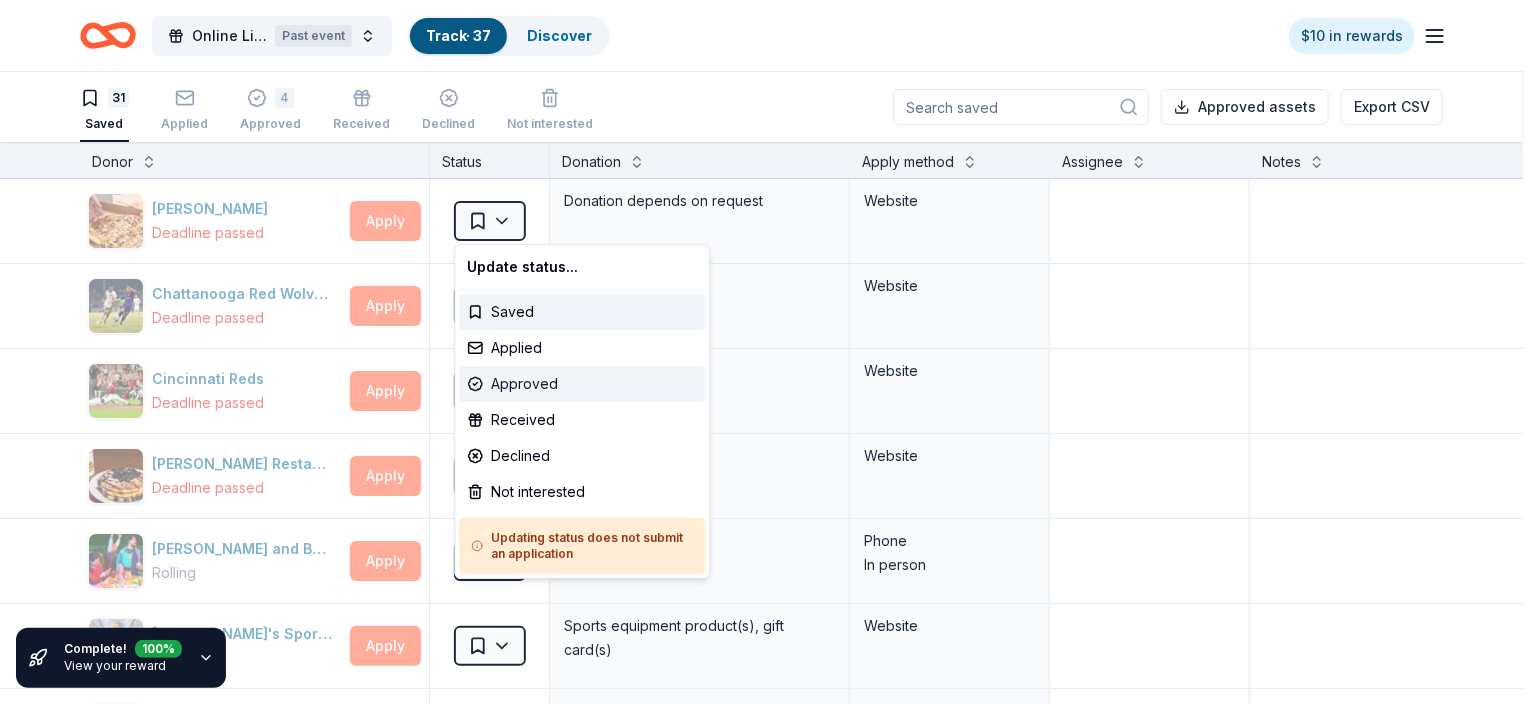 click on "Approved" at bounding box center (582, 384) 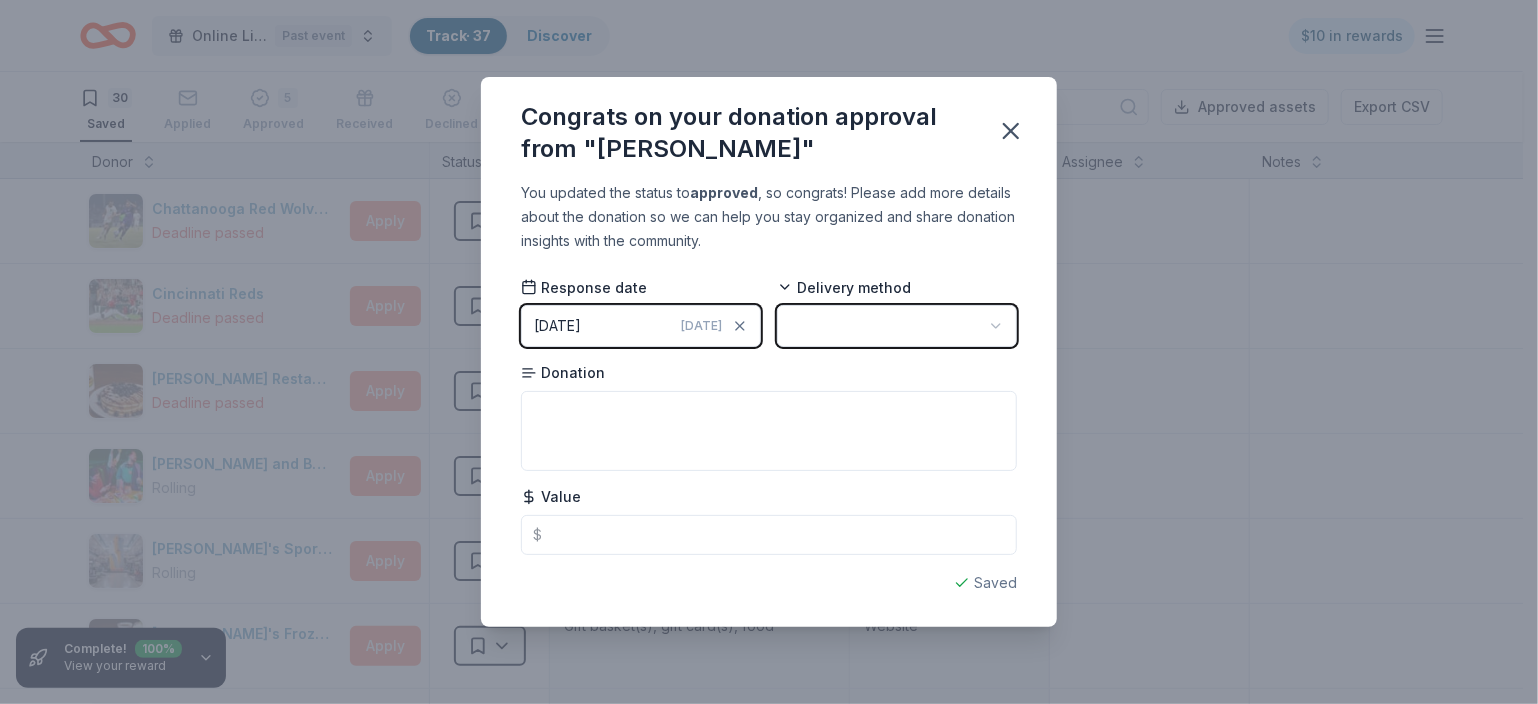click 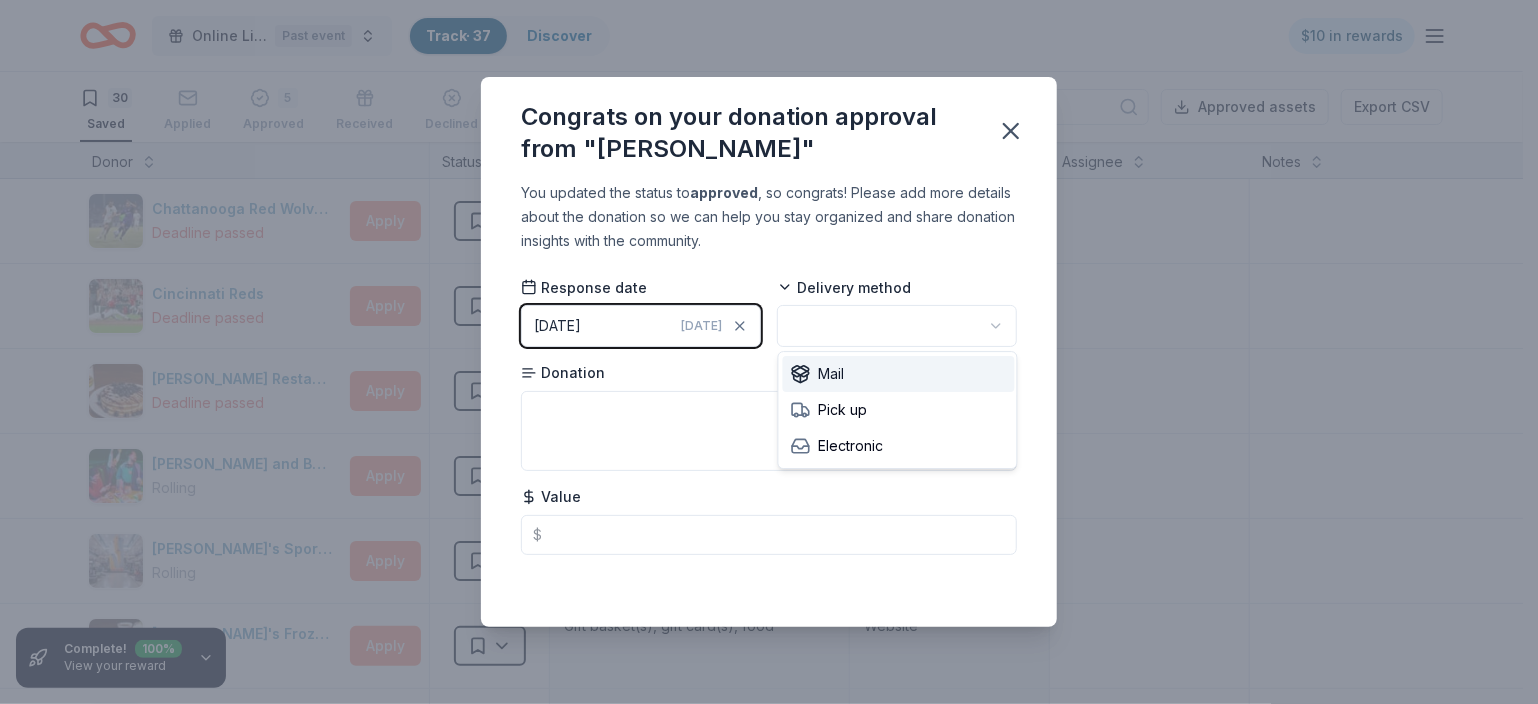 click on "Mail" at bounding box center [899, 374] 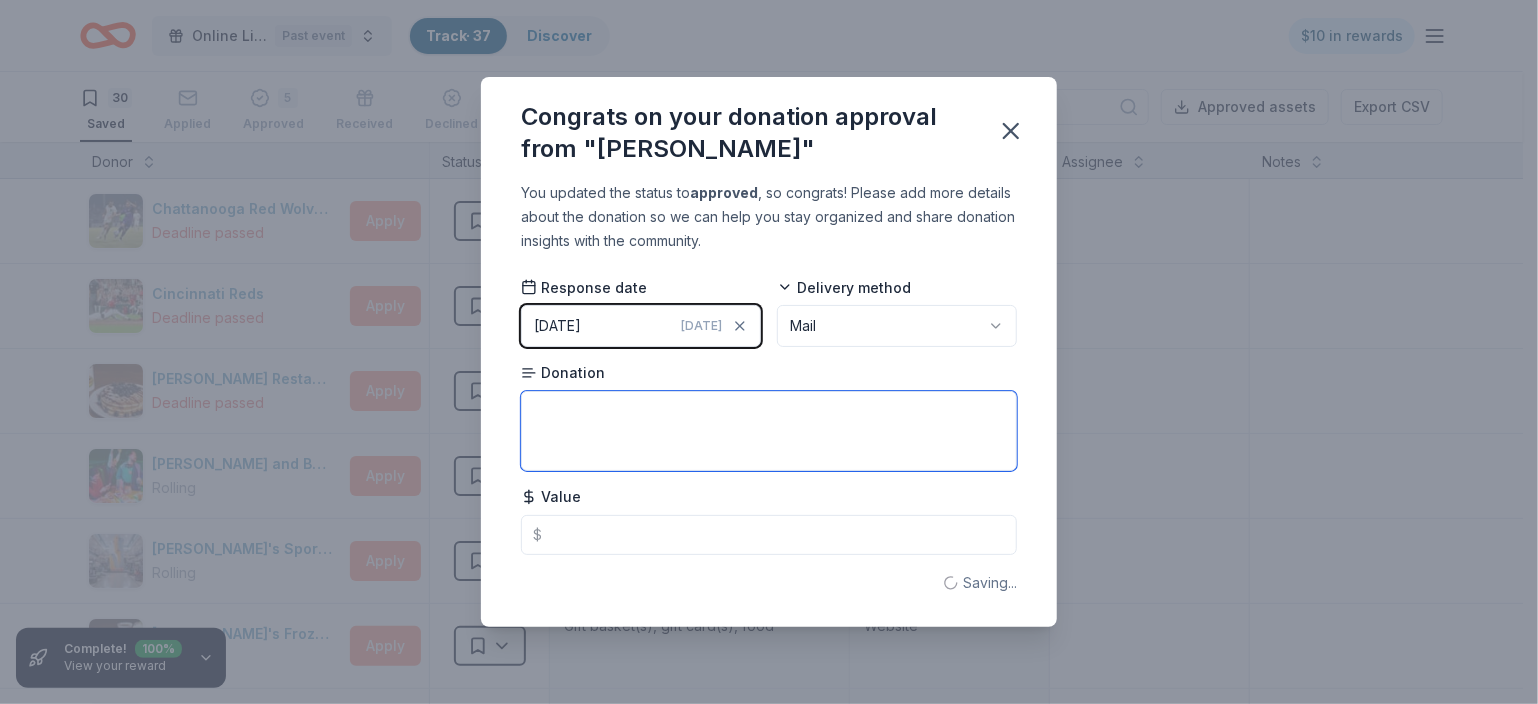 click at bounding box center [769, 431] 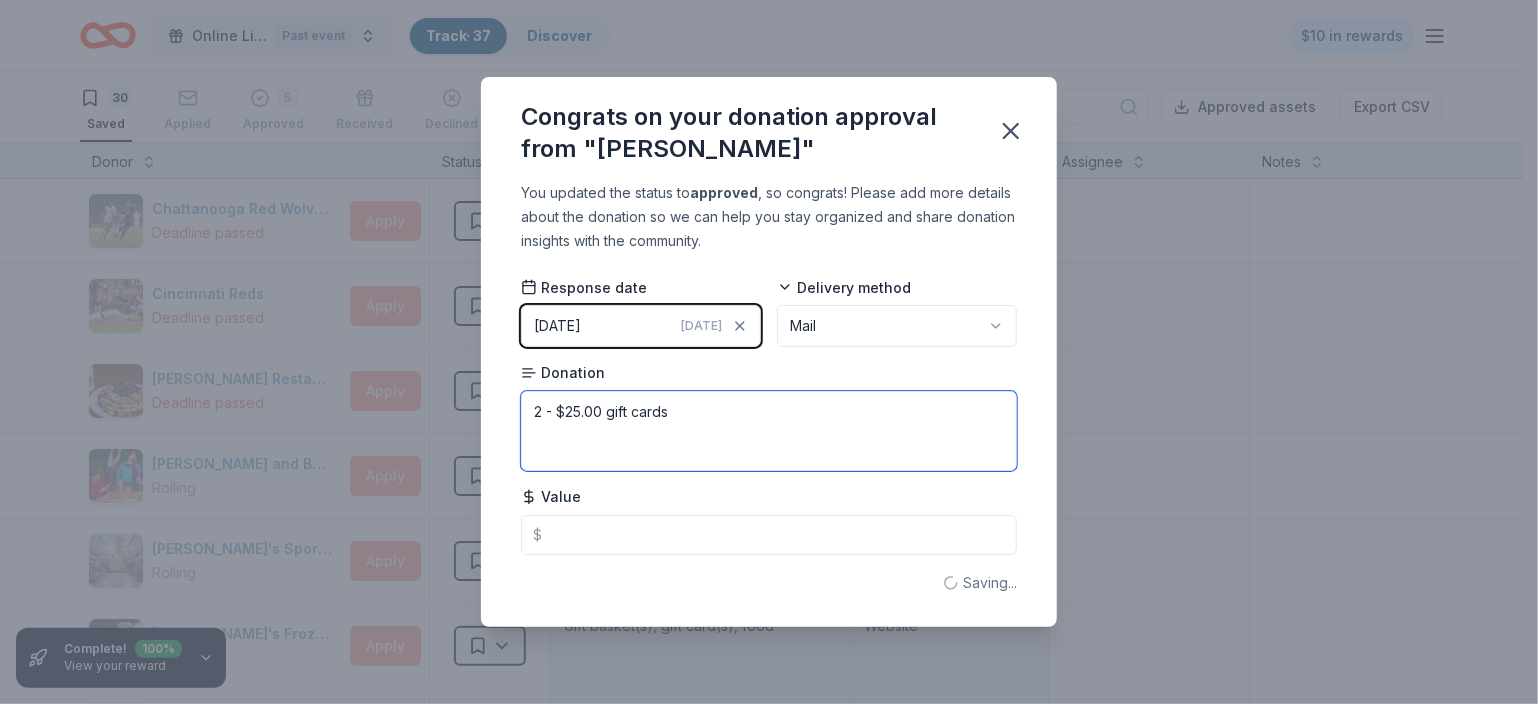 type on "2 - $25.00 gift cards" 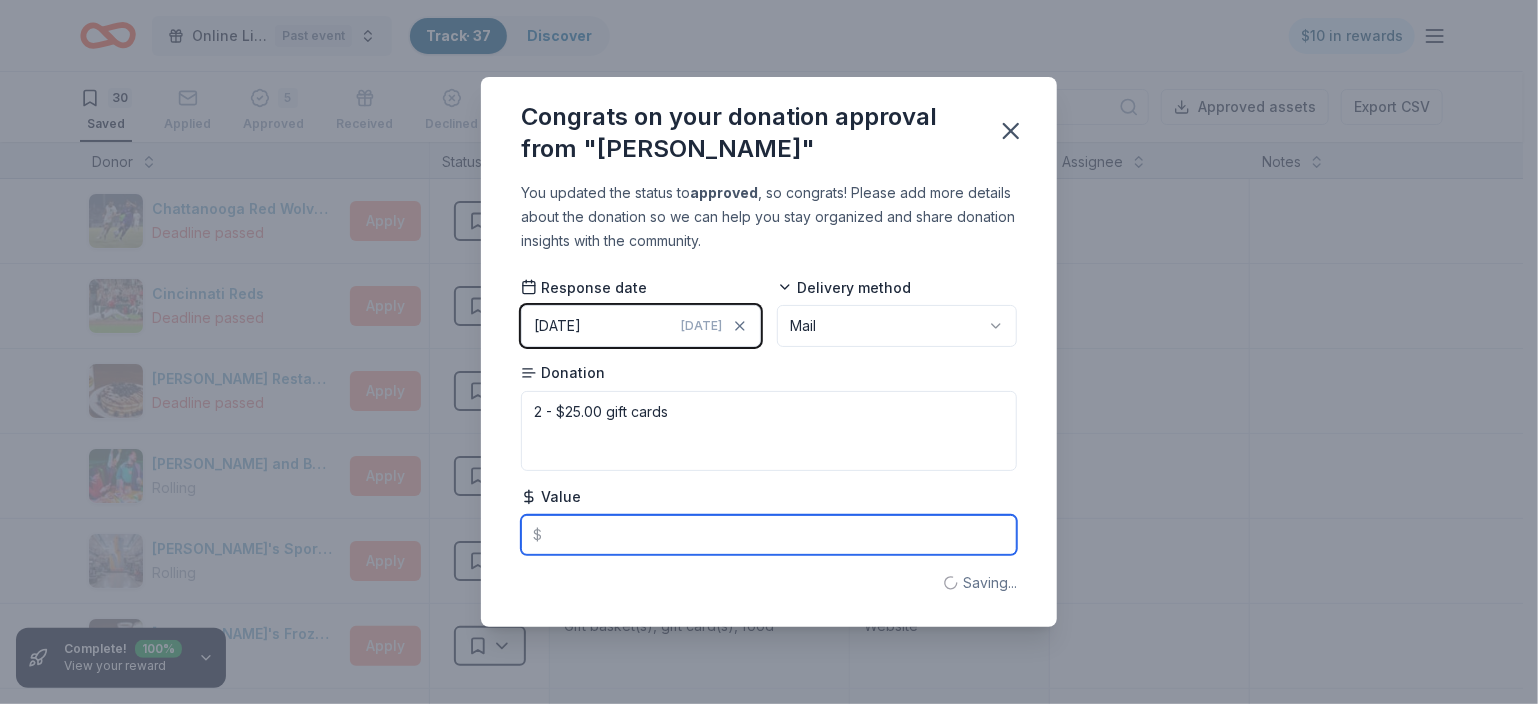 click at bounding box center (769, 535) 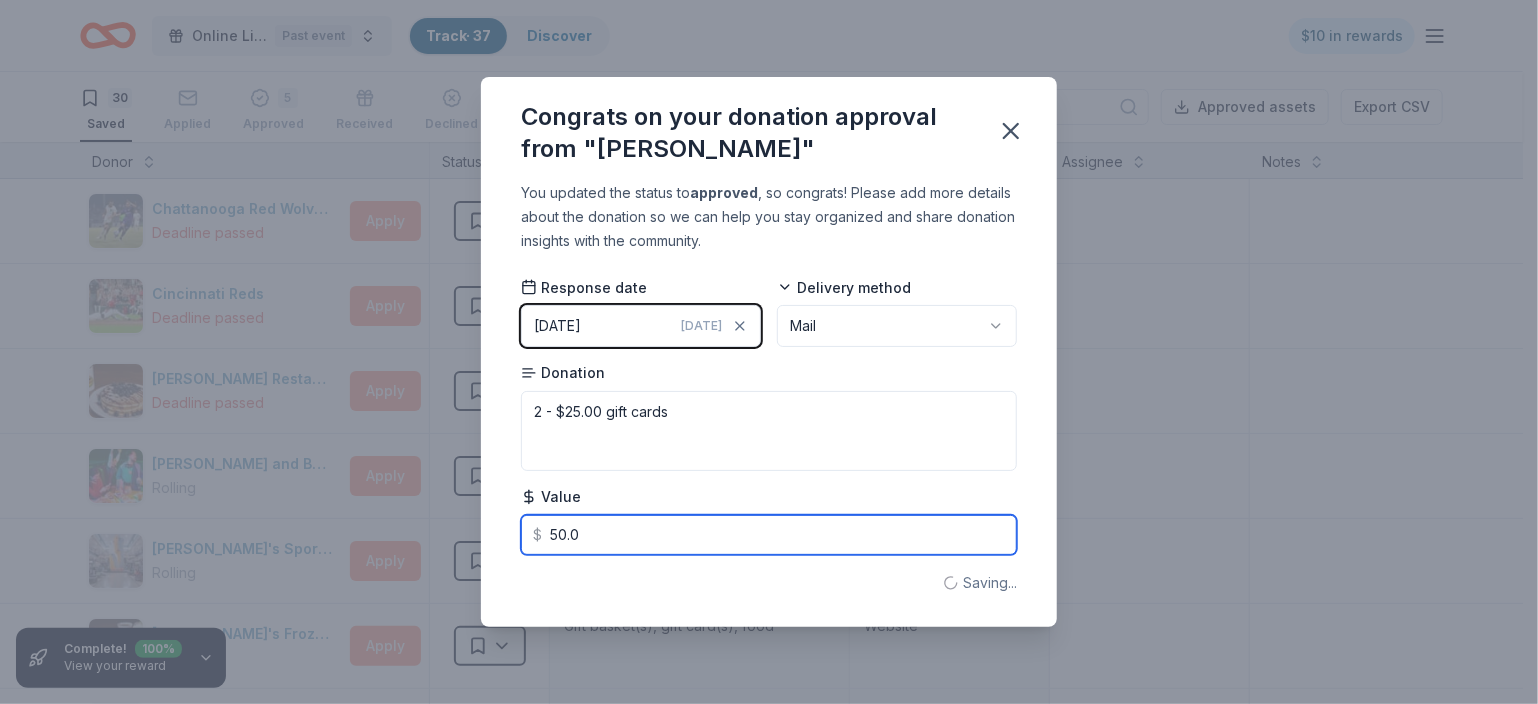 type on "50.00" 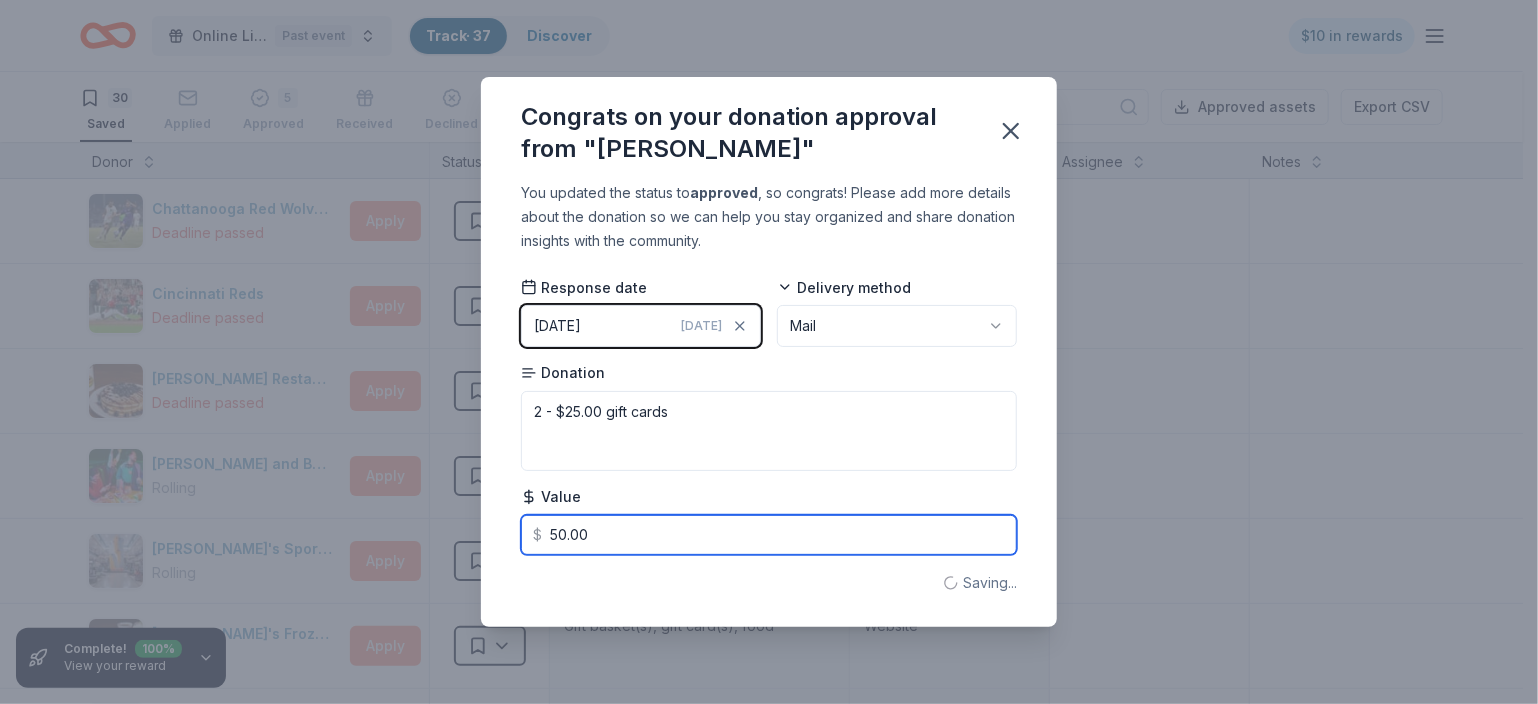 type on "2 - $25.00 gift card" 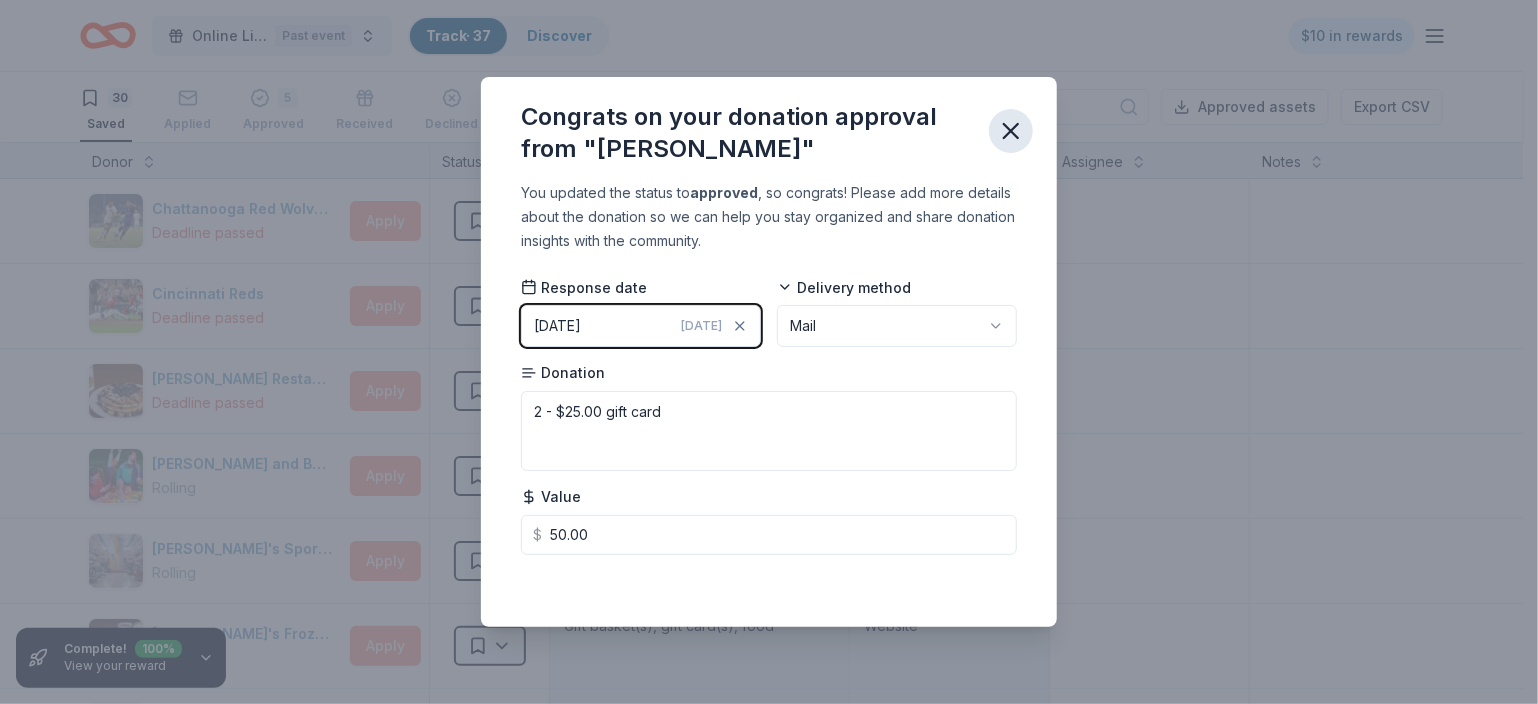 click 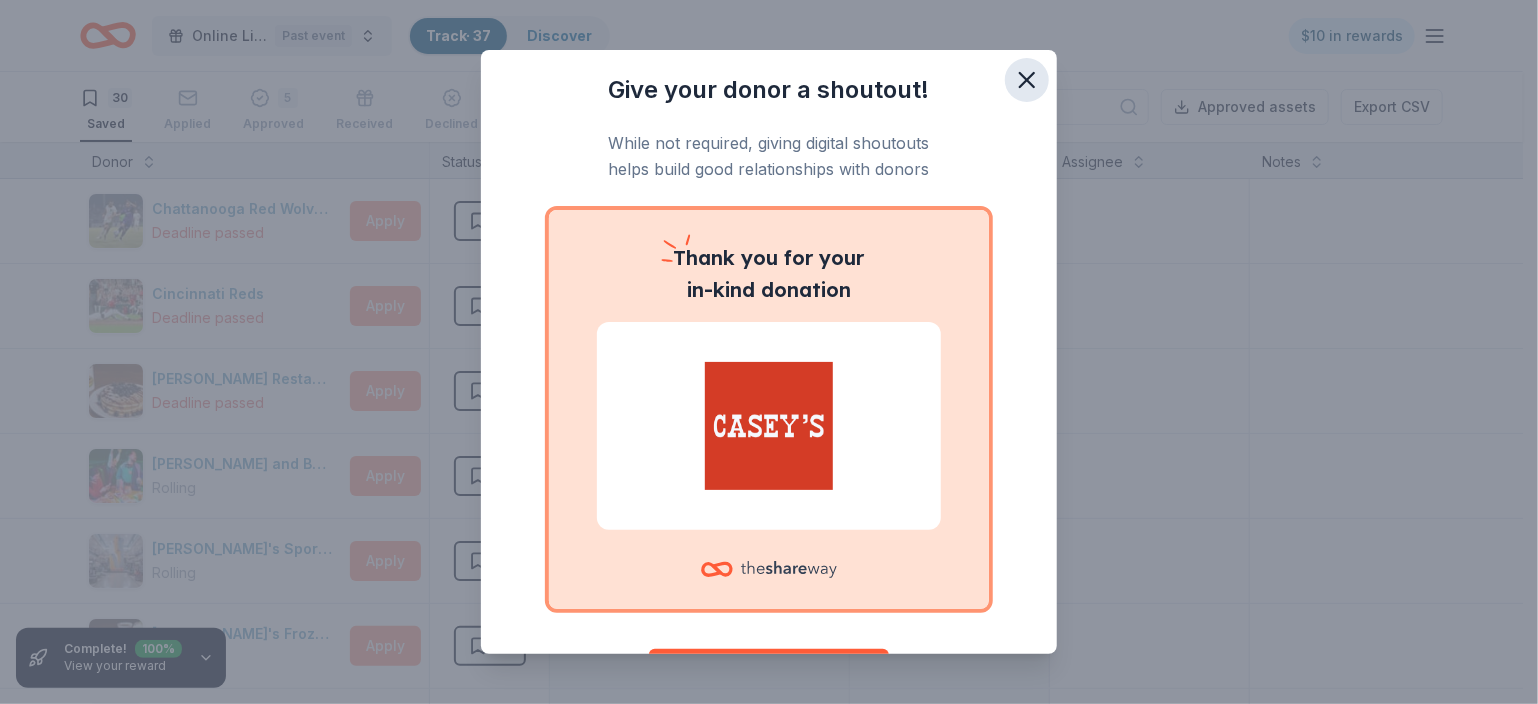 click 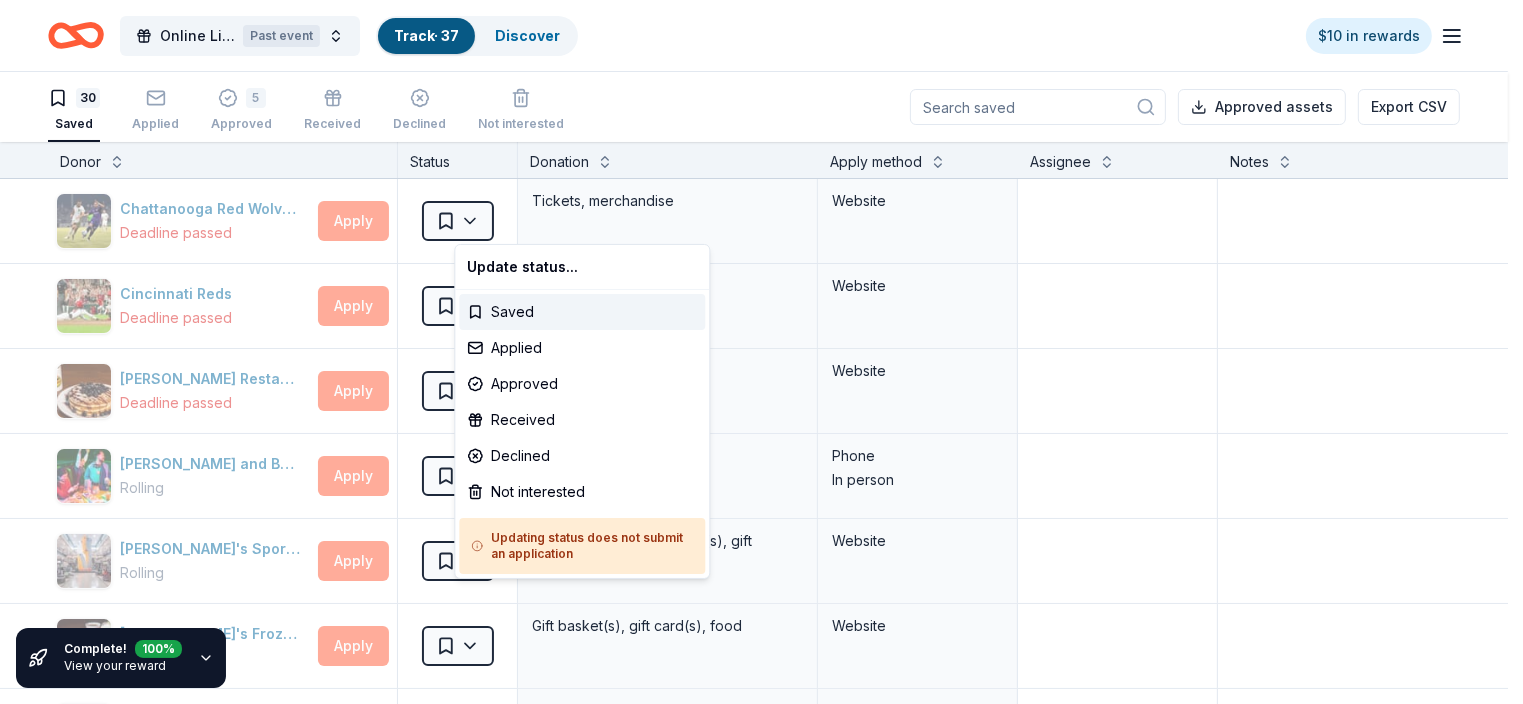 click on "Online Literacy Auction Past event Track  · 37 Discover $10 in rewards 30 Saved Applied 5 Approved Received Declined Not interested  Approved assets Export CSV Complete! 100 % View your reward Donor Status Donation Apply method Assignee Notes Chattanooga Red Wolves SC Deadline passed Apply Saved Tickets, merchandise Website Cincinnati Reds Deadline passed Apply Saved Tickets Website [PERSON_NAME] Restaurant Group Deadline passed Apply Saved Food, gift card(s) Website [PERSON_NAME] and Busters Rolling Apply Saved Gift card(s) Phone In person [PERSON_NAME]'s Sporting Goods Rolling Apply Saved Sports equipment product(s), gift card(s) Website [PERSON_NAME]'s Frozen Custard & Steakburgers Rolling Apply Saved Gift basket(s), gift card(s), food Website Gatlinburg Skypark Deadline passed Apply Saved Admission passes Website Gearhead Outfitters Deadline passed Apply Saved Clothes, gift card(s) Website Gourmet Gift Baskets Deadline passed Apply Saved Gift basket(s) Website Harbor Freight Rolling Apply Saved  gift card(s) Website Deadline passed" at bounding box center [761, 352] 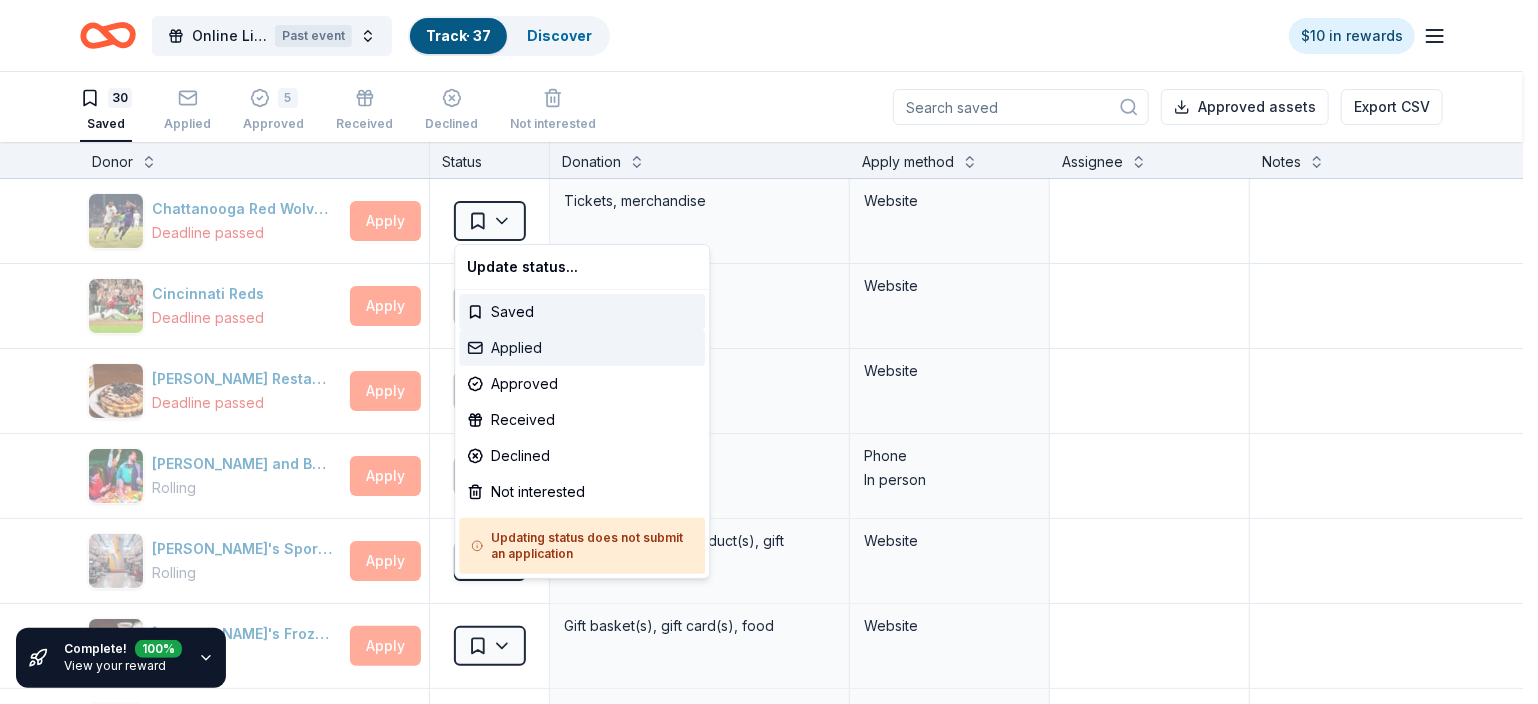 click on "Applied" at bounding box center [582, 348] 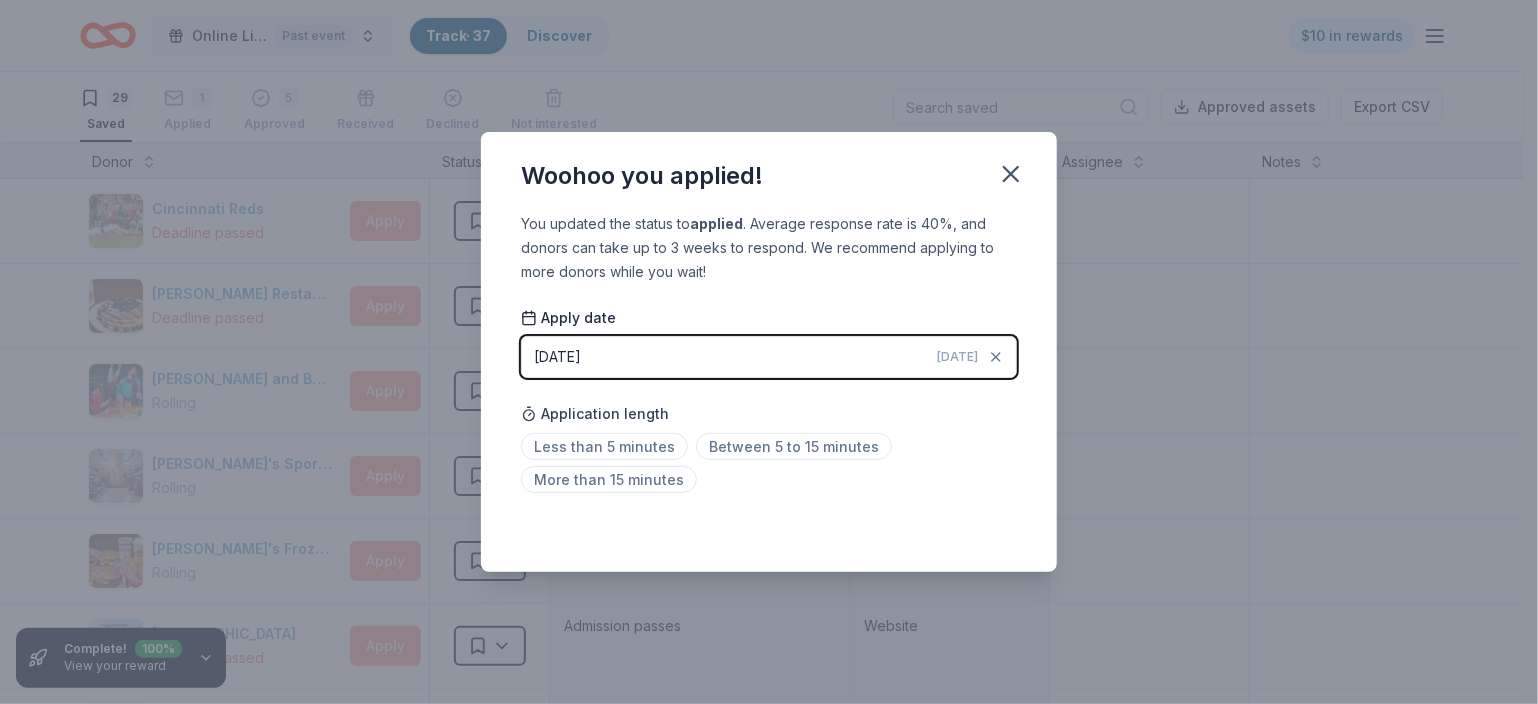 click on "[DATE] [DATE]" at bounding box center (769, 357) 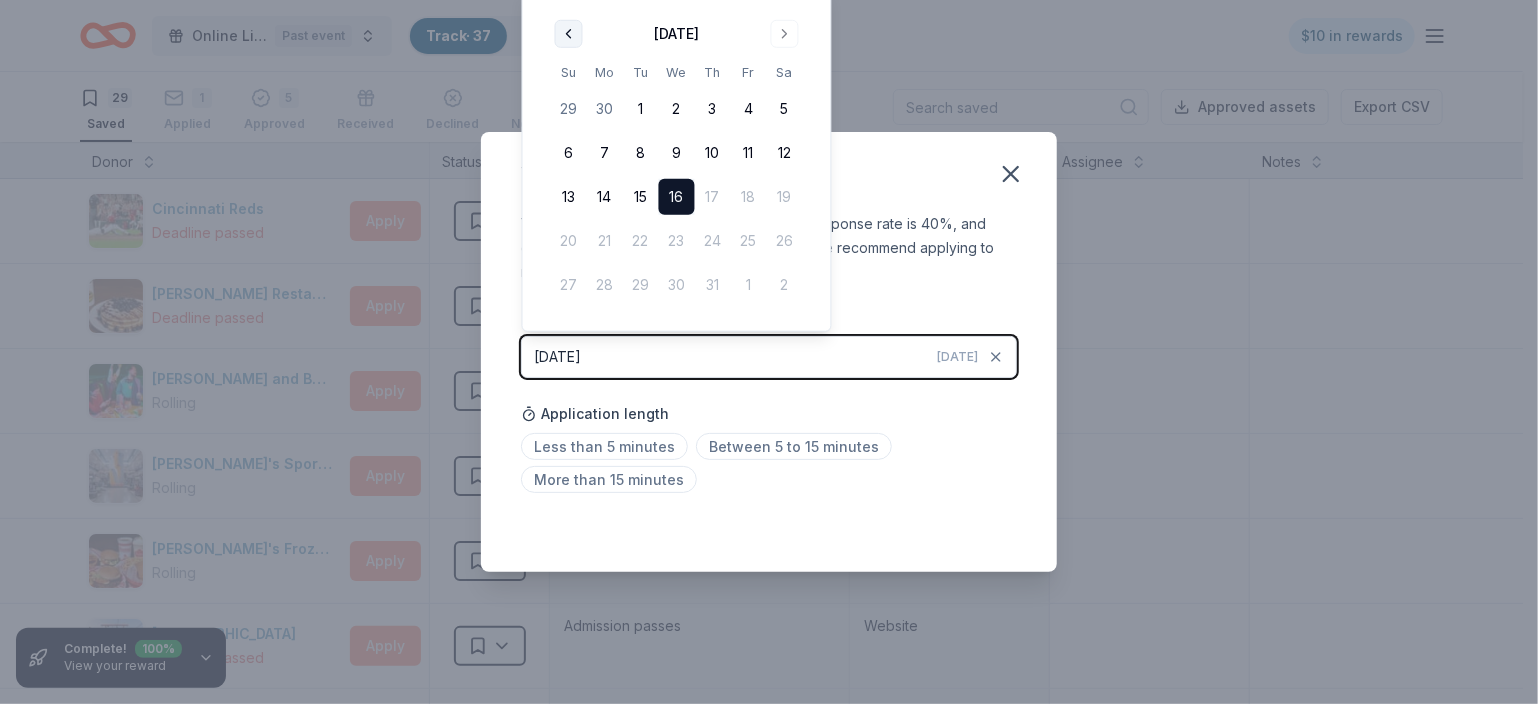 click at bounding box center (569, 34) 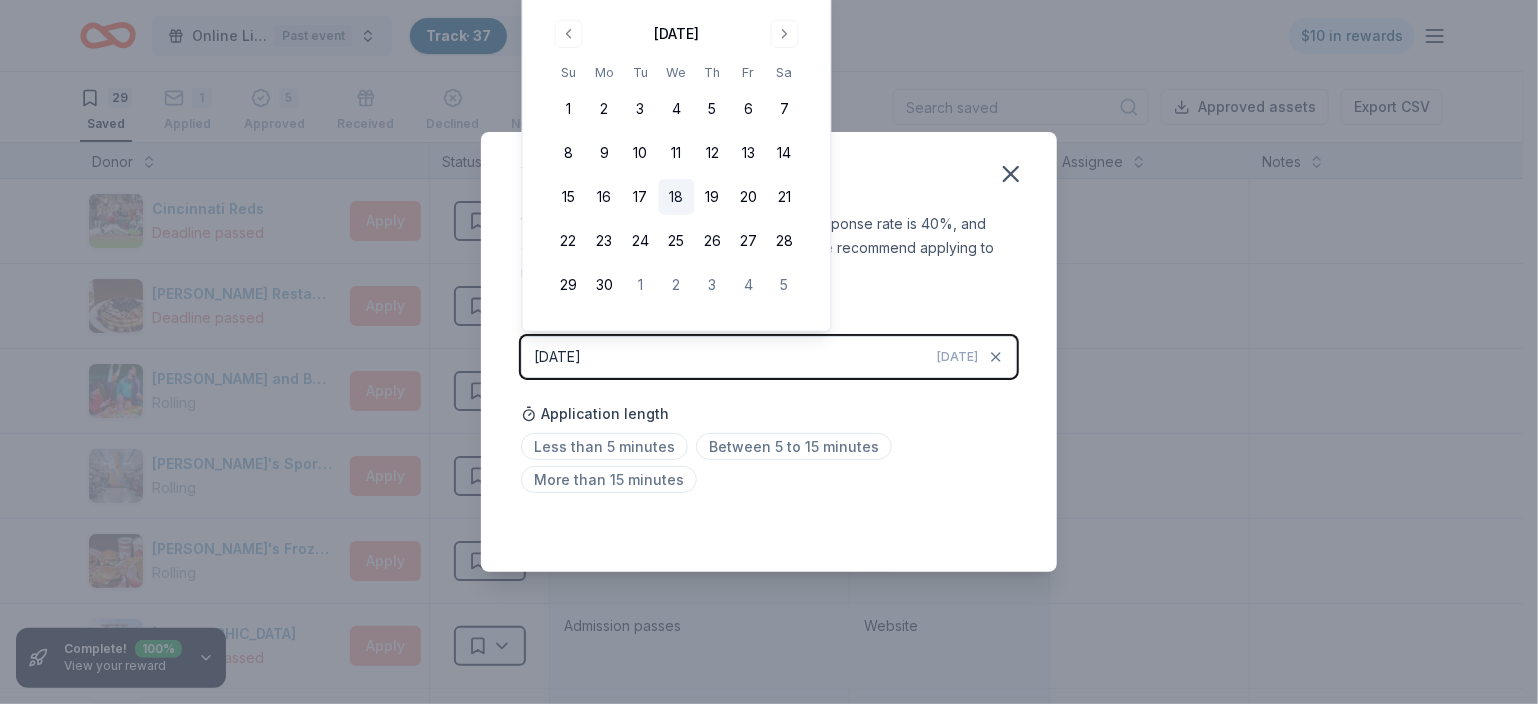 click on "18" at bounding box center (677, 197) 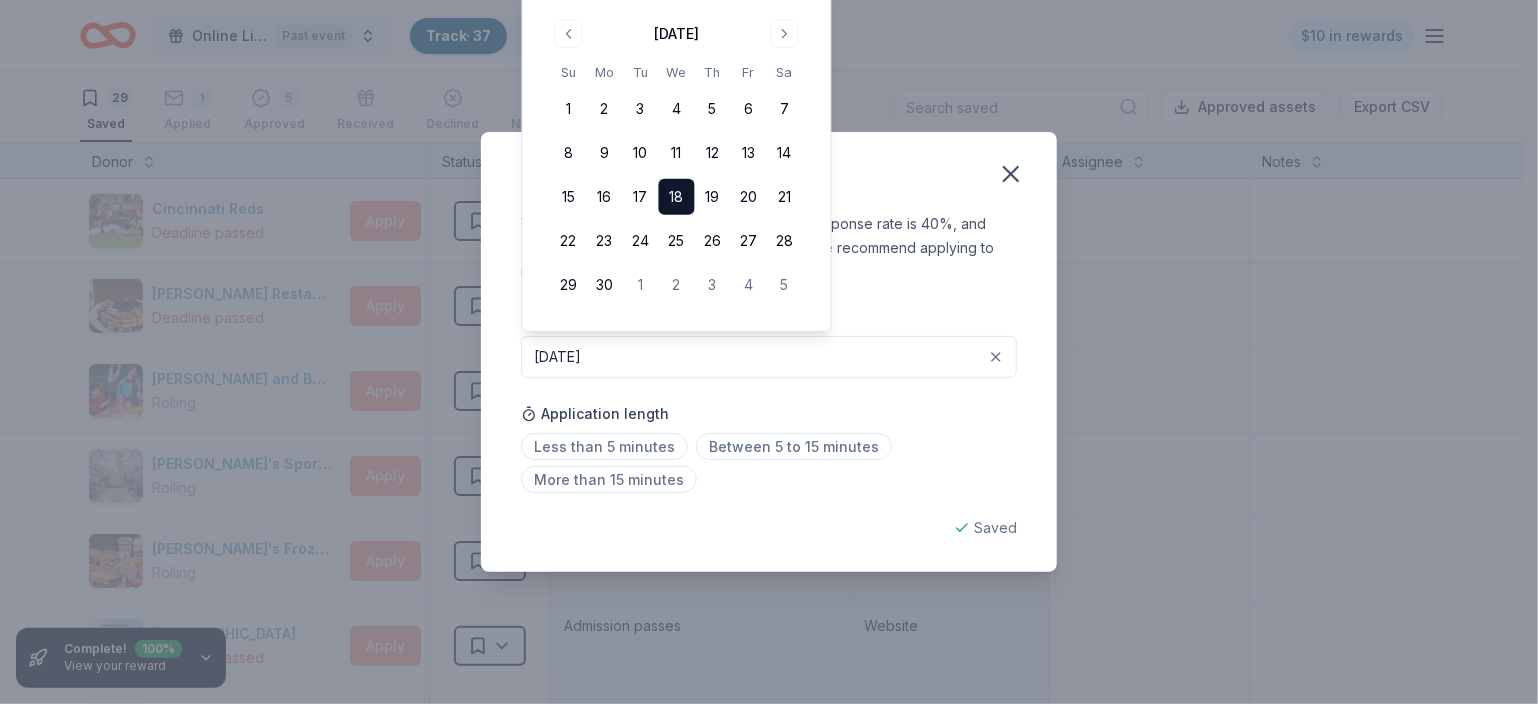click on "[DATE]" at bounding box center [769, 357] 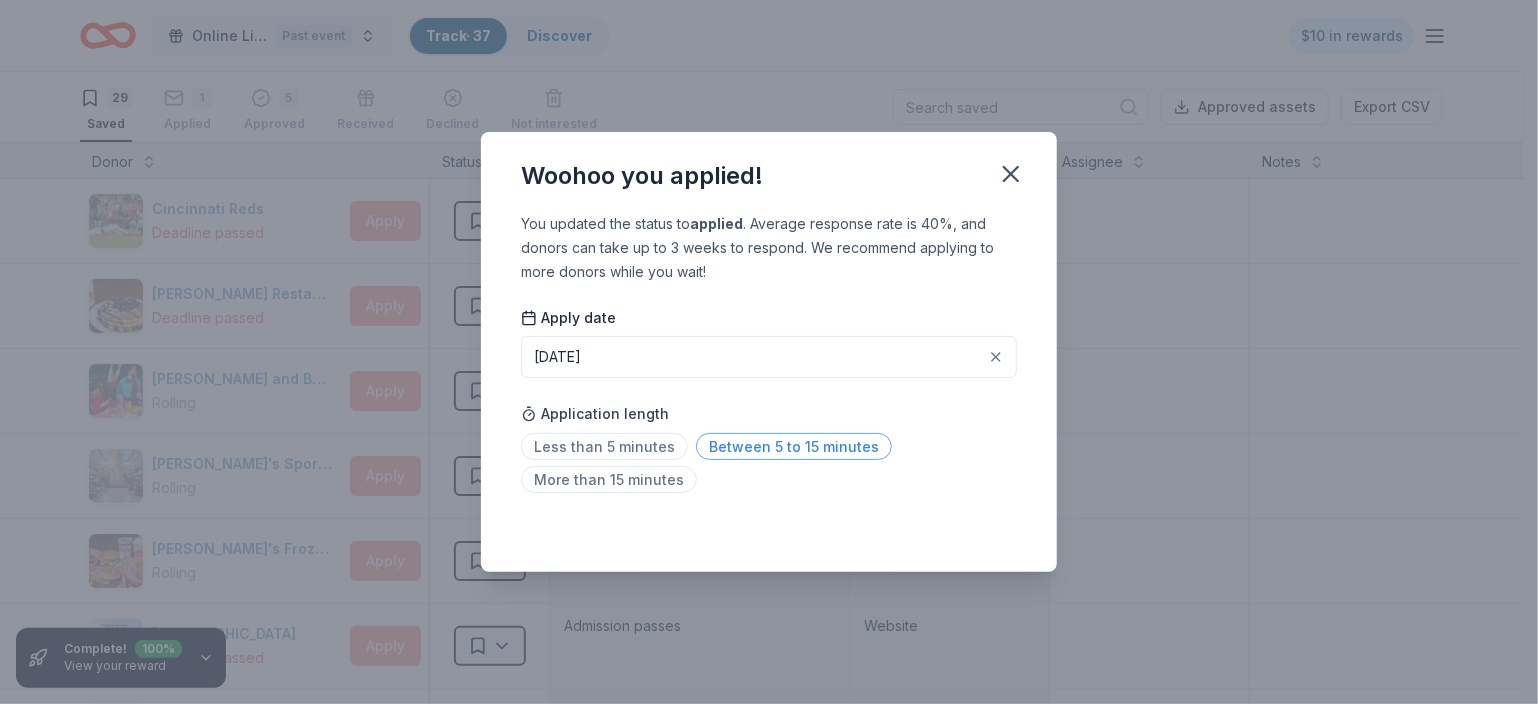 click on "Between 5 to 15 minutes" at bounding box center (794, 446) 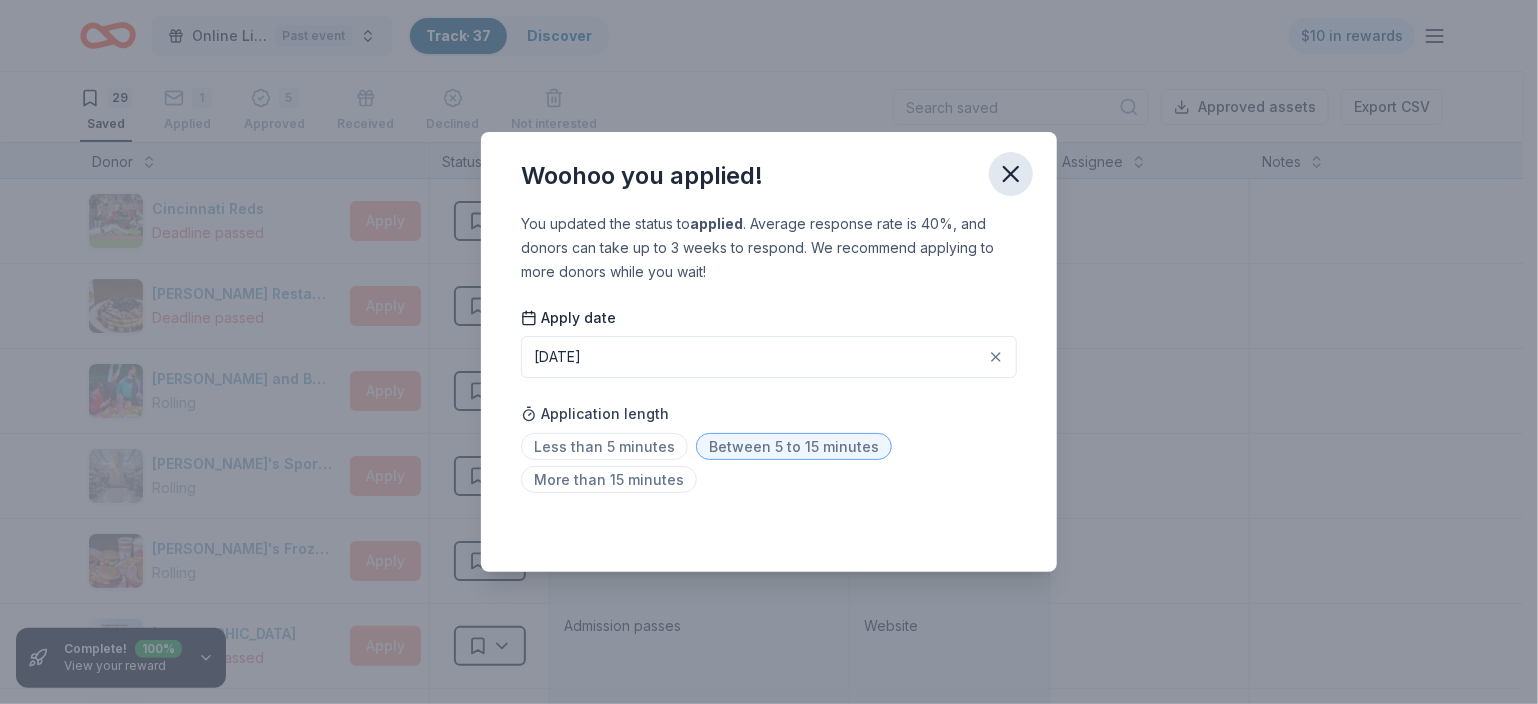 click 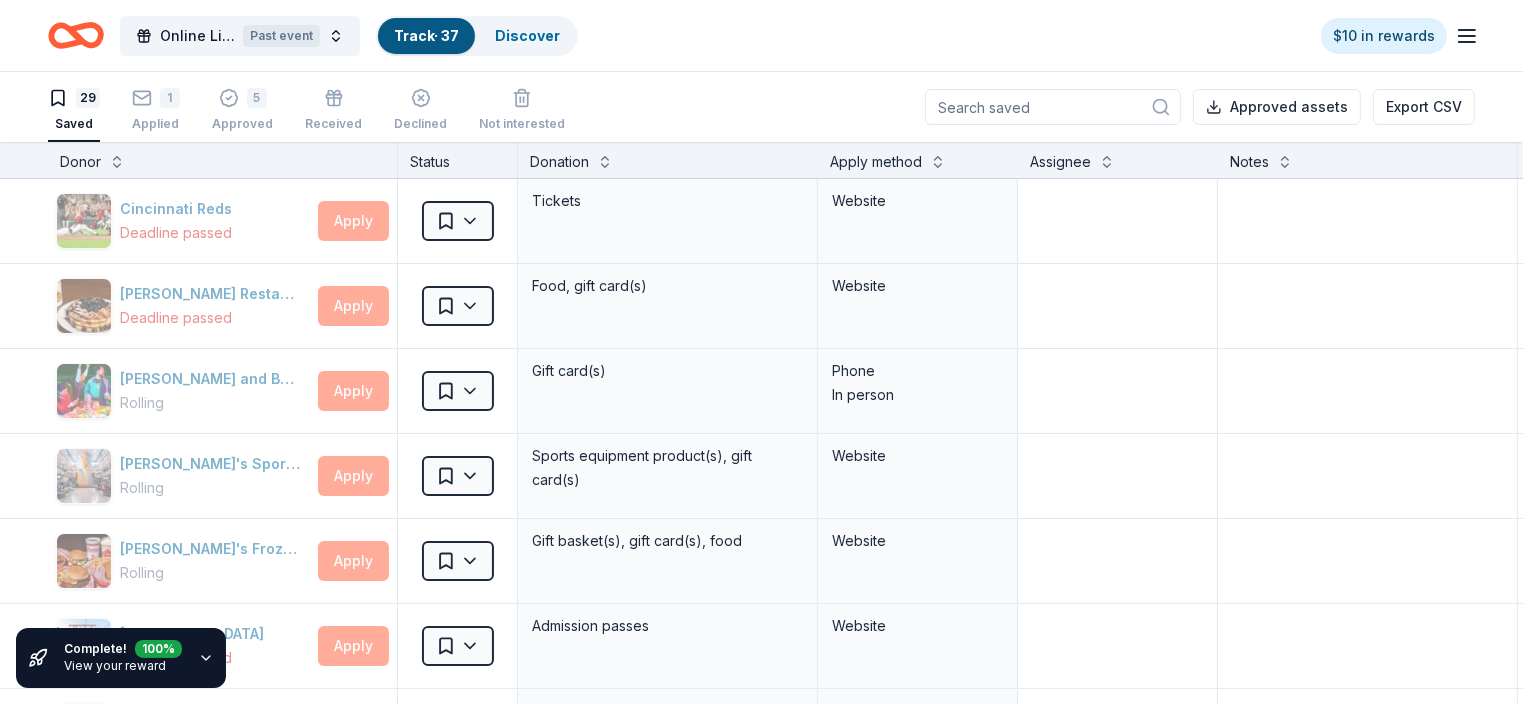 click on "Online Literacy Auction Past event Track  · 37 Discover $10 in rewards 29 Saved 1 Applied 5 Approved Received Declined Not interested  Approved assets Export CSV Complete! 100 % View your reward Donor Status Donation Apply method Assignee Notes Cincinnati Reds Deadline passed Apply Saved Tickets Website [PERSON_NAME] Restaurant Group Deadline passed Apply Saved Food, gift card(s) Website [PERSON_NAME] and Busters Rolling Apply Saved Gift card(s) Phone In person [PERSON_NAME]'s Sporting Goods Rolling Apply Saved Sports equipment product(s), gift card(s) Website [PERSON_NAME]'s Frozen Custard & Steakburgers Rolling Apply Saved Gift basket(s), gift card(s), food Website Gatlinburg Skypark Deadline passed Apply Saved Admission passes Website Gearhead Outfitters Deadline passed Apply Saved Clothes, gift card(s) Website Gourmet Gift Baskets Deadline passed Apply Saved Gift basket(s) Website Harbor Freight Rolling Apply Saved  gift card(s) Website Hollywood Wax Museum (Pigeon Forge) Deadline passed Apply Saved Website Ingles Markets Rolling Mail" at bounding box center [761, 352] 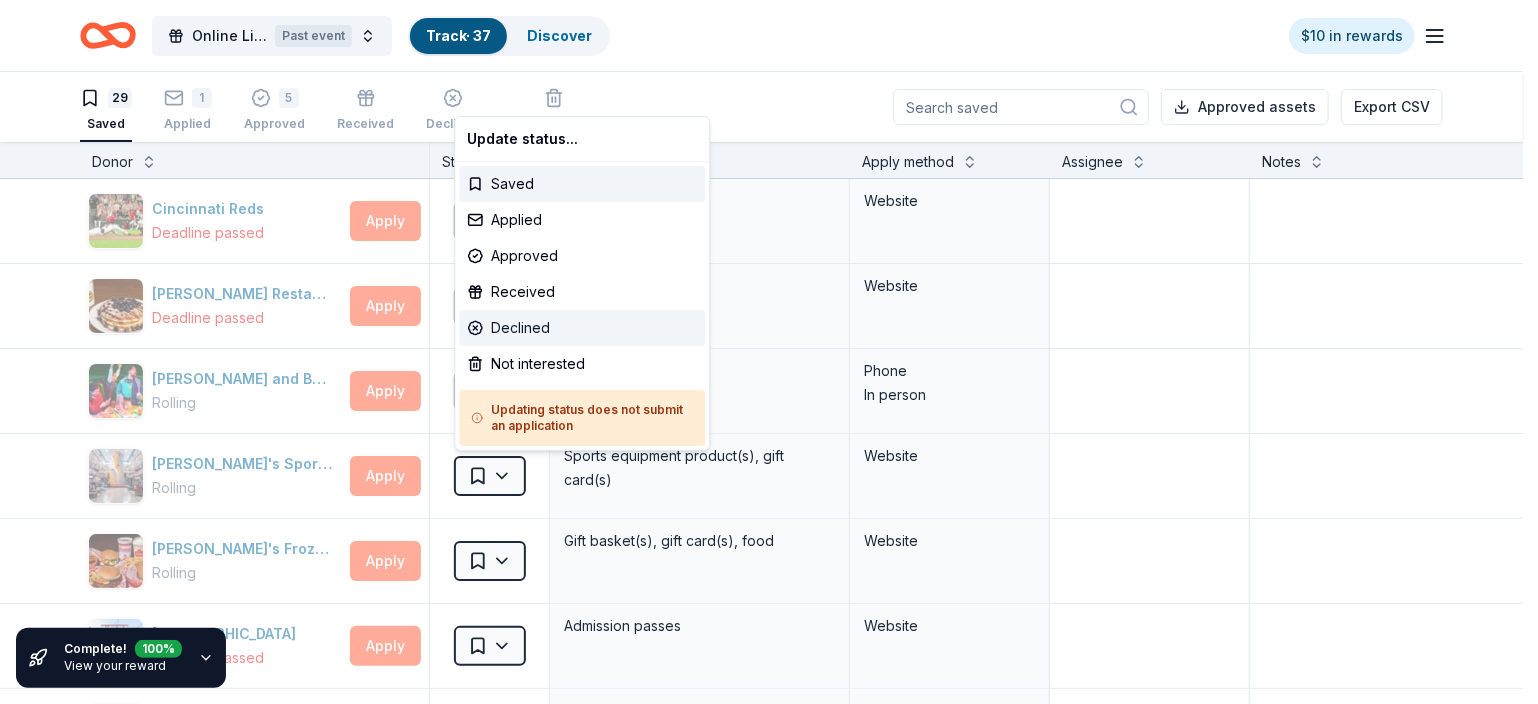 click on "Declined" at bounding box center [582, 328] 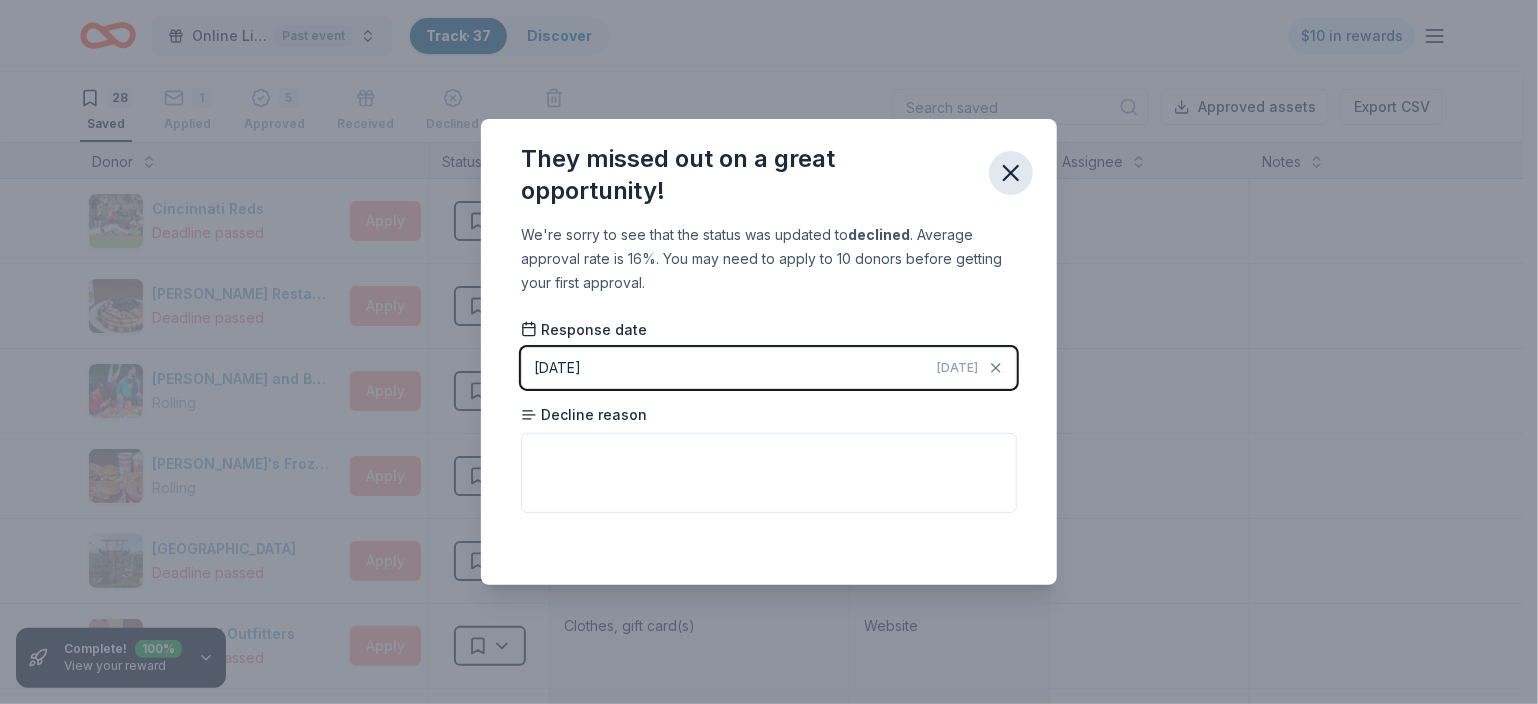 click 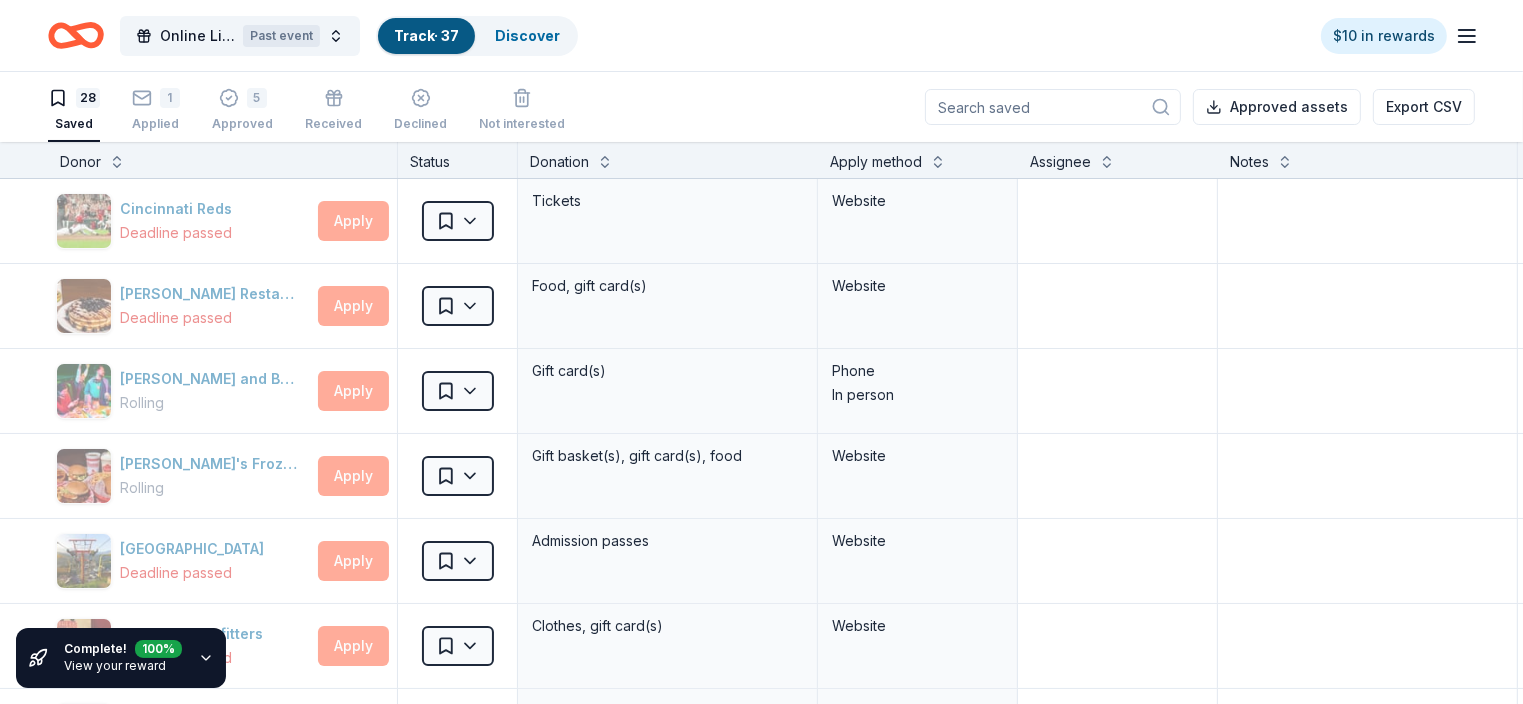 click on "Online Literacy Auction Past event Track  · 37 Discover $10 in rewards 28 Saved 1 Applied 5 Approved Received Declined Not interested  Approved assets Export CSV Complete! 100 % View your reward Donor Status Donation Apply method Assignee Notes Cincinnati Reds Deadline passed Apply Saved Tickets Website [PERSON_NAME] Restaurant Group Deadline passed Apply Saved Food, gift card(s) Website [PERSON_NAME] and Busters Rolling Apply Saved Gift card(s) Phone In person [PERSON_NAME]'s Frozen Custard & Steakburgers Rolling Apply Saved Gift basket(s), gift card(s), food Website Gatlinburg Skypark Deadline passed Apply Saved Admission passes Website Gearhead Outfitters Deadline passed Apply Saved Clothes, gift card(s) Website Gourmet Gift Baskets Deadline passed Apply Saved Gift basket(s) Website Harbor Freight Rolling Apply Saved  gift card(s) Website [GEOGRAPHIC_DATA] (Pigeon Forge) Deadline passed Apply Saved 2 certificates for admission to all 4 attractions Website Ingles Markets Rolling Apply Saved Food, gift card(s) Mail Apply Fax" at bounding box center (761, 352) 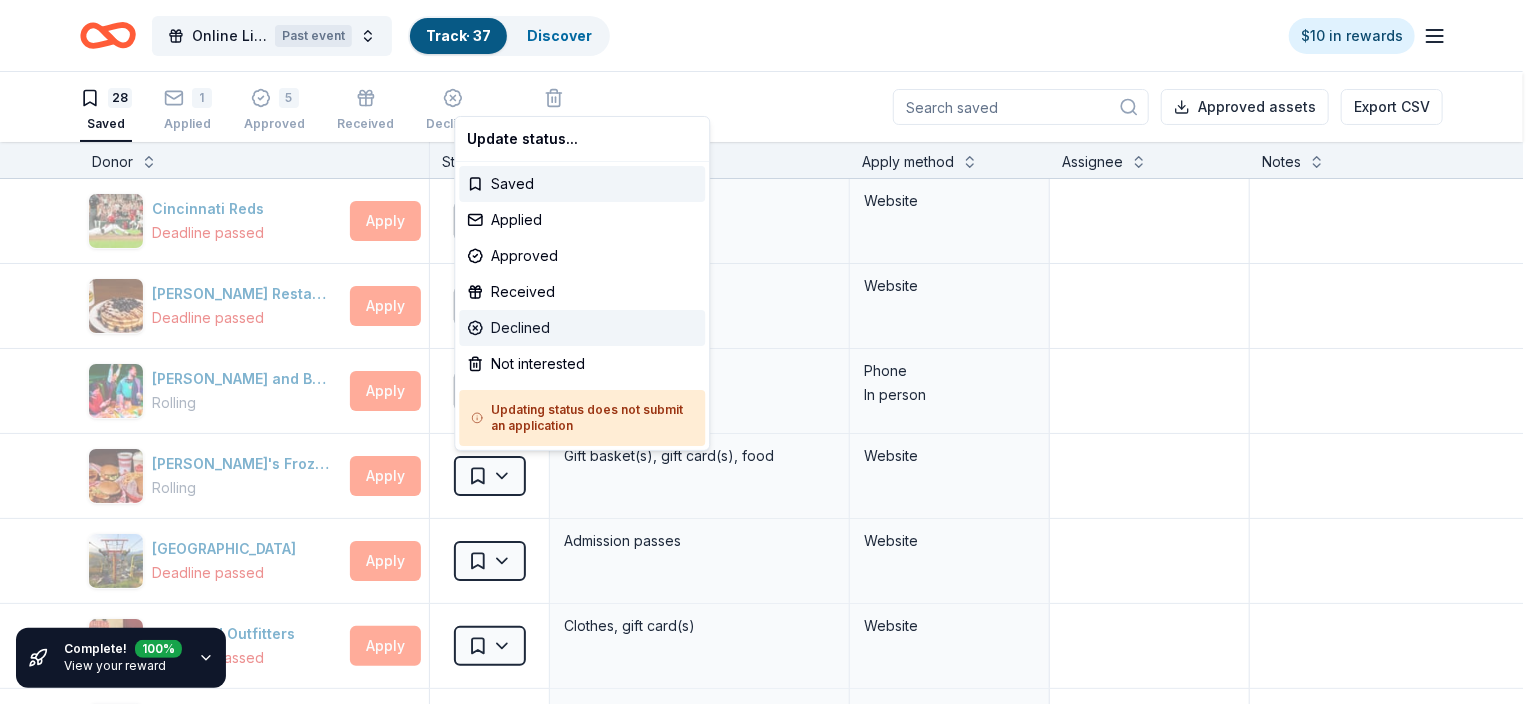 click on "Declined" at bounding box center [582, 328] 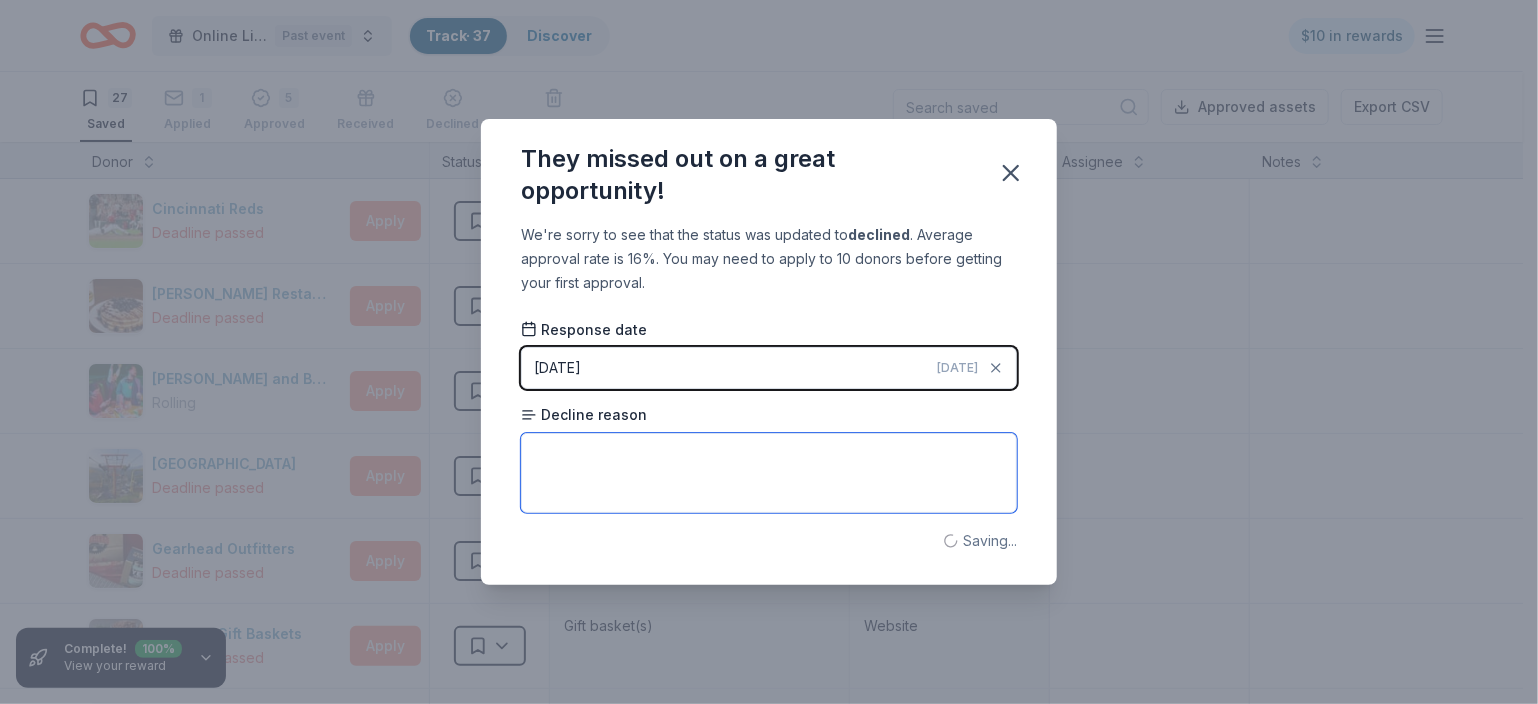 click at bounding box center [769, 473] 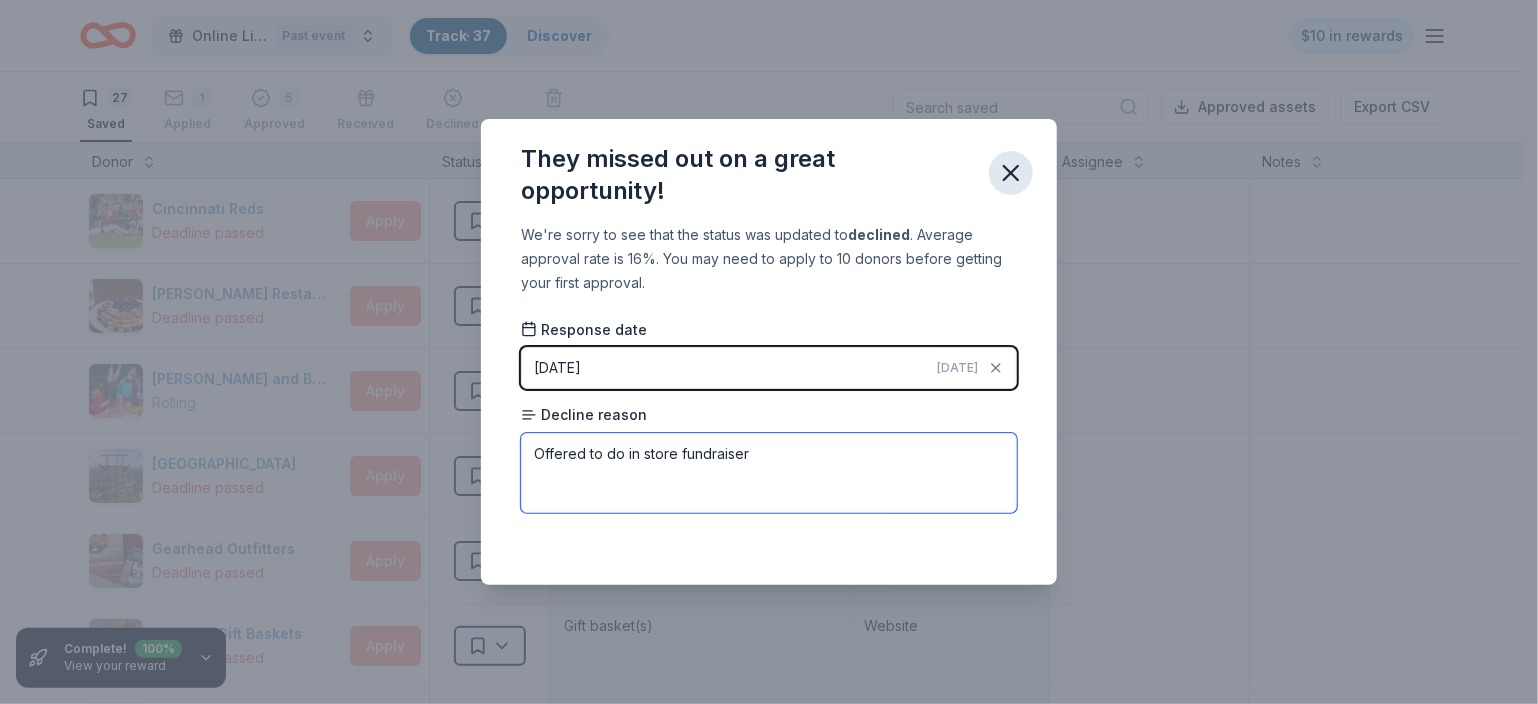 type on "Offered to do in store fundraiser" 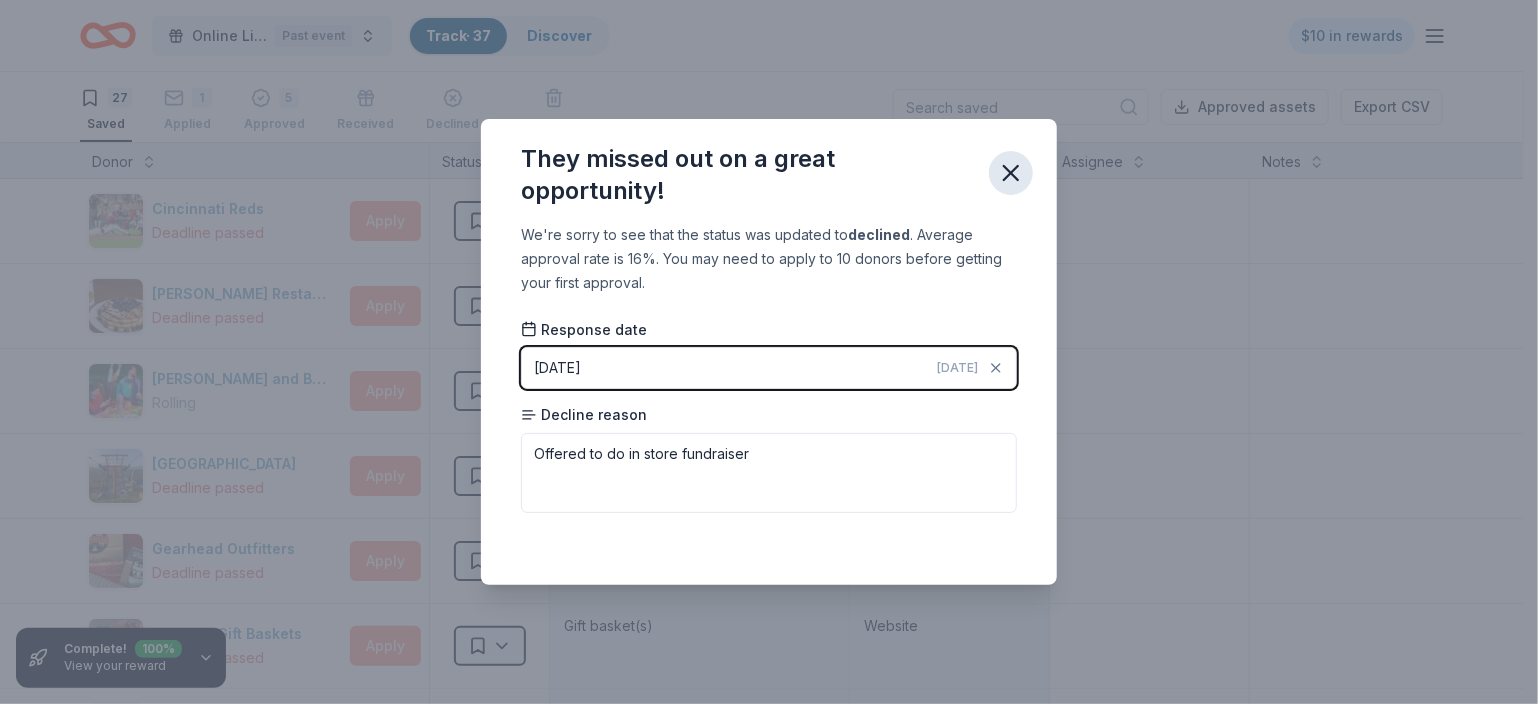 click 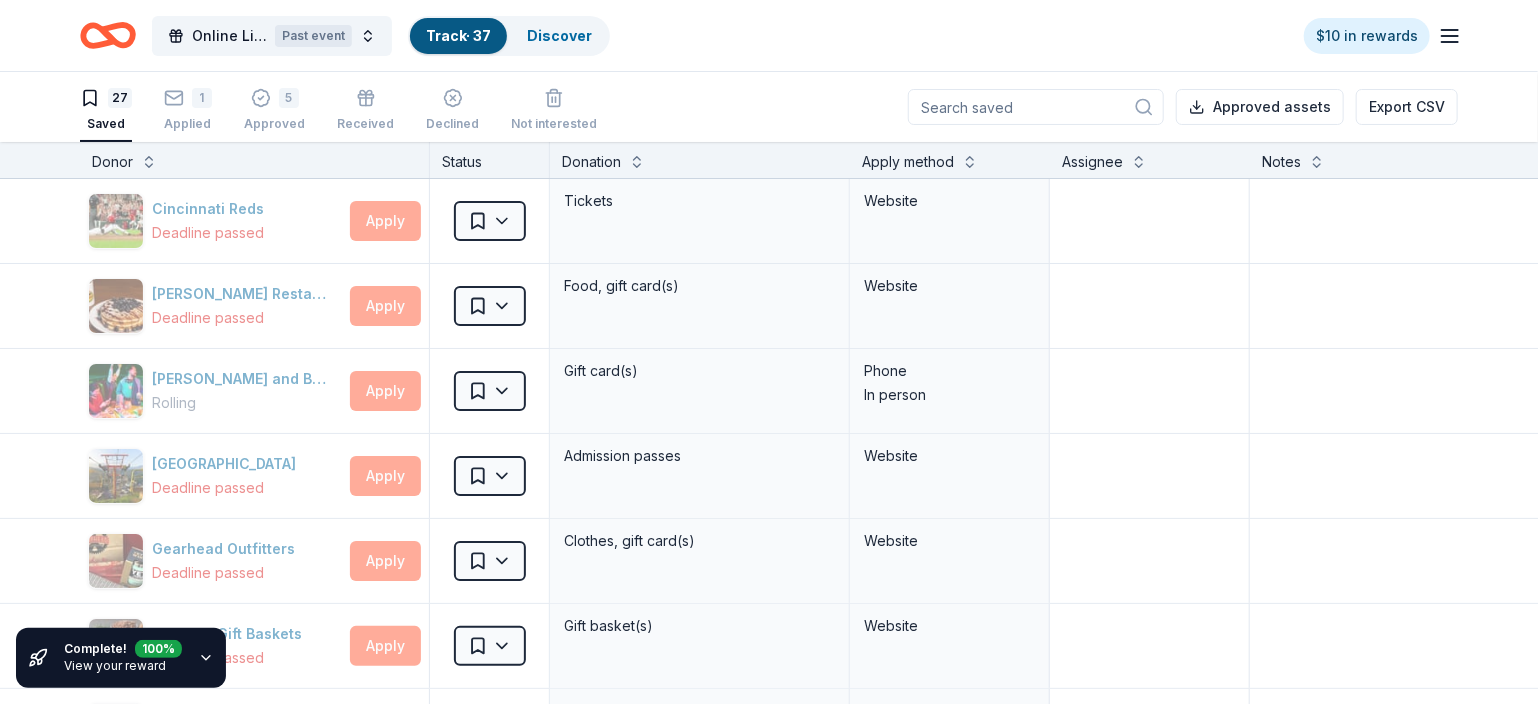 click on "Online Literacy Auction Past event Track  · 37 Discover $10 in rewards 27 Saved 1 Applied 5 Approved Received Declined Not interested  Approved assets Export CSV Complete! 100 % View your reward Donor Status Donation Apply method Assignee Notes Cincinnati Reds Deadline passed Apply Saved Tickets Website [PERSON_NAME] Restaurant Group Deadline passed Apply Saved Food, gift card(s) Website [PERSON_NAME] and Busters Rolling Apply Saved Gift card(s) Phone In person Gatlinburg Skypark Deadline passed Apply Saved Admission passes Website Gearhead Outfitters Deadline passed Apply Saved Clothes, gift card(s) Website Gourmet Gift Baskets Deadline passed Apply Saved Gift basket(s) Website Harbor Freight Rolling Apply Saved  gift card(s) Website [GEOGRAPHIC_DATA] (Pigeon Forge) Deadline passed Apply Saved 2 certificates for admission to all 4 attractions Website Ingles Markets Rolling Apply Saved Food, gift card(s) Mail [PERSON_NAME]'s Deli Deadline passed Apply Saved Food, gift card Website Let's Roam Rolling Apply Saved Website Apply" at bounding box center (769, 352) 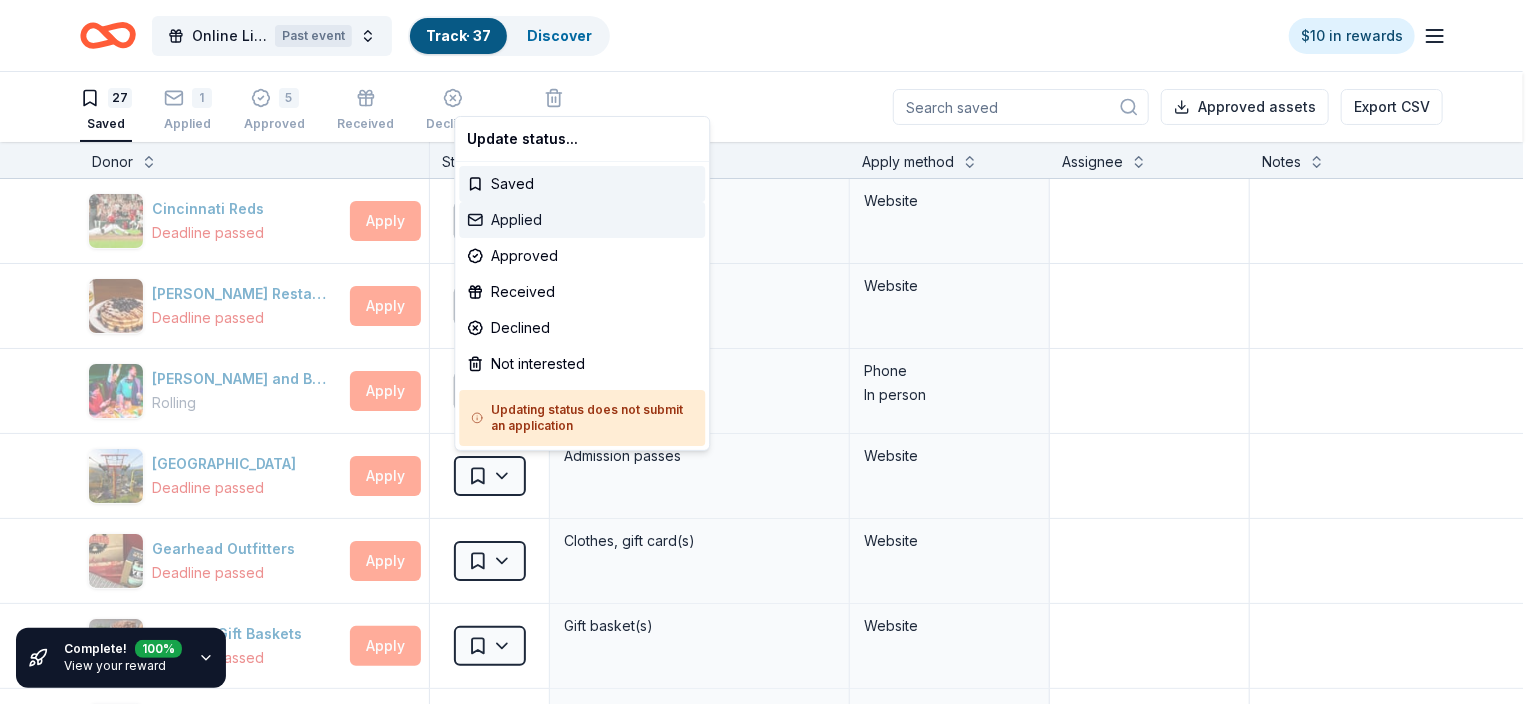 click on "Applied" at bounding box center (582, 220) 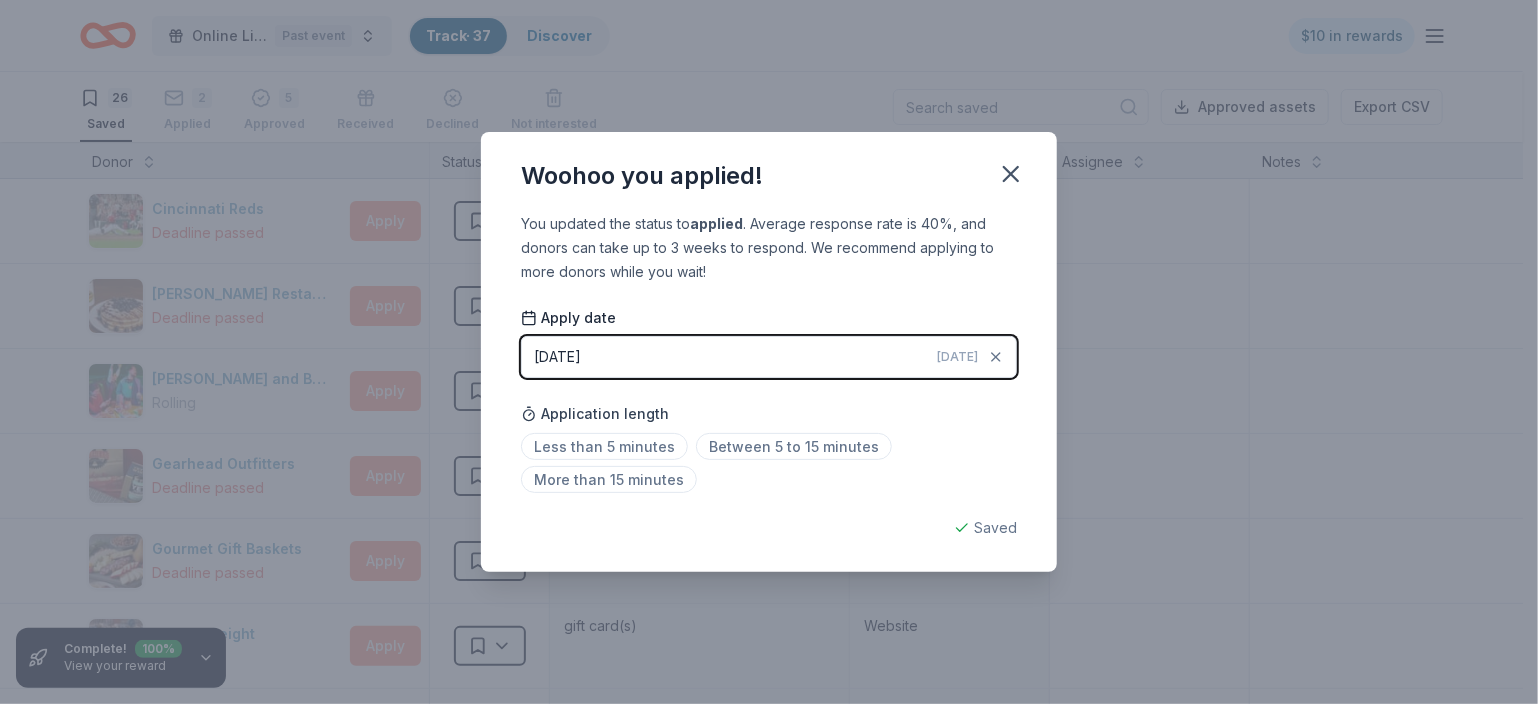 click on "[DATE] [DATE]" at bounding box center [769, 357] 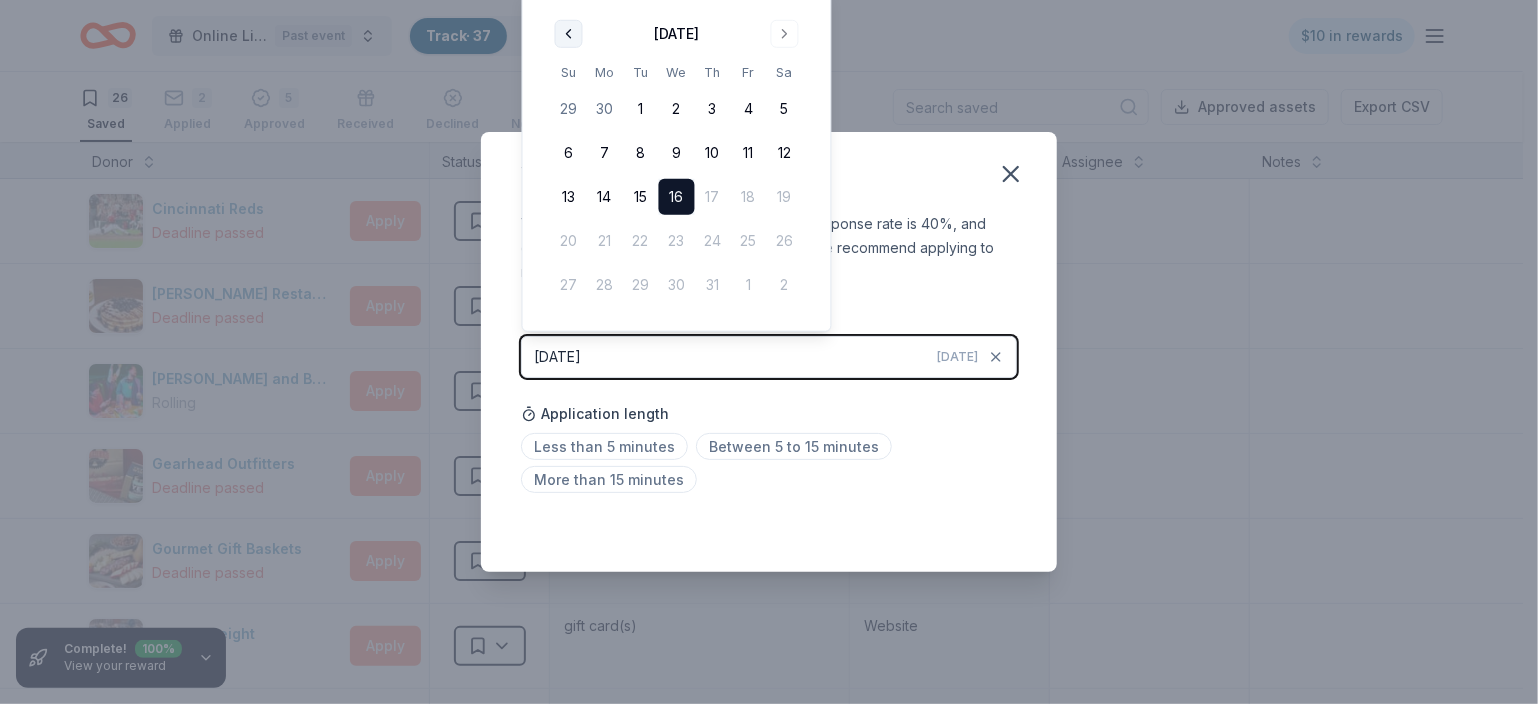 click at bounding box center [569, 34] 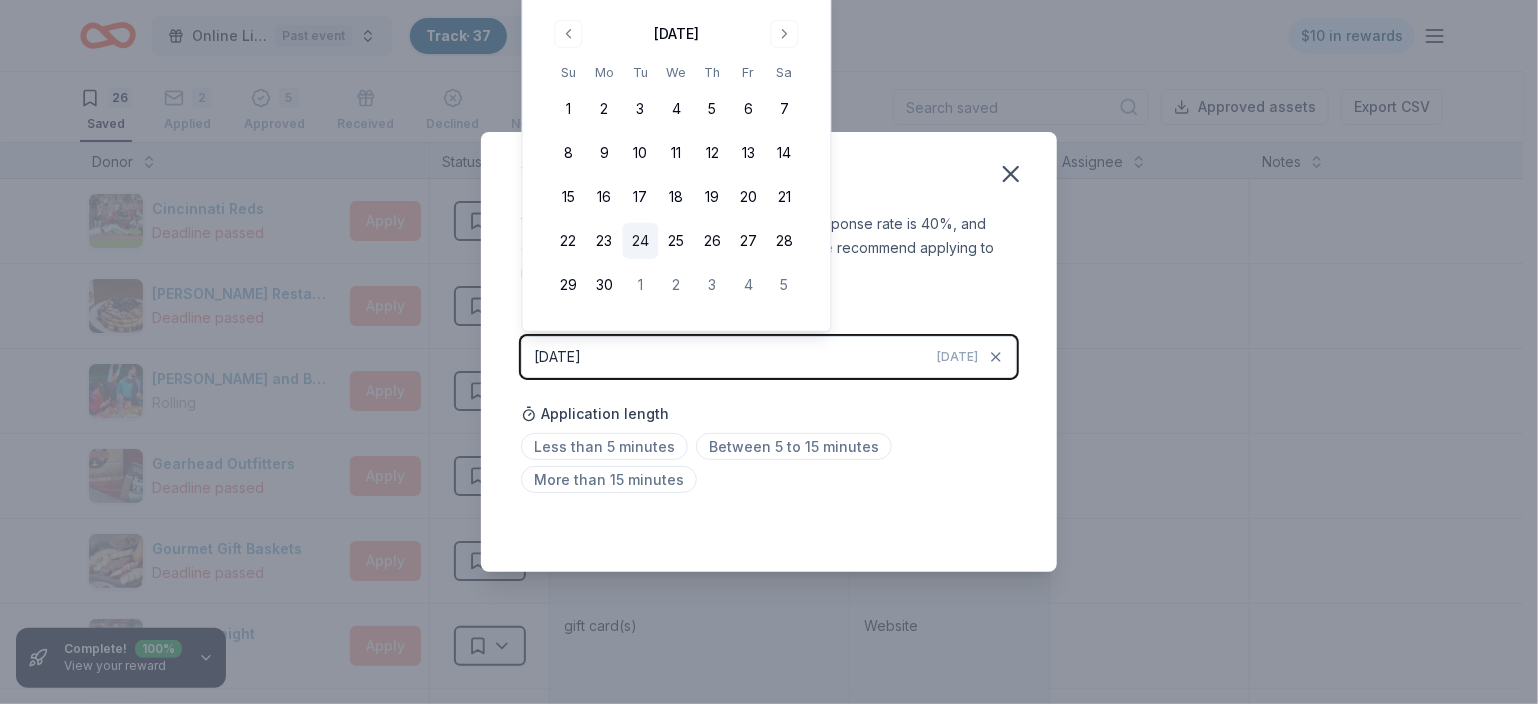 click on "24" at bounding box center [641, 241] 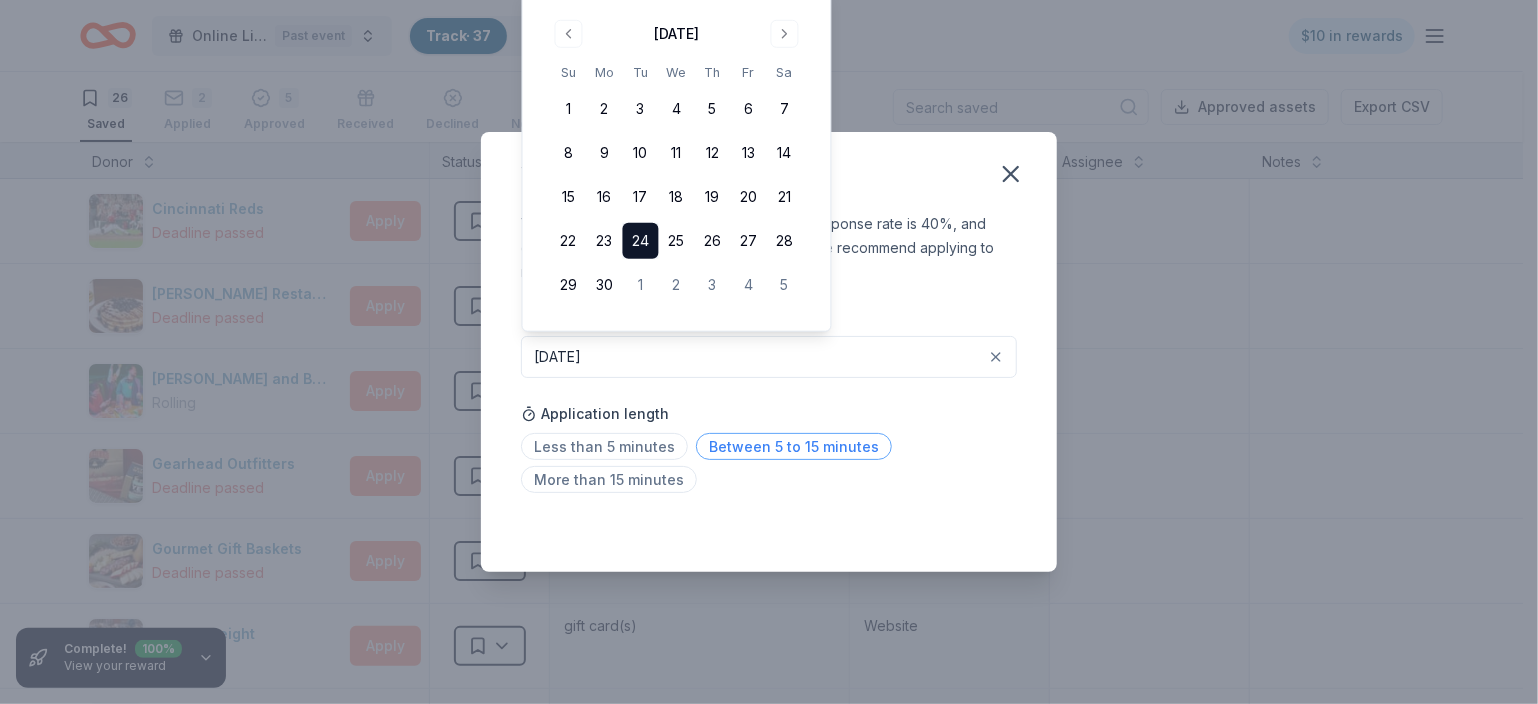click on "Between 5 to 15 minutes" at bounding box center (794, 446) 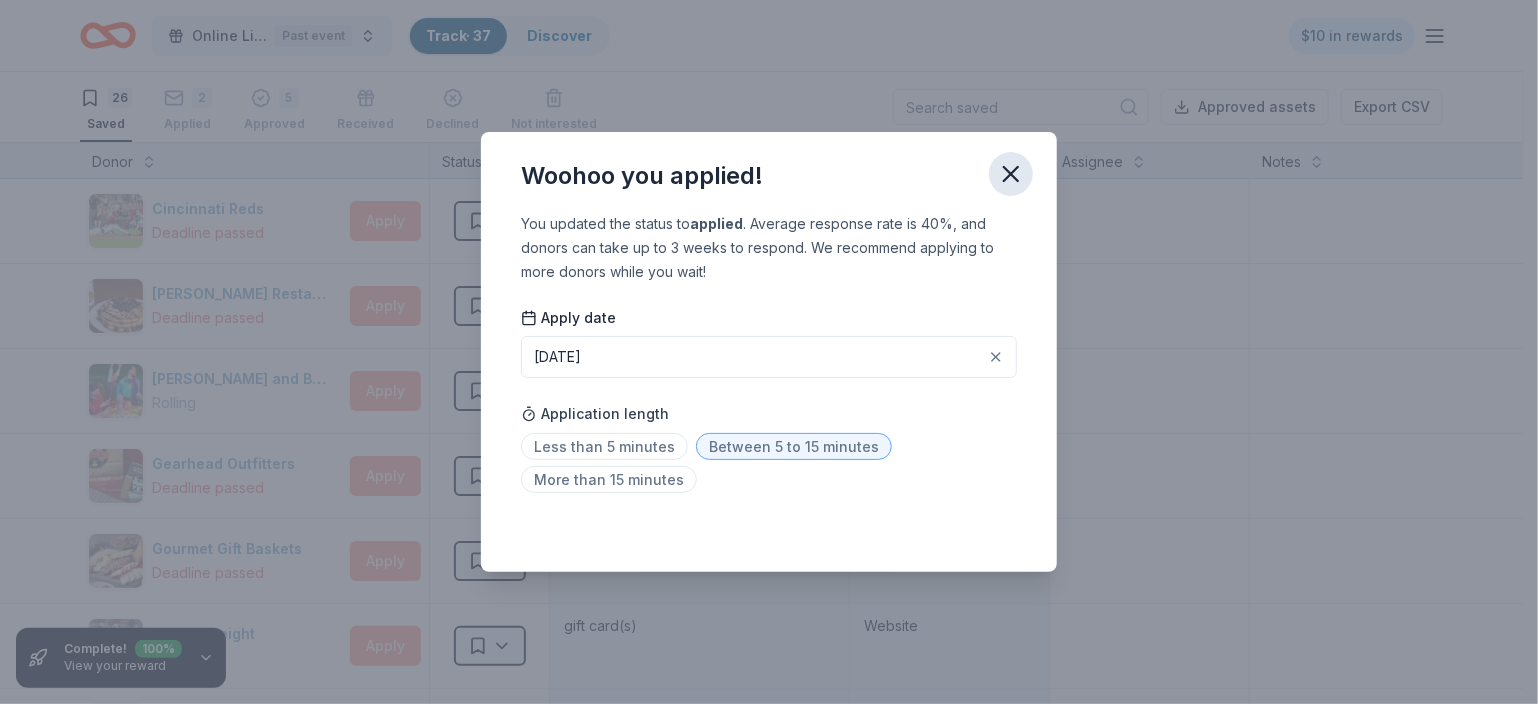 click 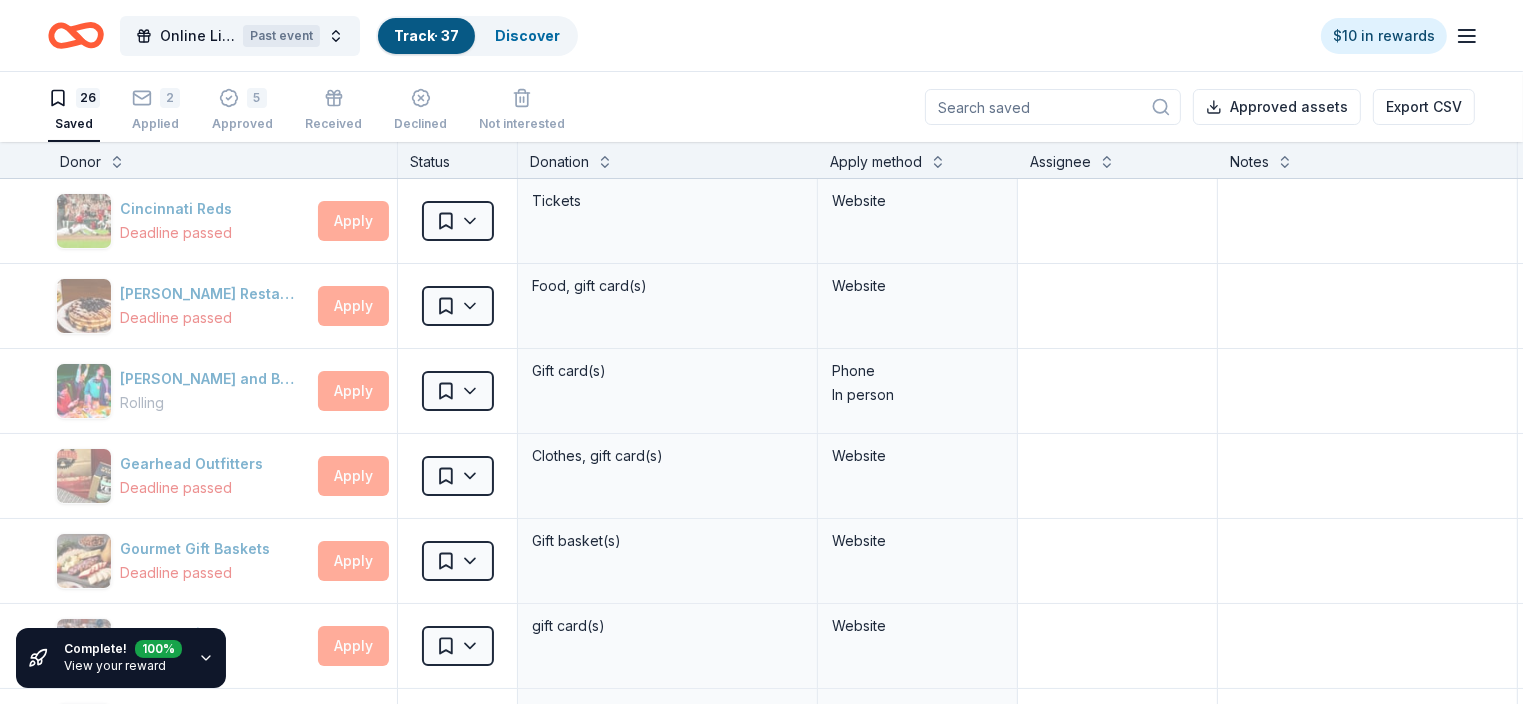 click on "Online Literacy Auction Past event Track  · 37 Discover $10 in rewards 26 Saved 2 Applied 5 Approved Received Declined Not interested  Approved assets Export CSV Complete! 100 % View your reward Donor Status Donation Apply method Assignee Notes Cincinnati Reds Deadline passed Apply Saved Tickets Website [PERSON_NAME] Restaurant Group Deadline passed Apply Saved Food, gift card(s) Website [PERSON_NAME] and Busters Rolling Apply Saved Gift card(s) Phone In person Gearhead Outfitters Deadline passed Apply Saved Clothes, gift card(s) Website Gourmet Gift Baskets Deadline passed Apply Saved Gift basket(s) Website Harbor Freight Rolling Apply Saved  gift card(s) Website [GEOGRAPHIC_DATA] (Pigeon Forge) Deadline passed Apply Saved 2 certificates for admission to all 4 attractions Website Ingles Markets Rolling Apply Saved Food, gift card(s) Mail [PERSON_NAME]'s Deli Deadline passed Apply Saved Food, gift card Website Let's Roam Rolling Apply Saved Website Made in [GEOGRAPHIC_DATA] Deadline passed Apply Saved Gift basket(s), event gift(s) Email Apply" at bounding box center [761, 352] 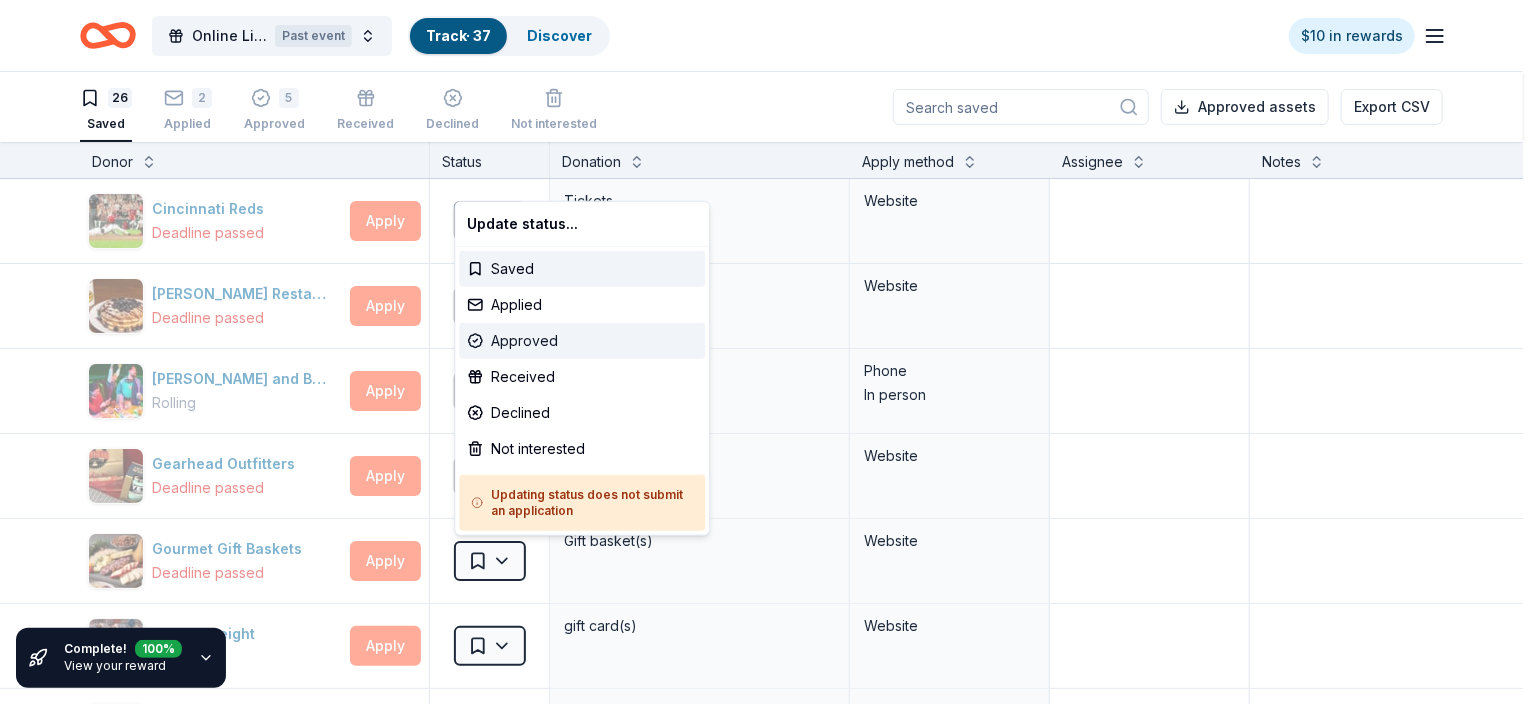 click on "Approved" at bounding box center [582, 341] 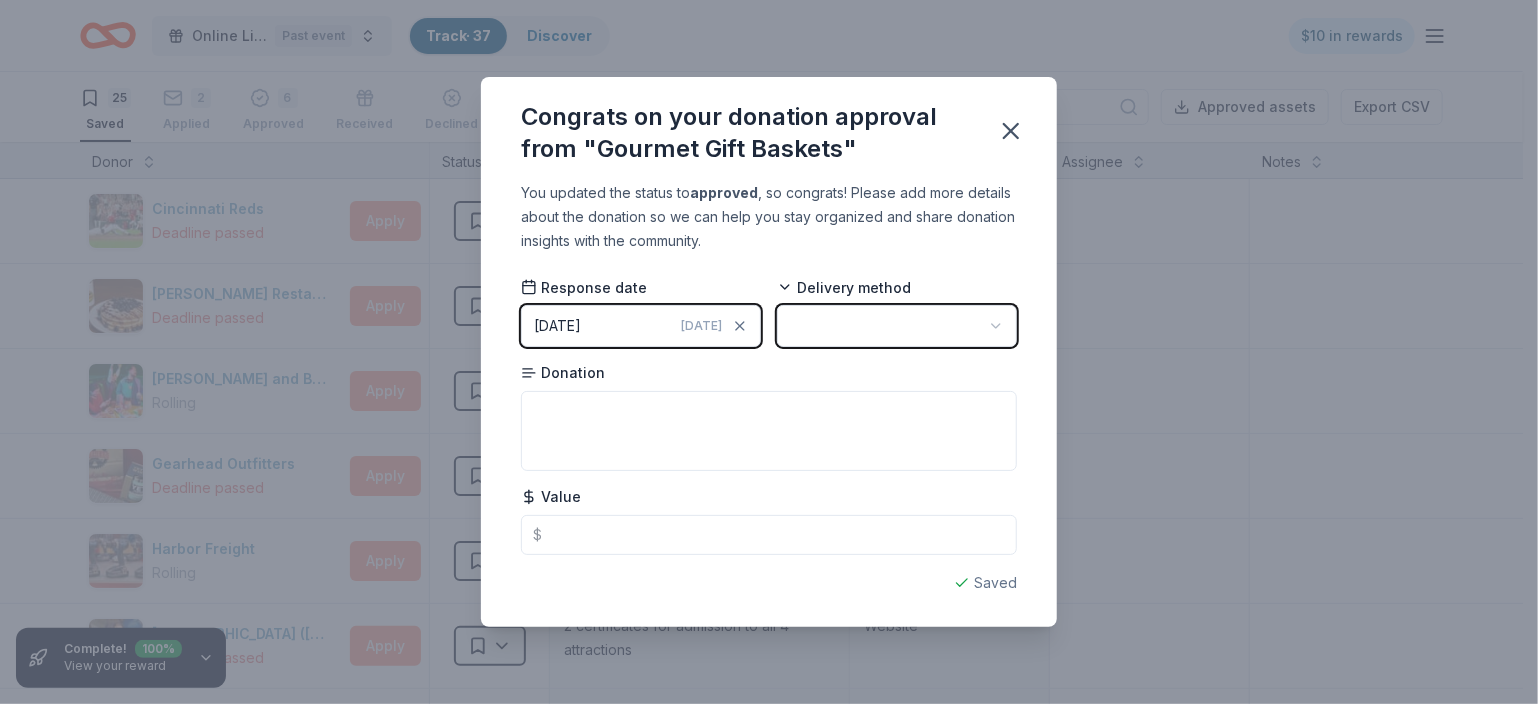 click 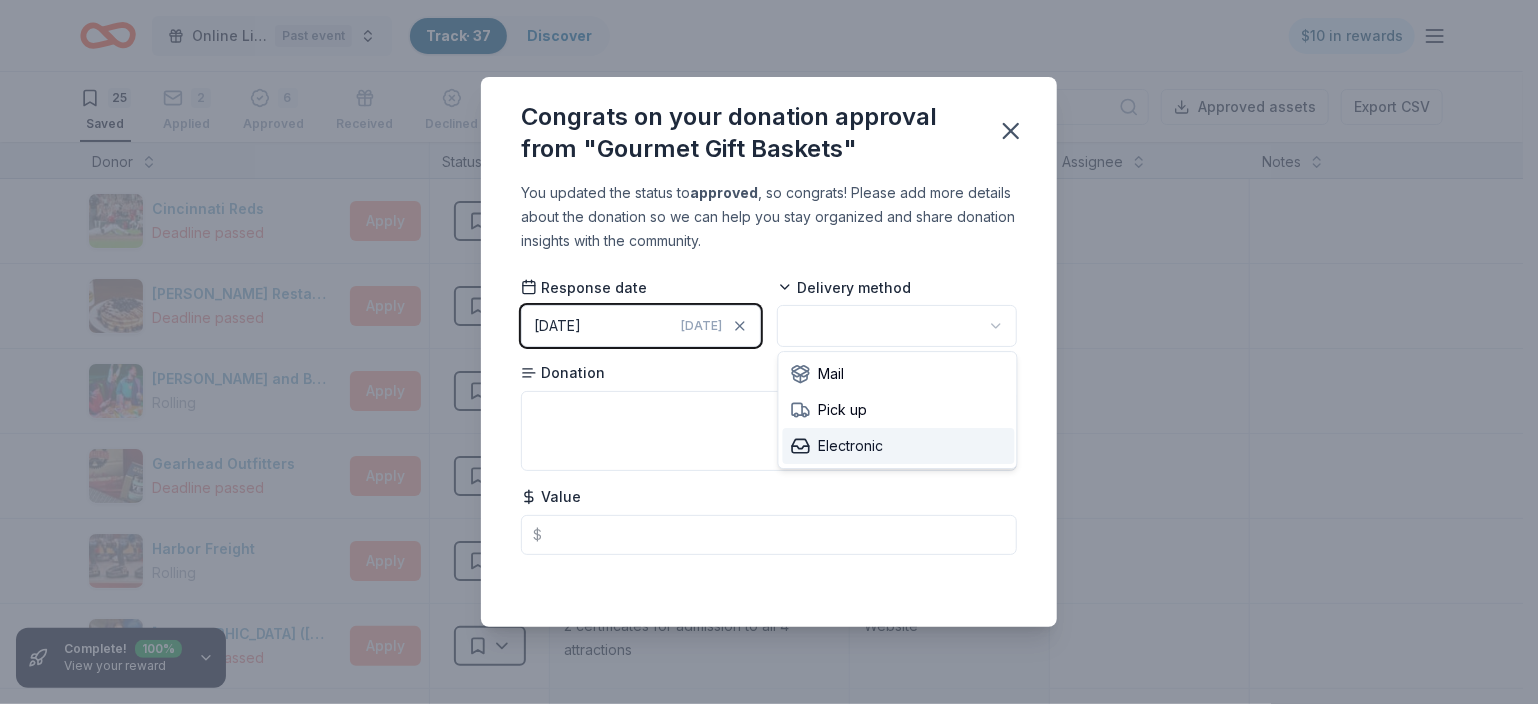 click on "Electronic" at bounding box center [899, 446] 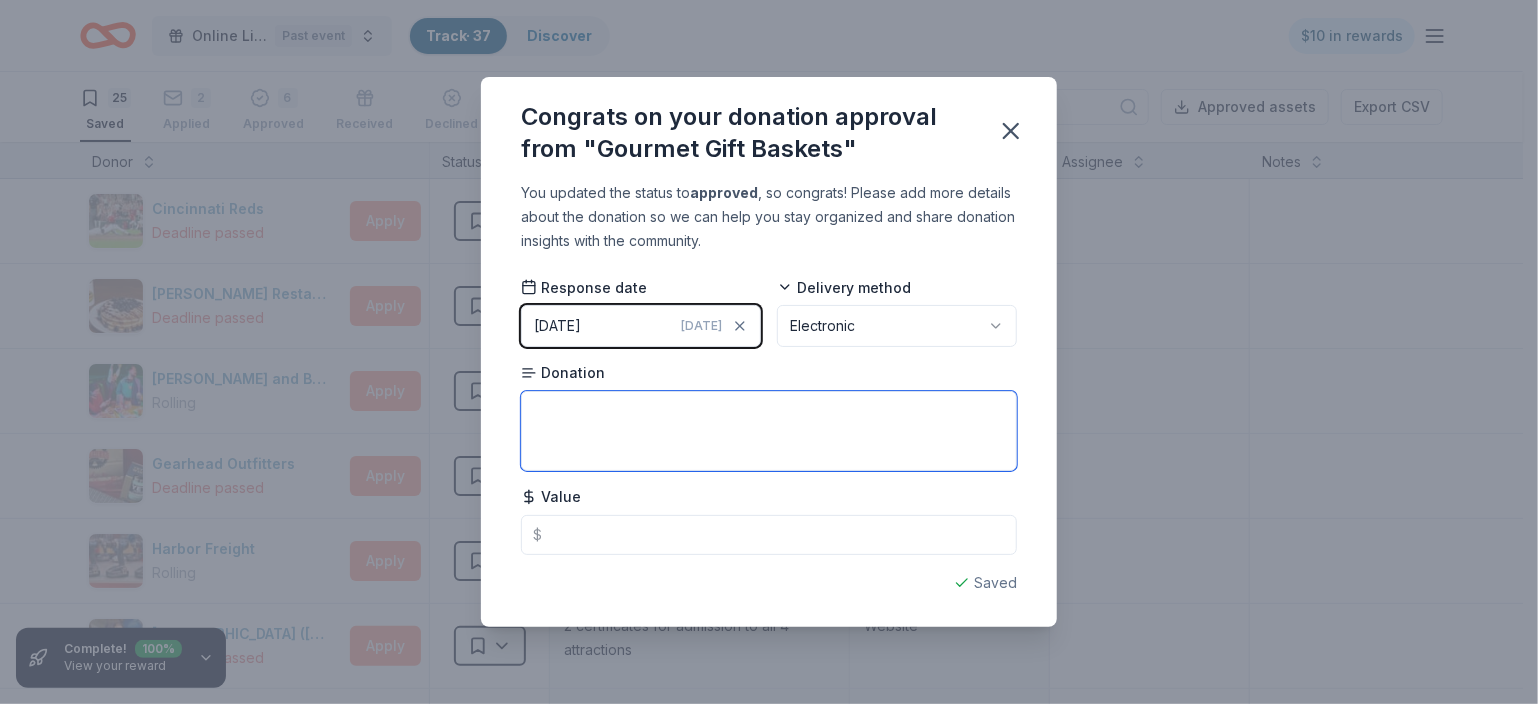 click at bounding box center (769, 431) 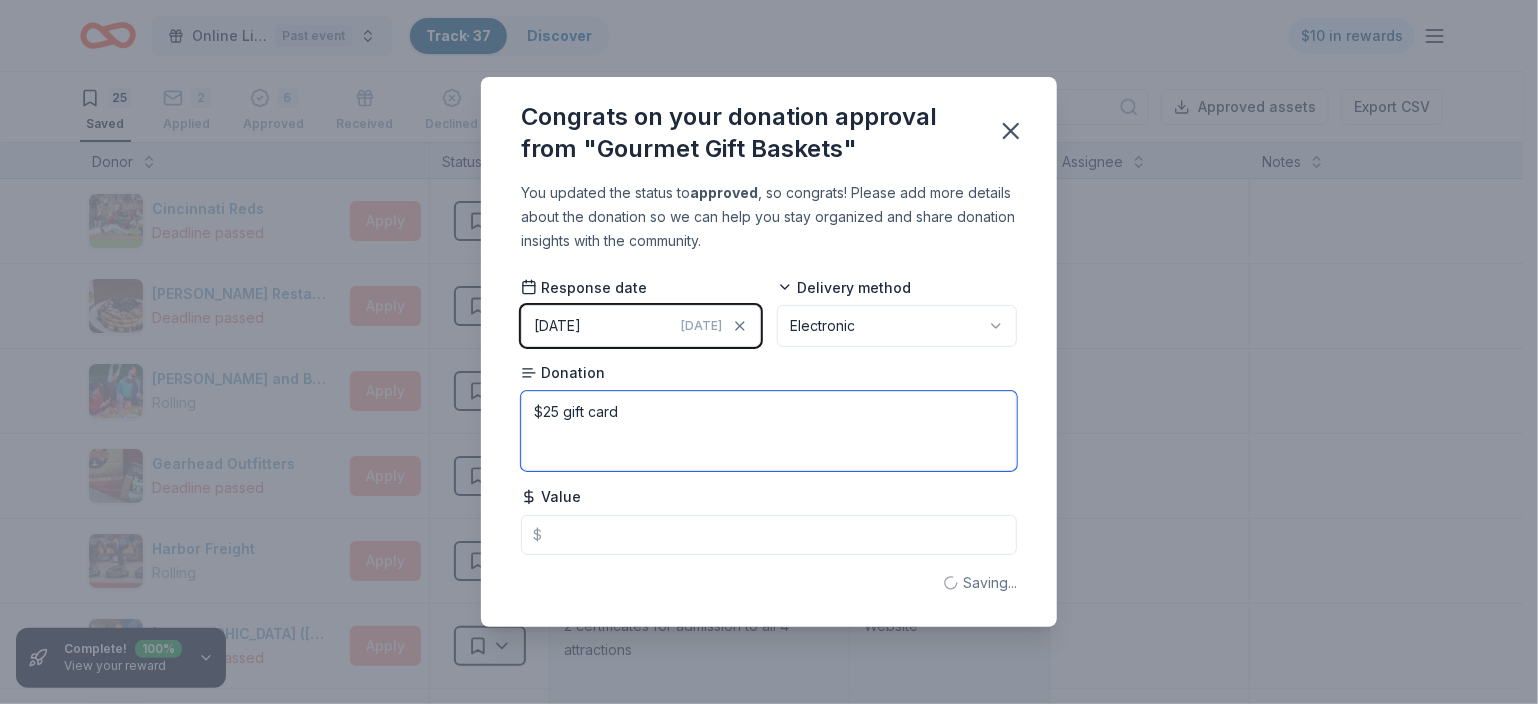 type on "$25 gift card" 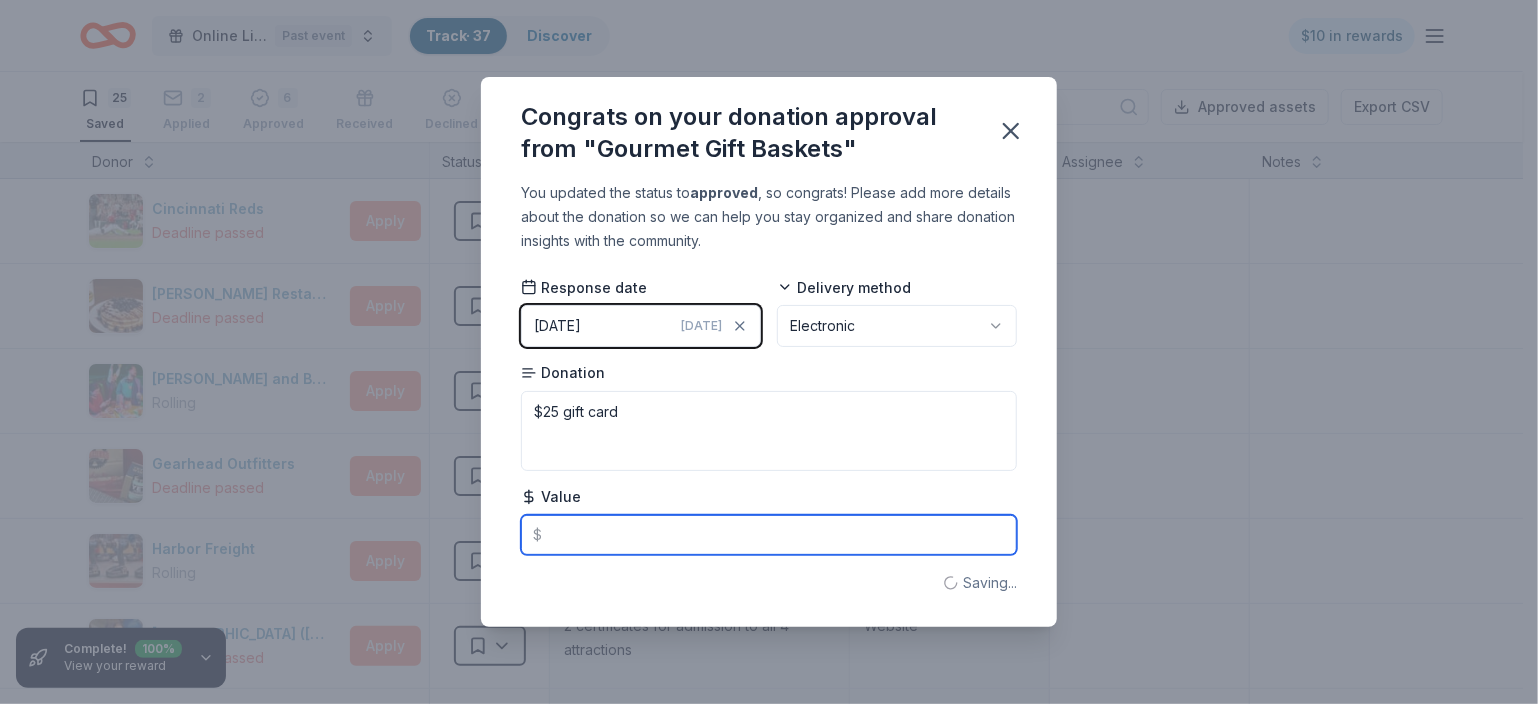click at bounding box center (769, 535) 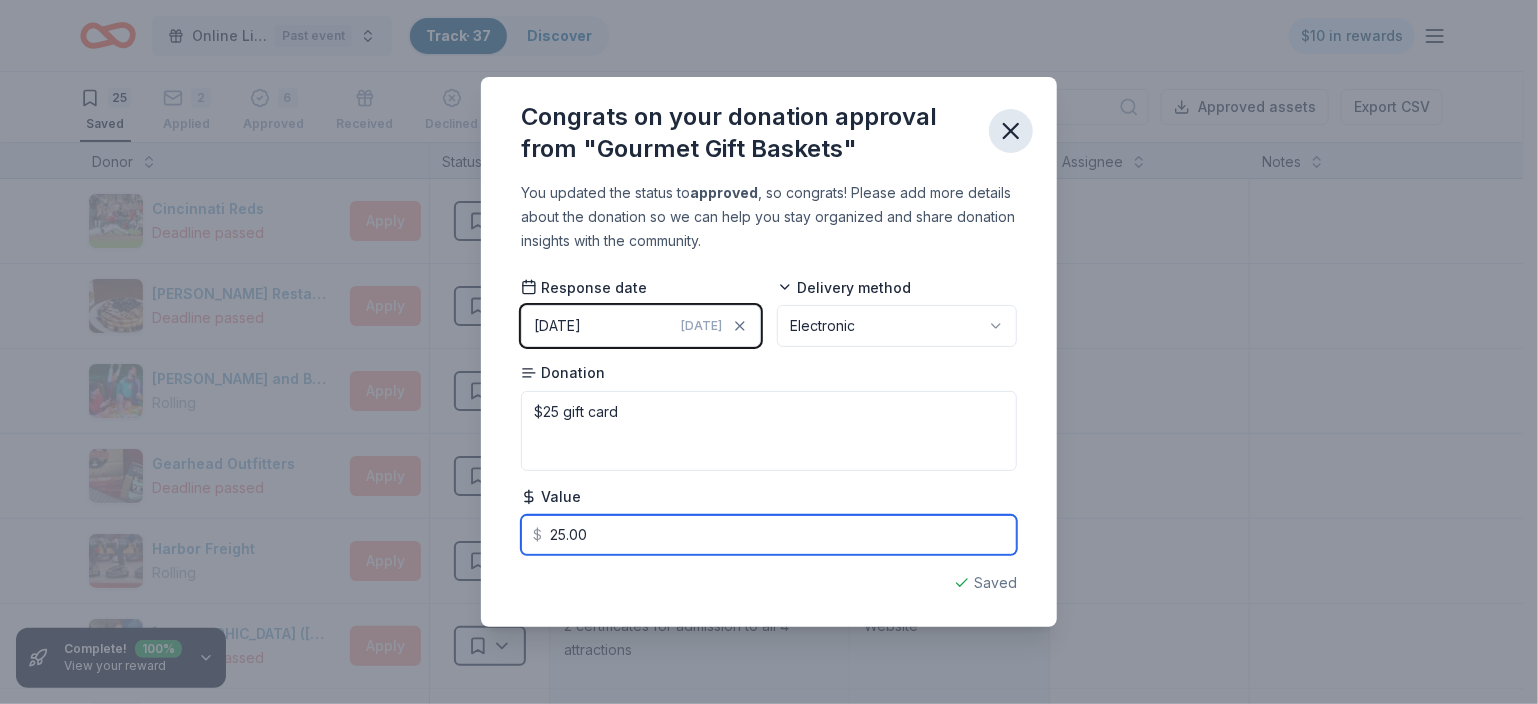 type on "25.00" 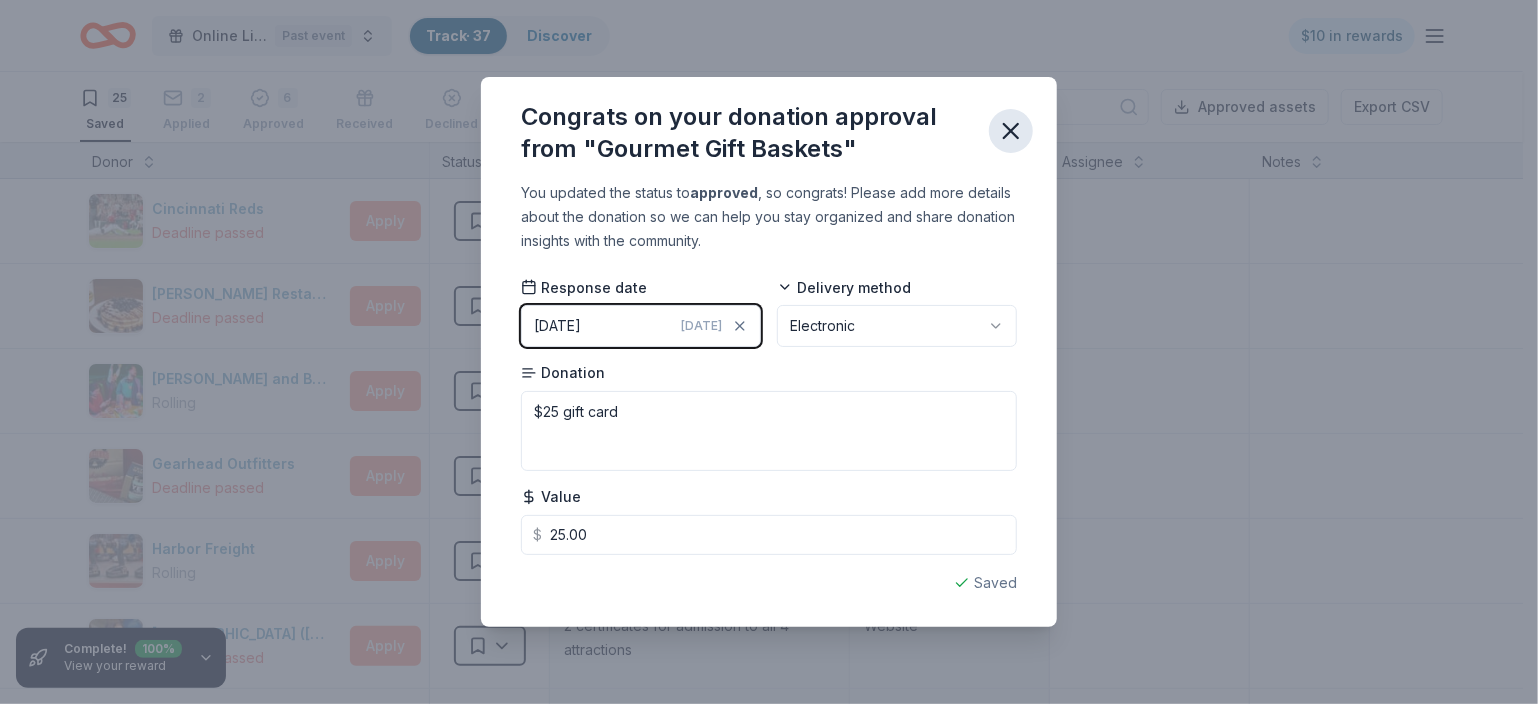 click 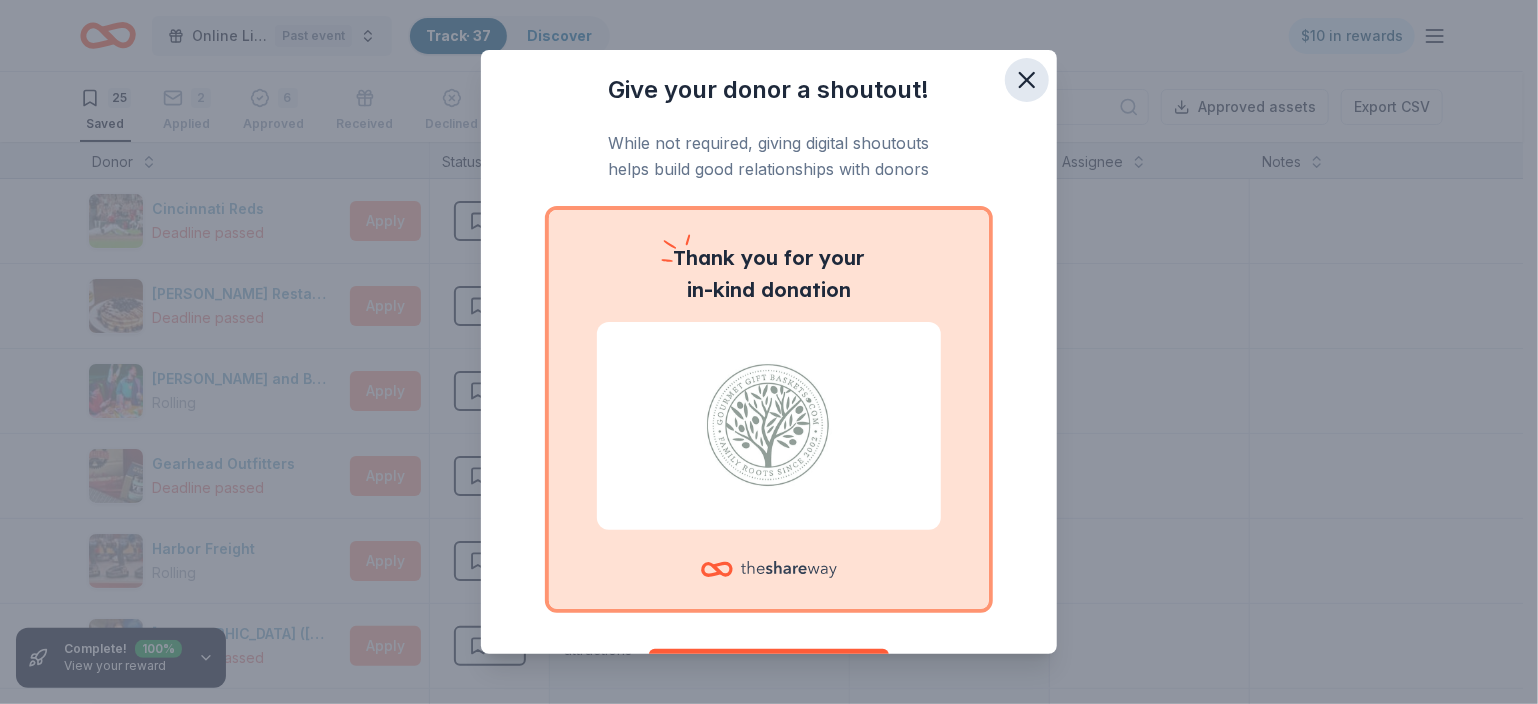 click at bounding box center [1027, 80] 